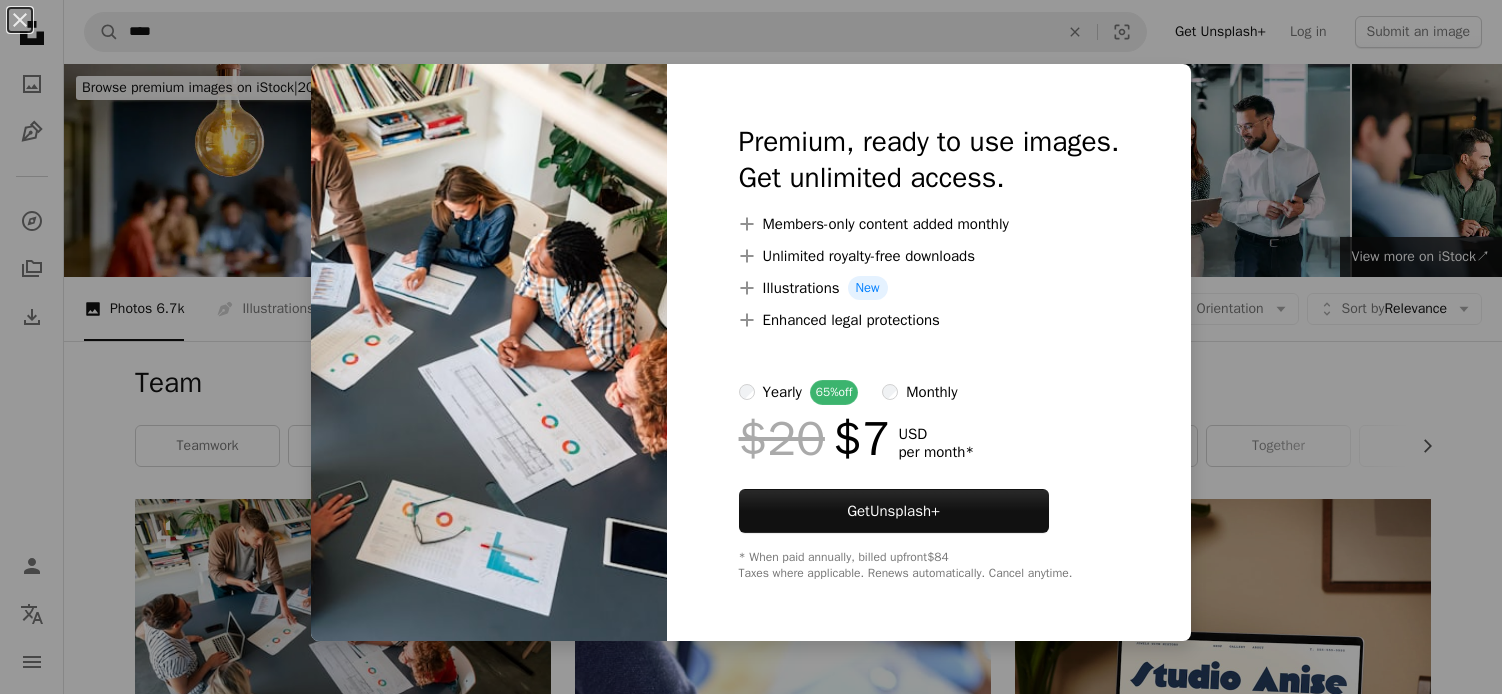 scroll, scrollTop: 241, scrollLeft: 0, axis: vertical 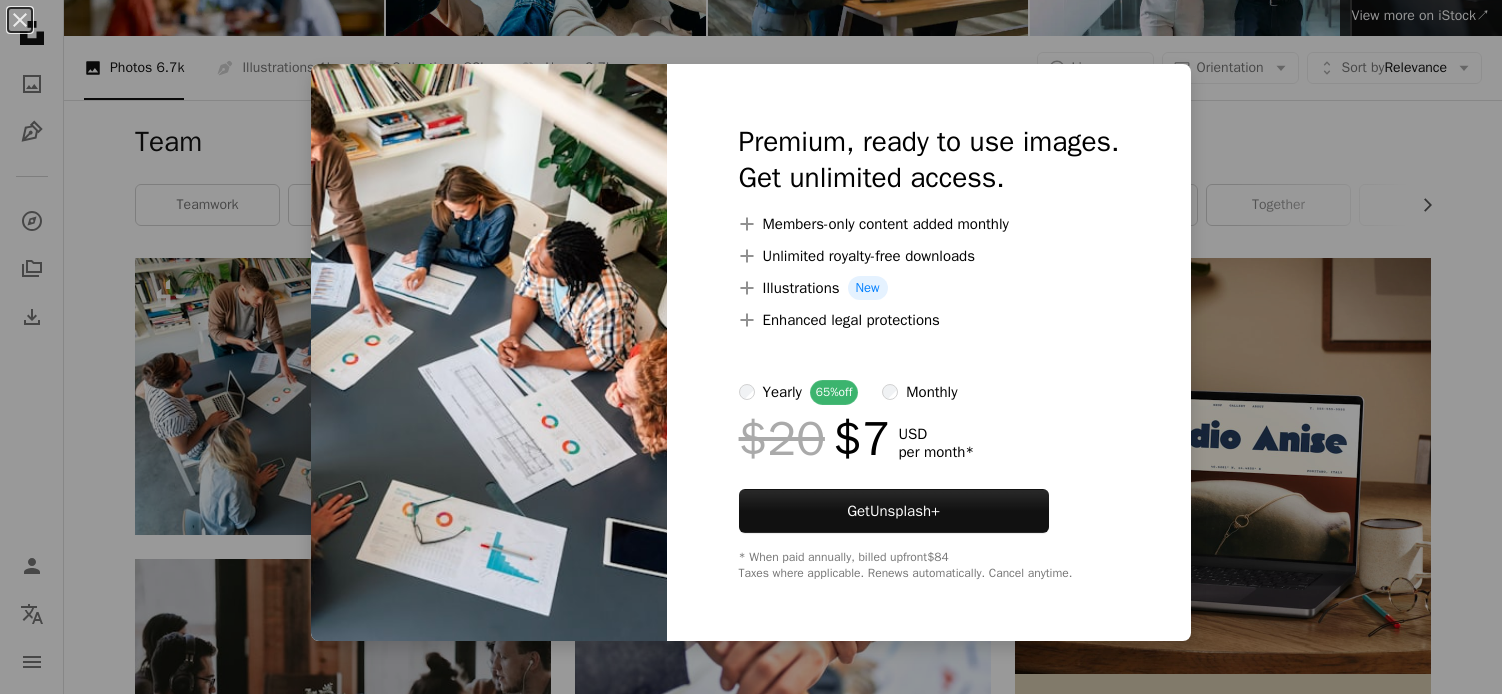 click on "An X shape Premium, ready to use images. Get unlimited access. A plus sign Members-only content added monthly A plus sign Unlimited royalty-free downloads A plus sign Illustrations  New A plus sign Enhanced legal protections yearly 65%  off monthly $20   $7 USD per month * Get  Unsplash+ * When paid annually, billed upfront  $84 Taxes where applicable. Renews automatically. Cancel anytime." at bounding box center (751, 347) 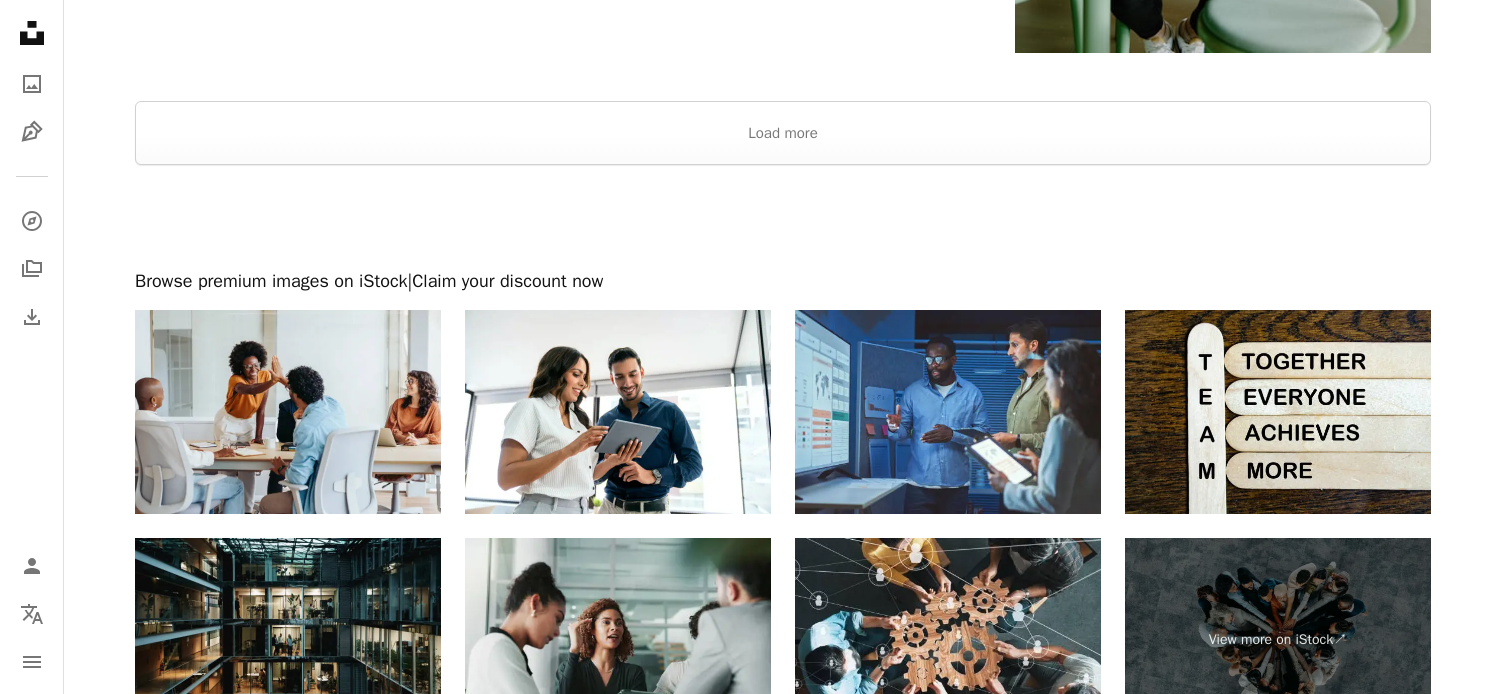 scroll, scrollTop: 3785, scrollLeft: 0, axis: vertical 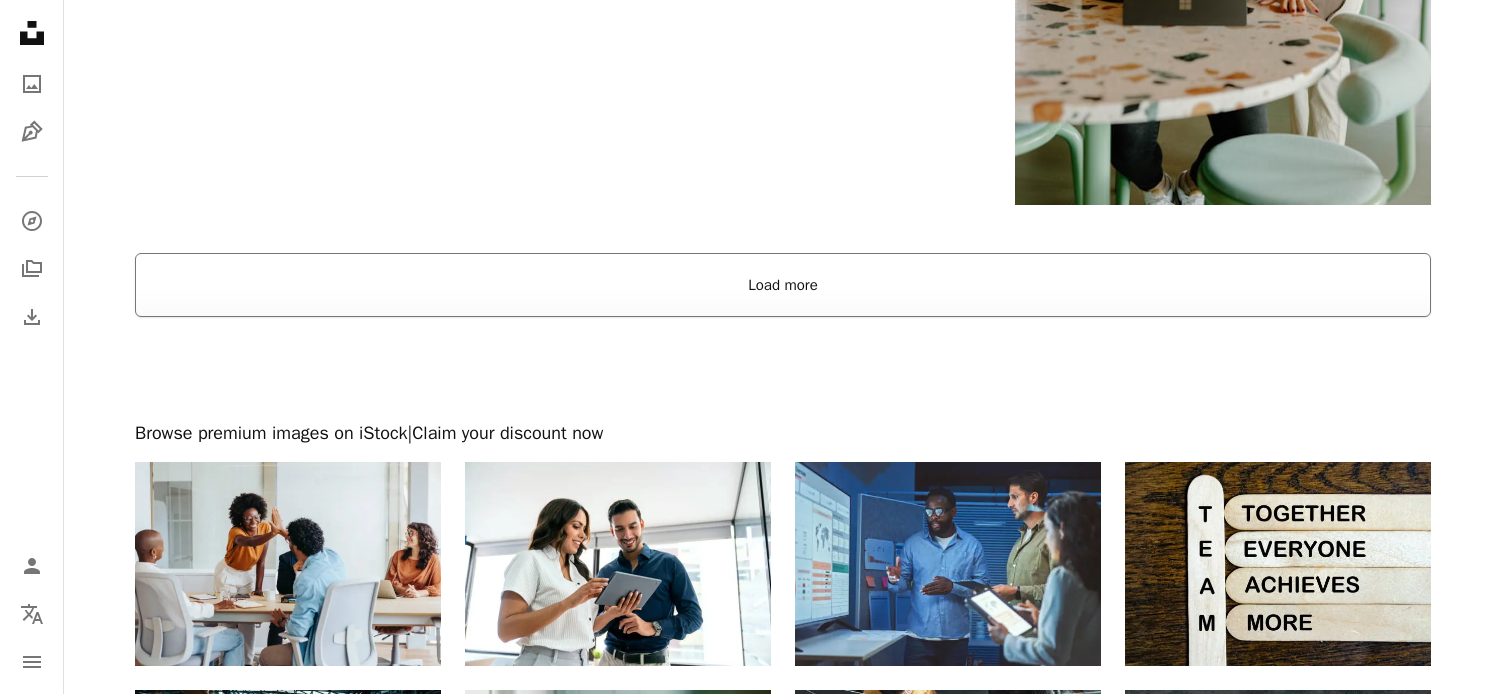 click on "Load more" at bounding box center (783, 285) 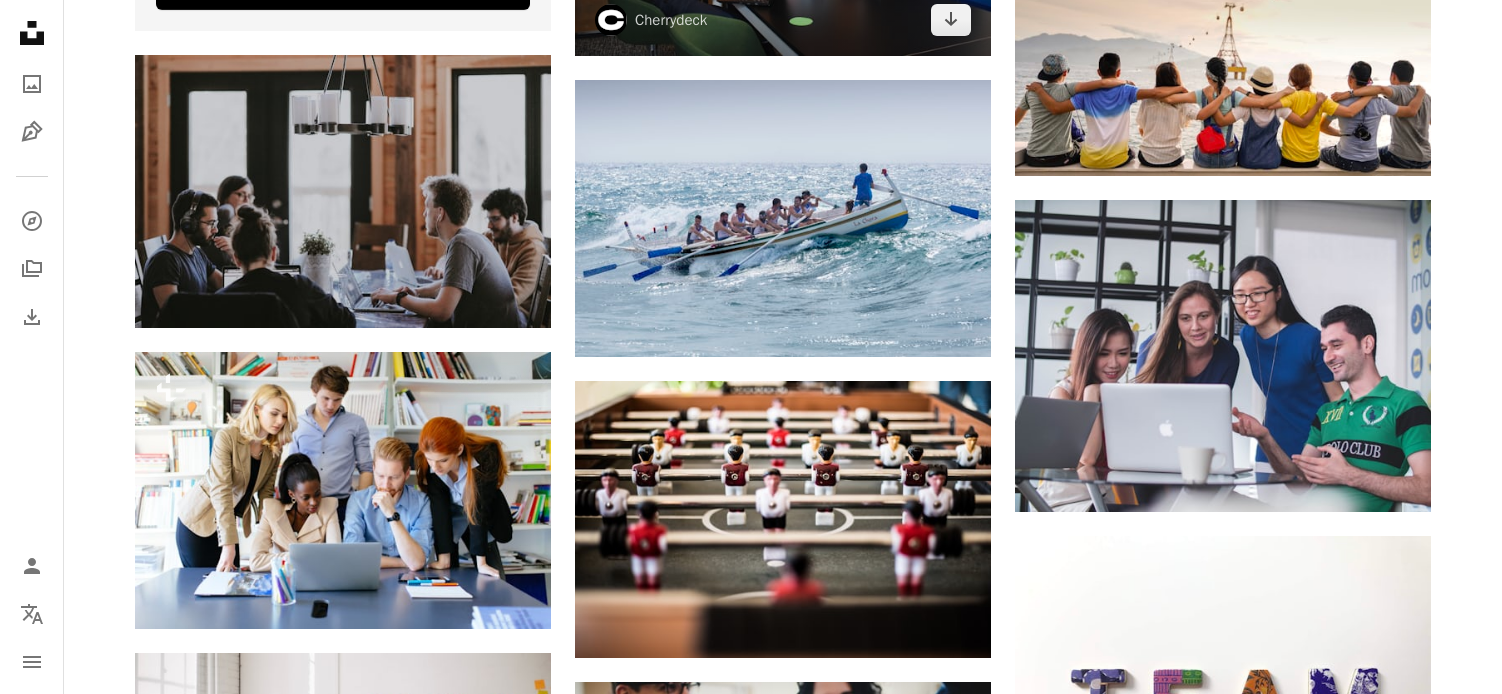 scroll, scrollTop: 4378, scrollLeft: 0, axis: vertical 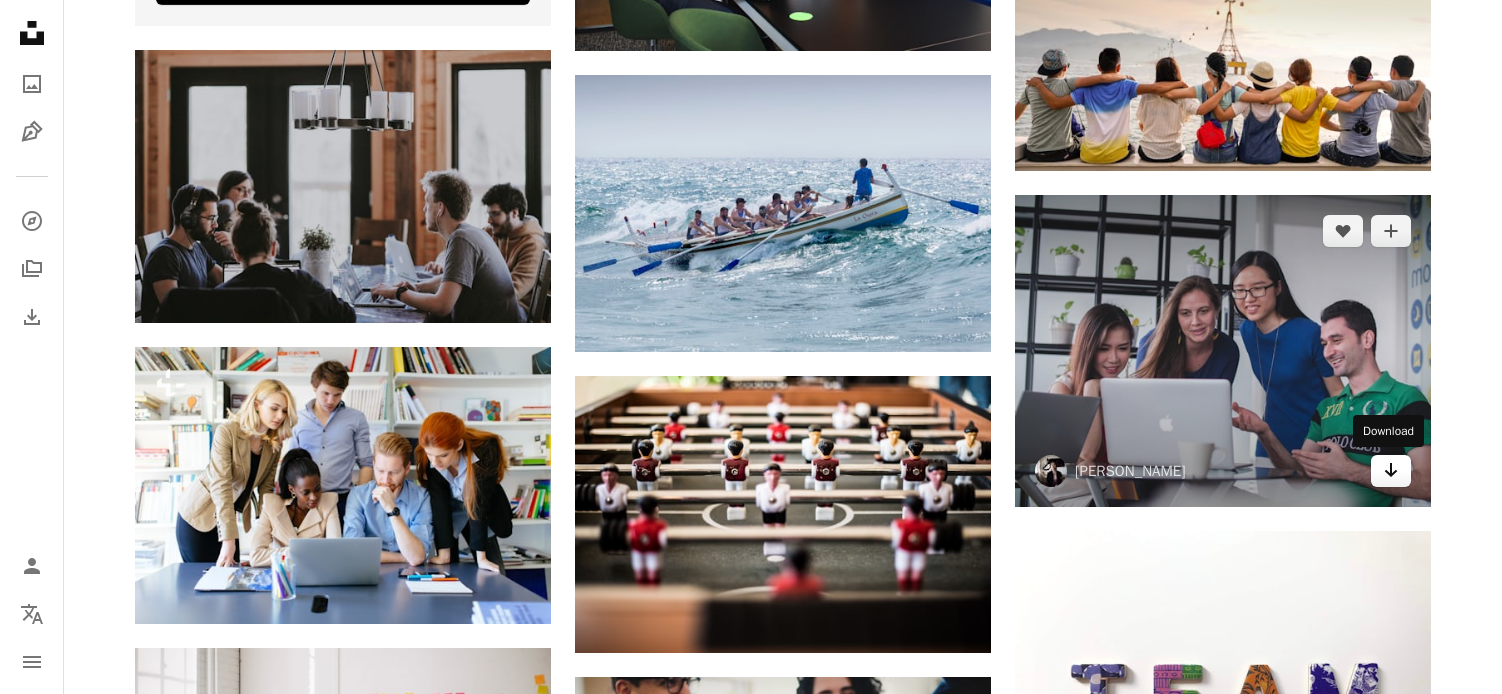 click 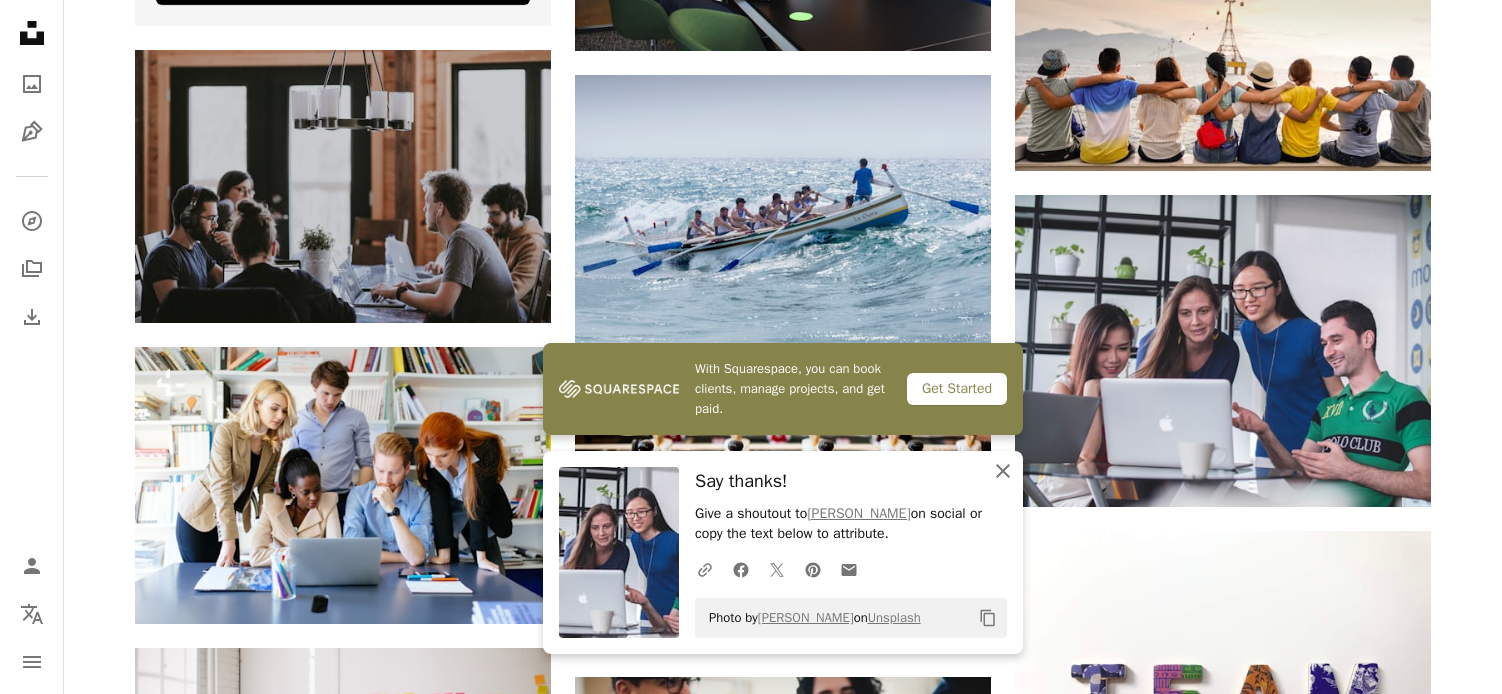 click on "An X shape" 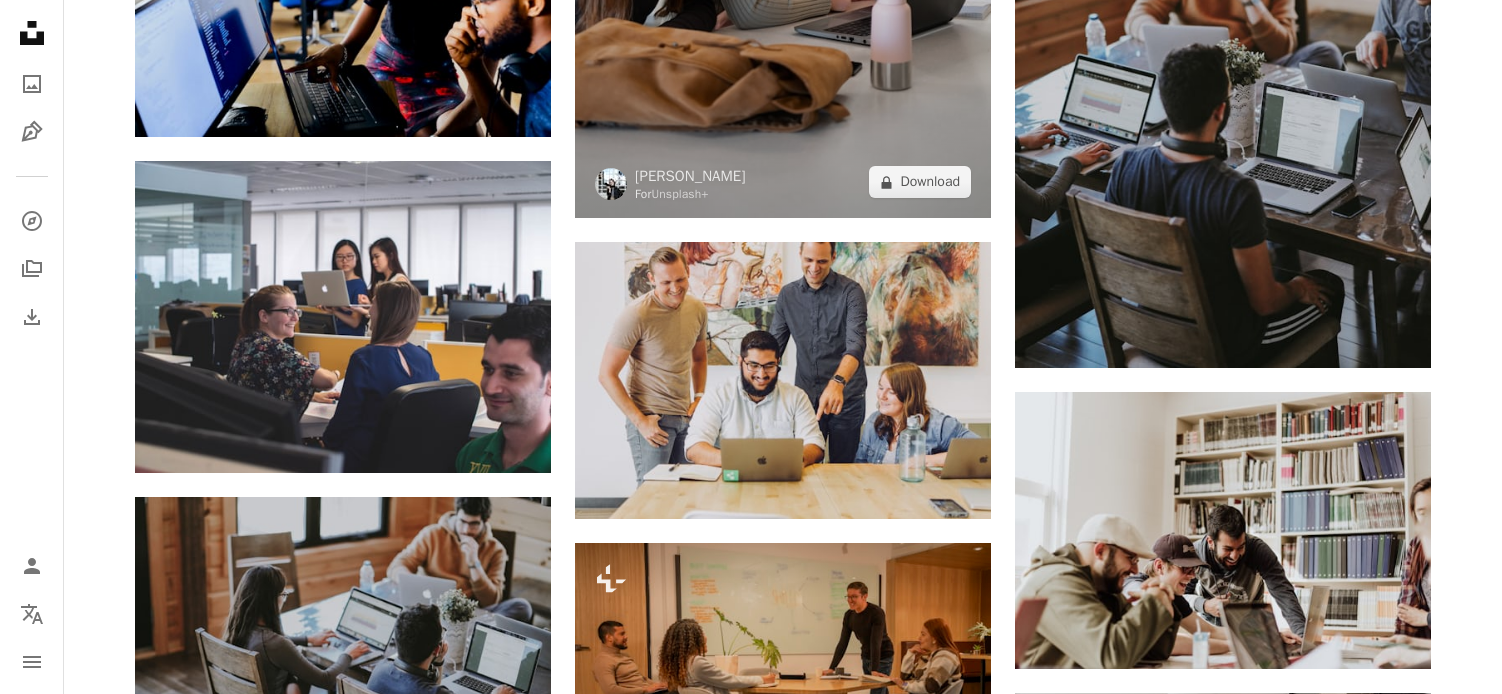 scroll, scrollTop: 6417, scrollLeft: 0, axis: vertical 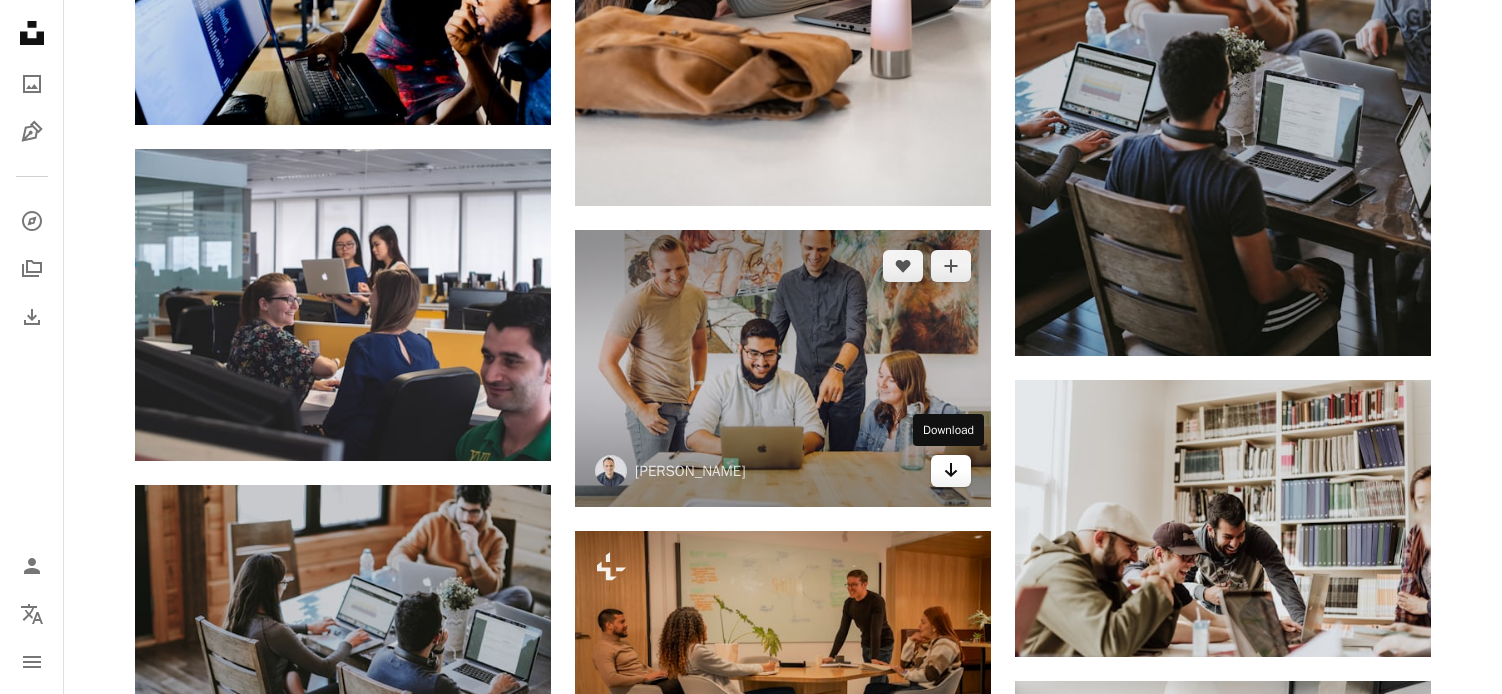 click on "Arrow pointing down" 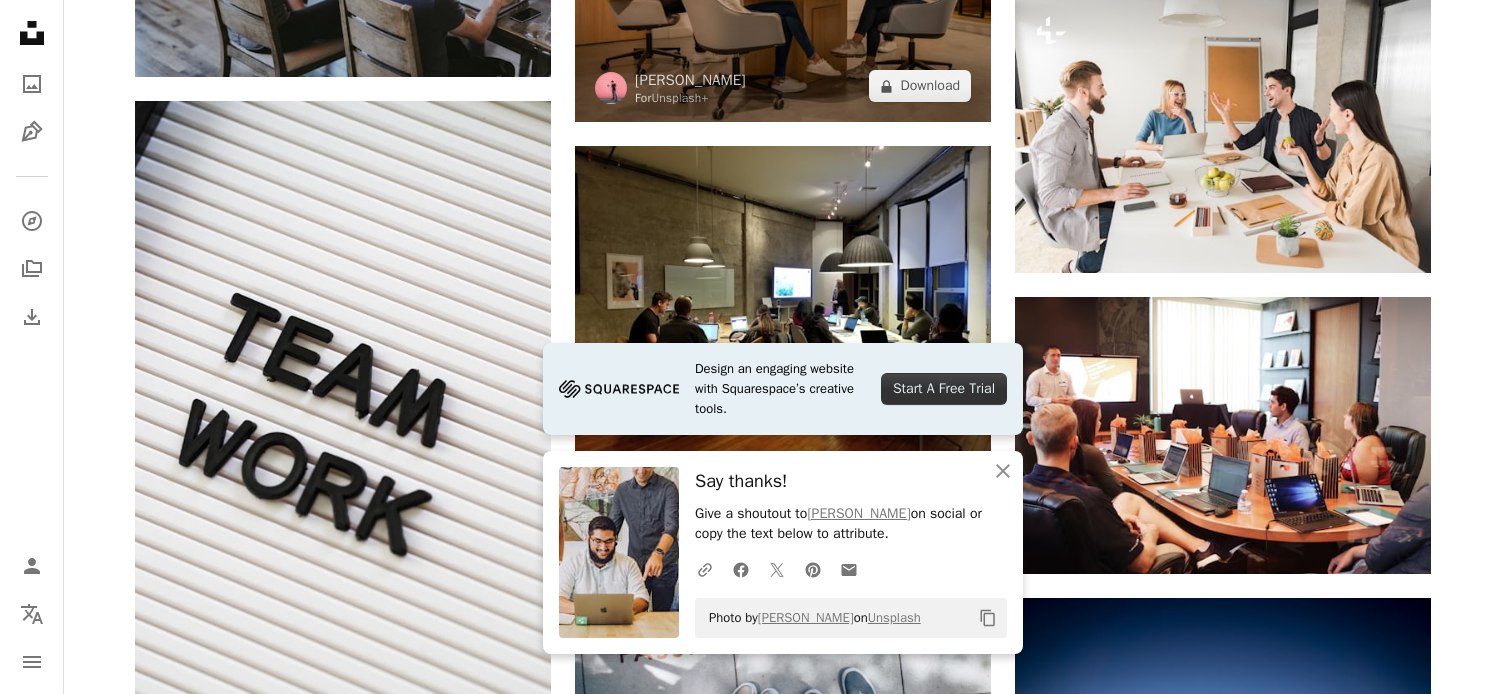 scroll, scrollTop: 7110, scrollLeft: 0, axis: vertical 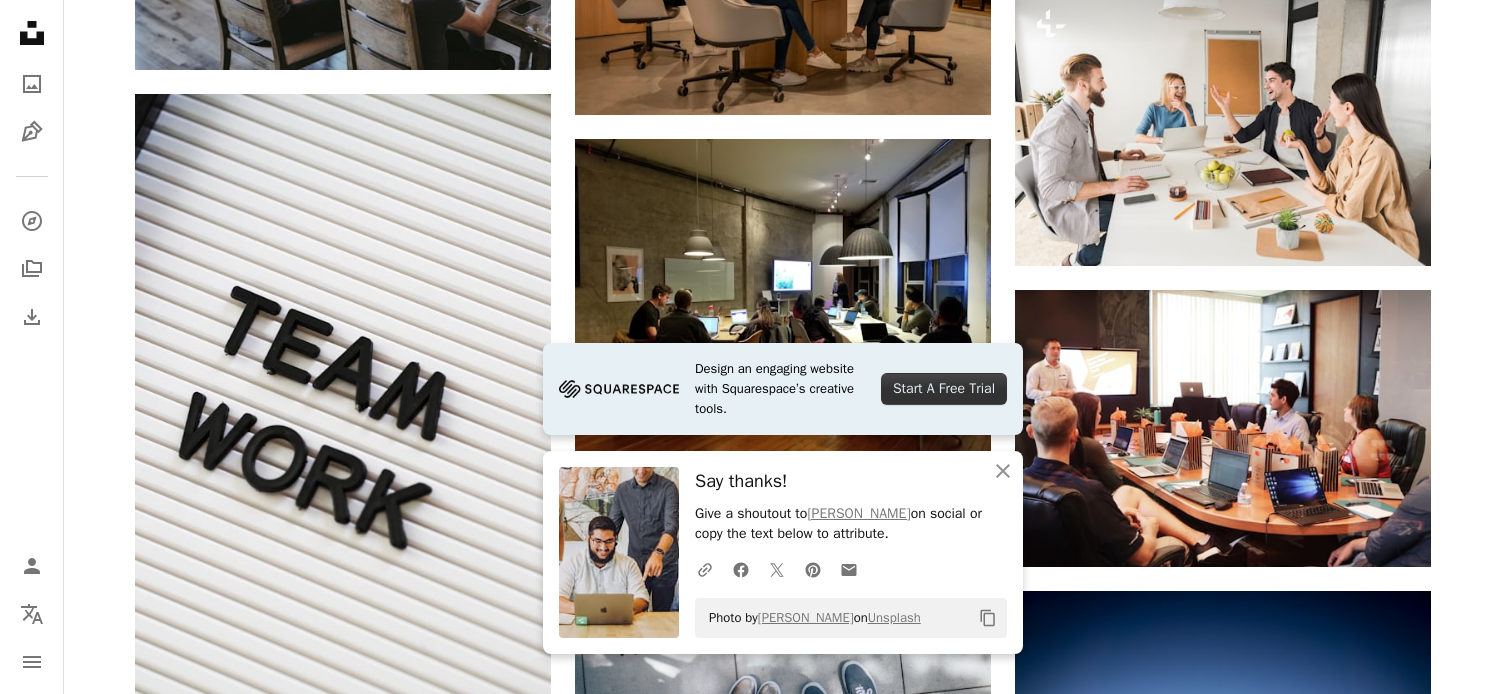 click on "Plus sign for Unsplash+ A heart A plus sign Getty Images For  Unsplash+ A lock Download A heart A plus sign Annie Spratt Arrow pointing down Plus sign for Unsplash+ A heart A plus sign Pablo Merchán Montes For  Unsplash+ A lock Download A heart A plus sign Josh Calabrese Arrow pointing down A heart A plus sign Vlad Hilitanu Available for hire A checkmark inside of a circle Arrow pointing down Plus sign for Unsplash+ A heart A plus sign Getty Images For  Unsplash+ A lock Download A heart A plus sign Helena Lopes Available for hire A checkmark inside of a circle Arrow pointing down A heart A plus sign Papaioannou Kostas Arrow pointing down A heart A plus sign Headway Arrow pointing down A heart A plus sign Dylan Gillis Available for hire A checkmark inside of a circle Arrow pointing down –– ––– –––  –– ––– –  ––– –––  ––––  –   – –– –––  – – ––– –– –– –––– –– The best in on-brand content creation Learn More A heart For" at bounding box center [783, -1323] 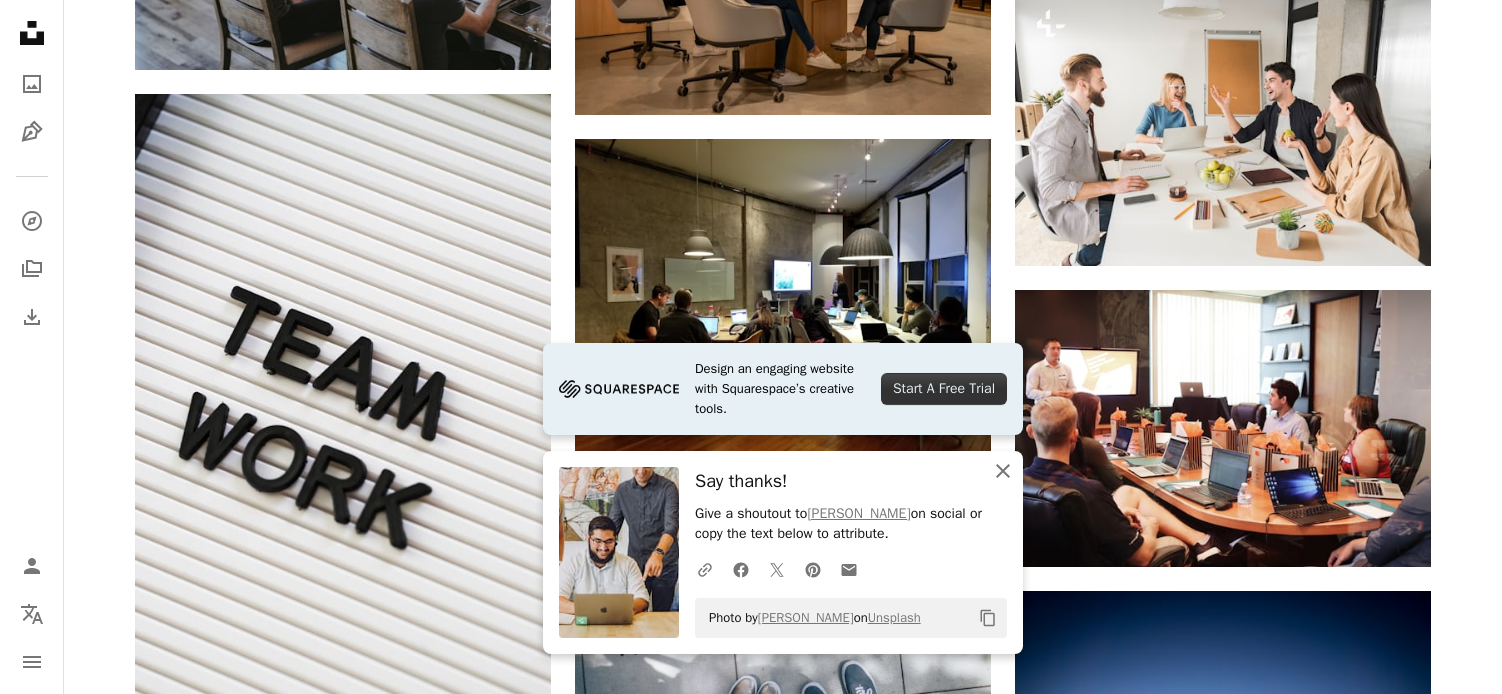 click on "An X shape" 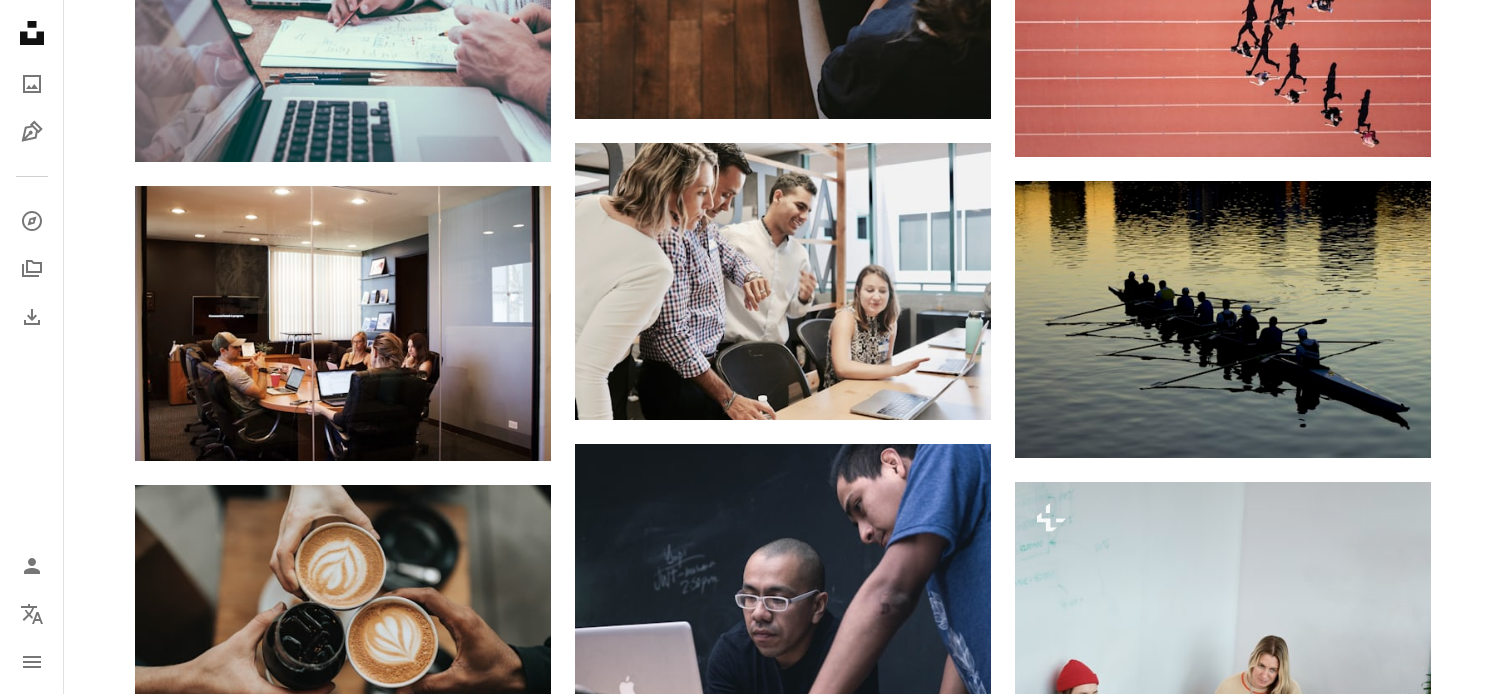 scroll, scrollTop: 11470, scrollLeft: 0, axis: vertical 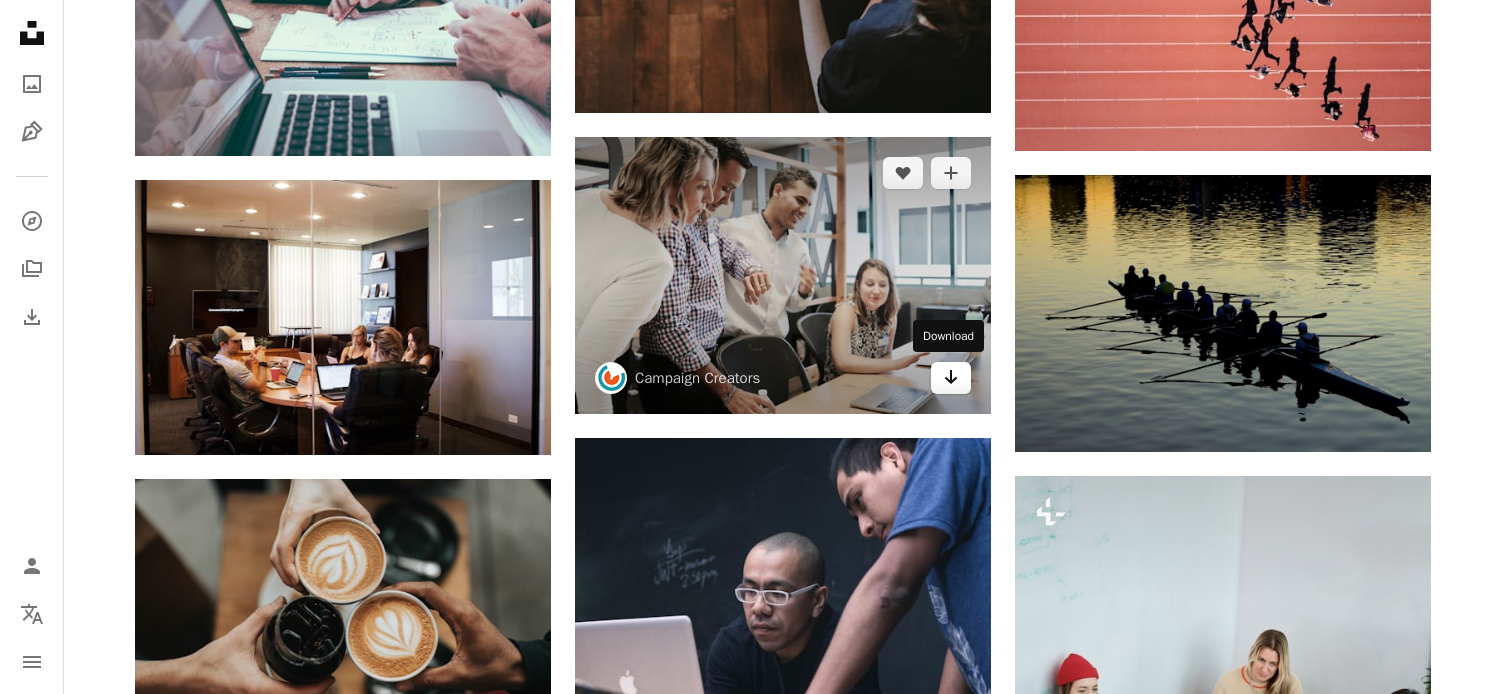click 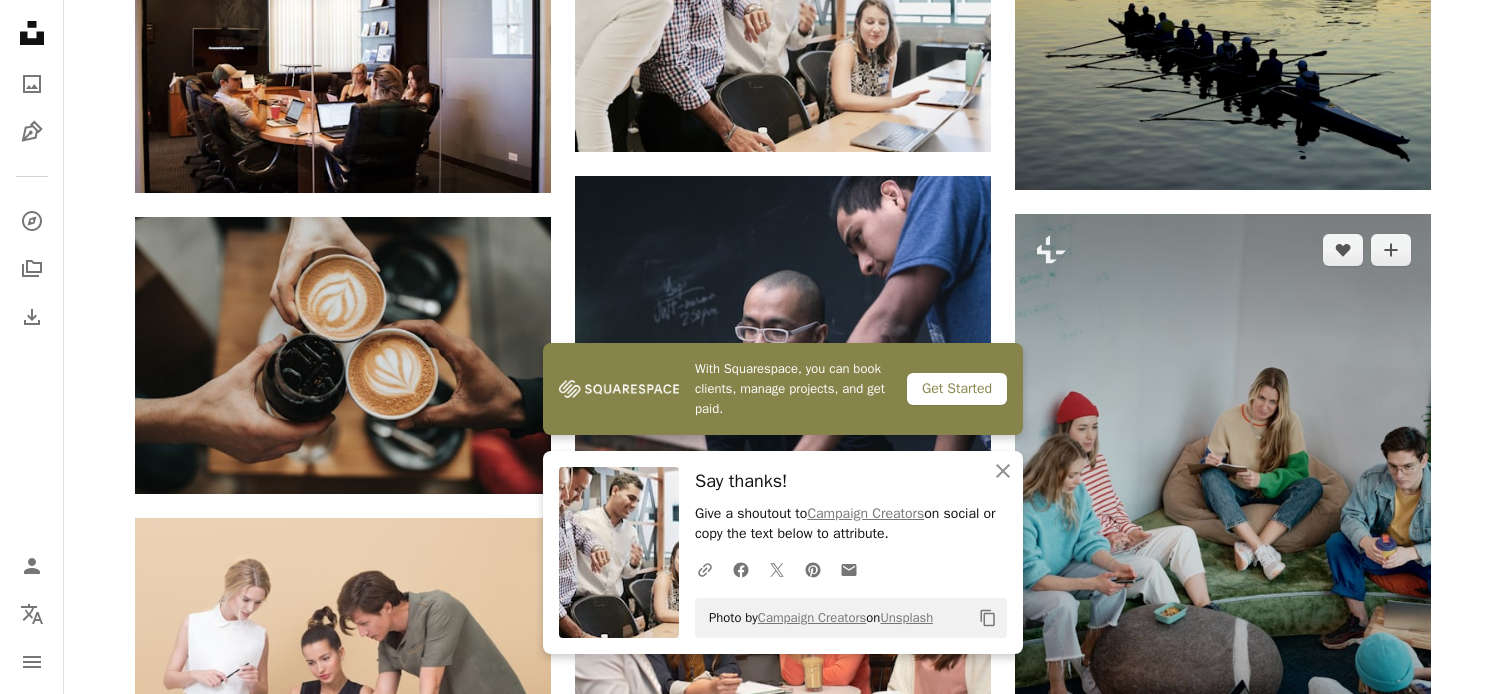 scroll, scrollTop: 11731, scrollLeft: 0, axis: vertical 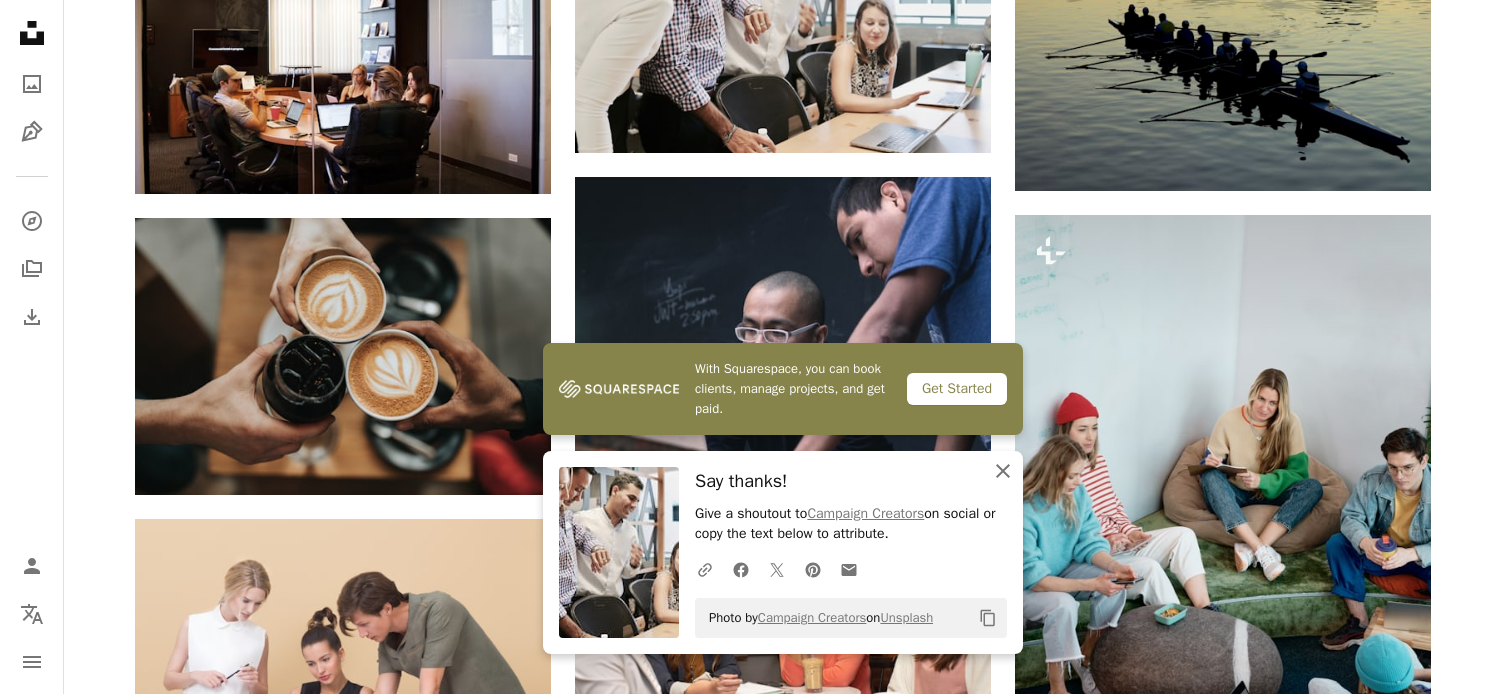 click on "An X shape" 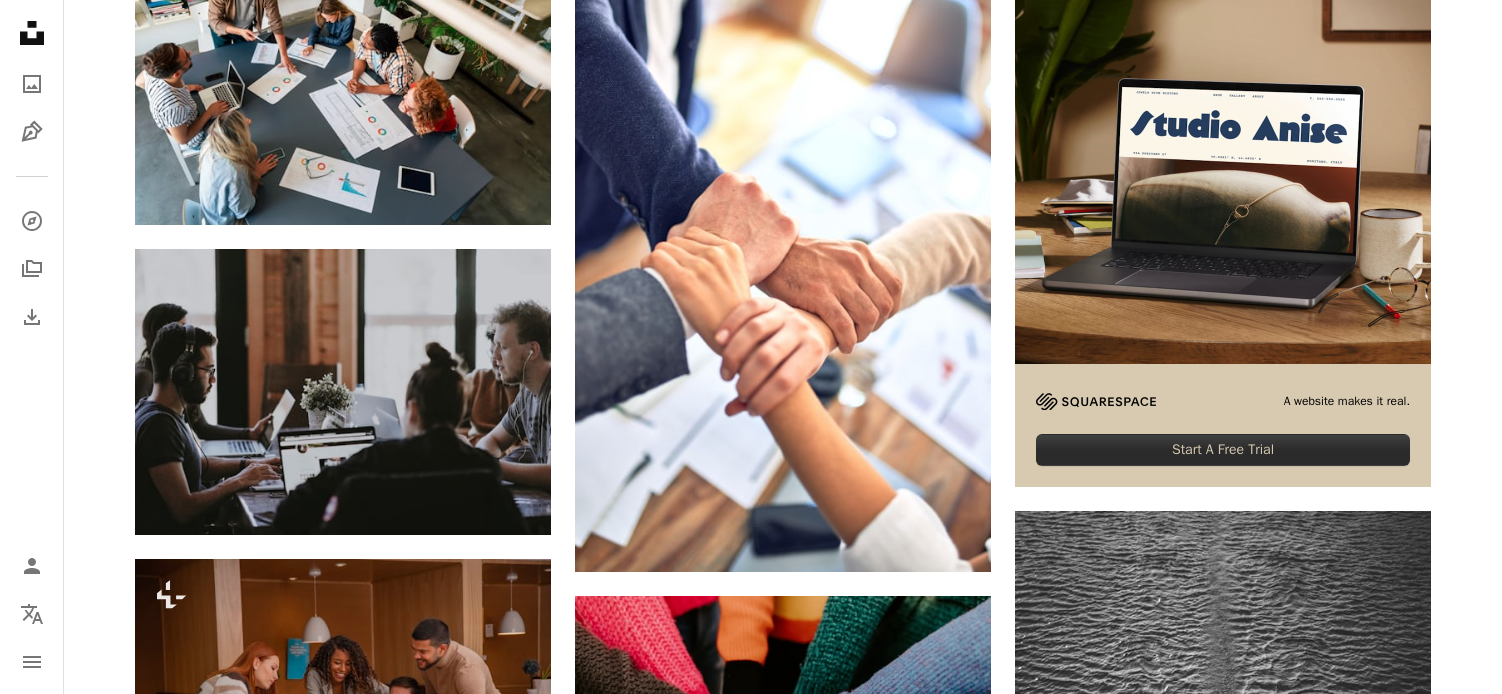 scroll, scrollTop: 0, scrollLeft: 0, axis: both 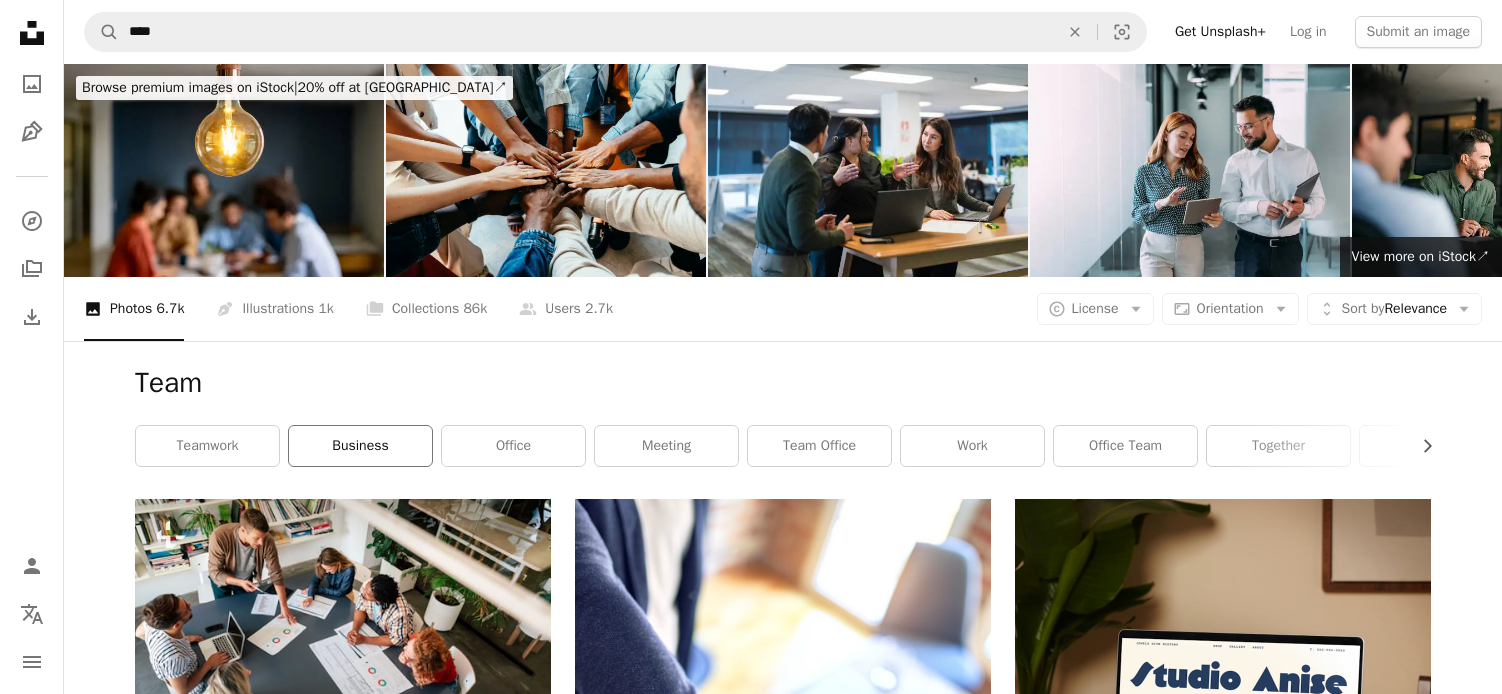 click on "business" at bounding box center [360, 446] 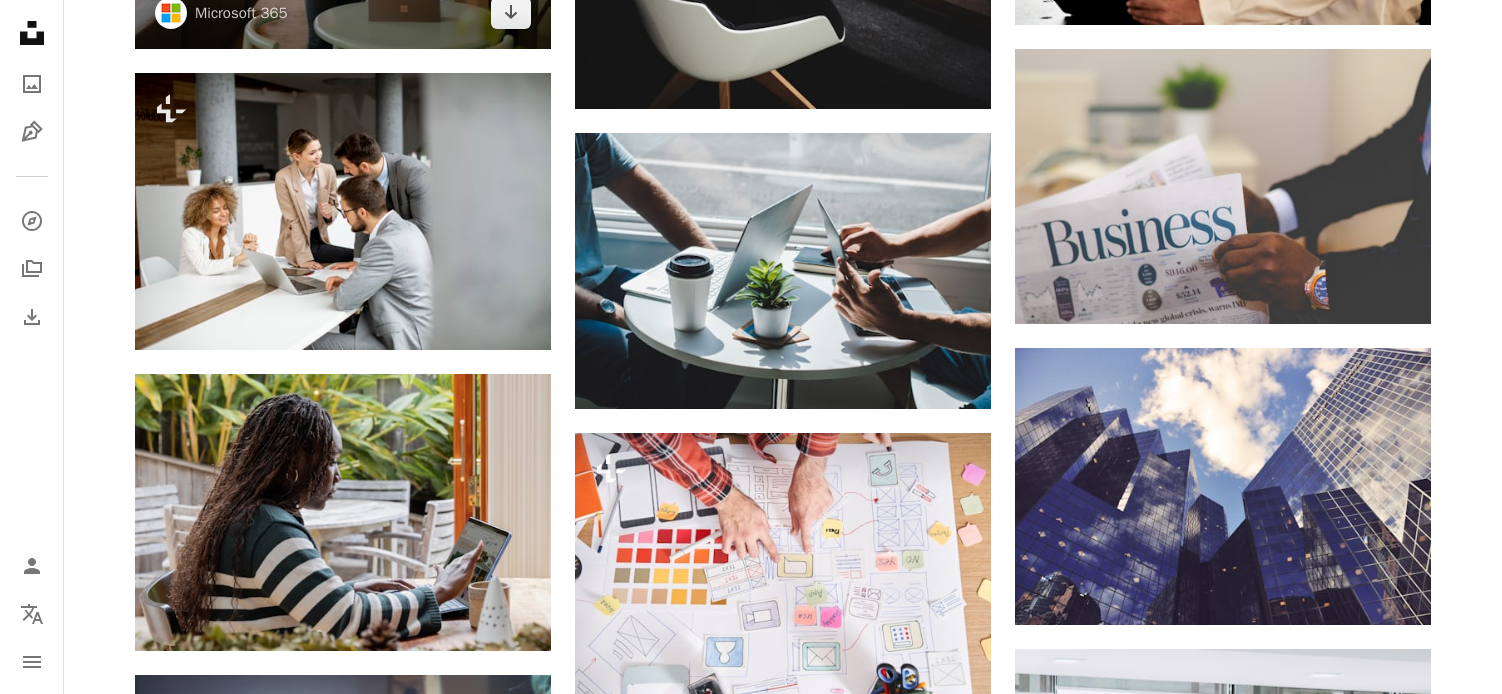 scroll, scrollTop: 4707, scrollLeft: 0, axis: vertical 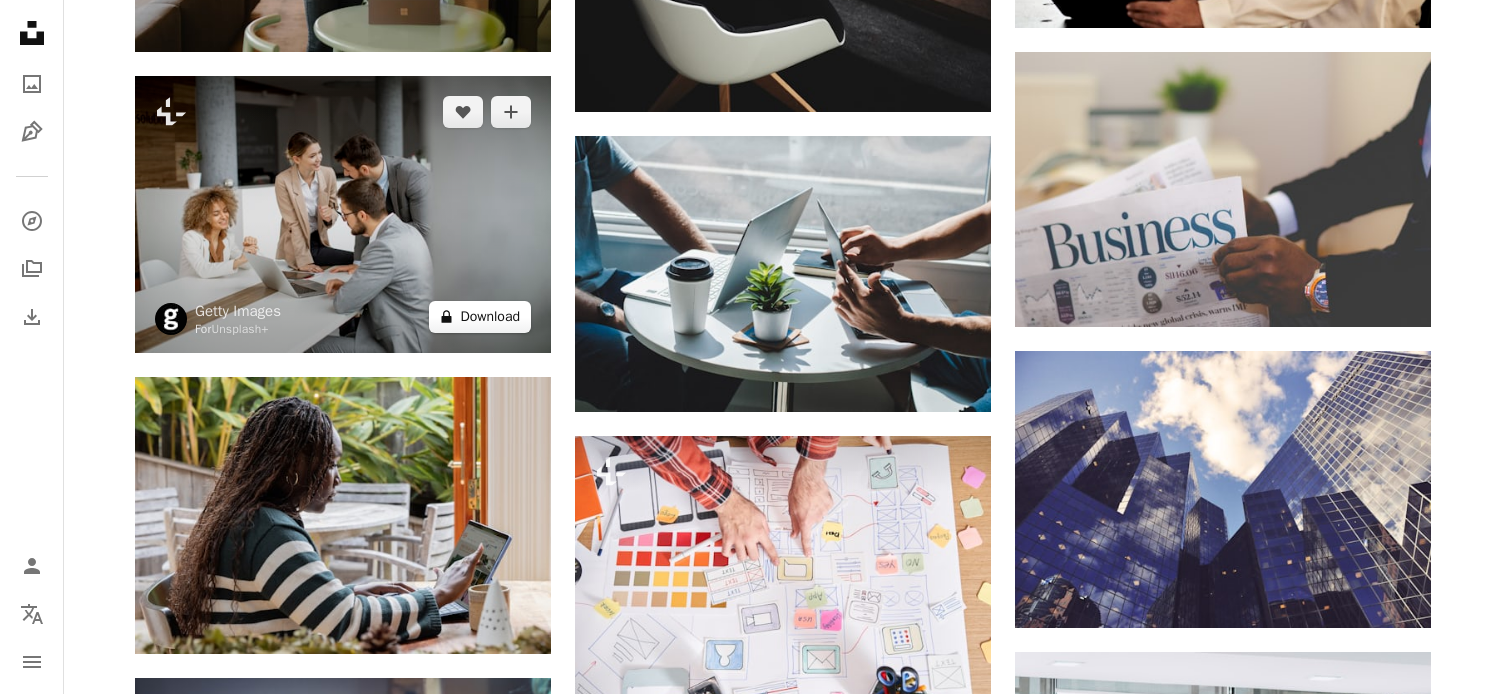 click on "A lock Download" at bounding box center [480, 317] 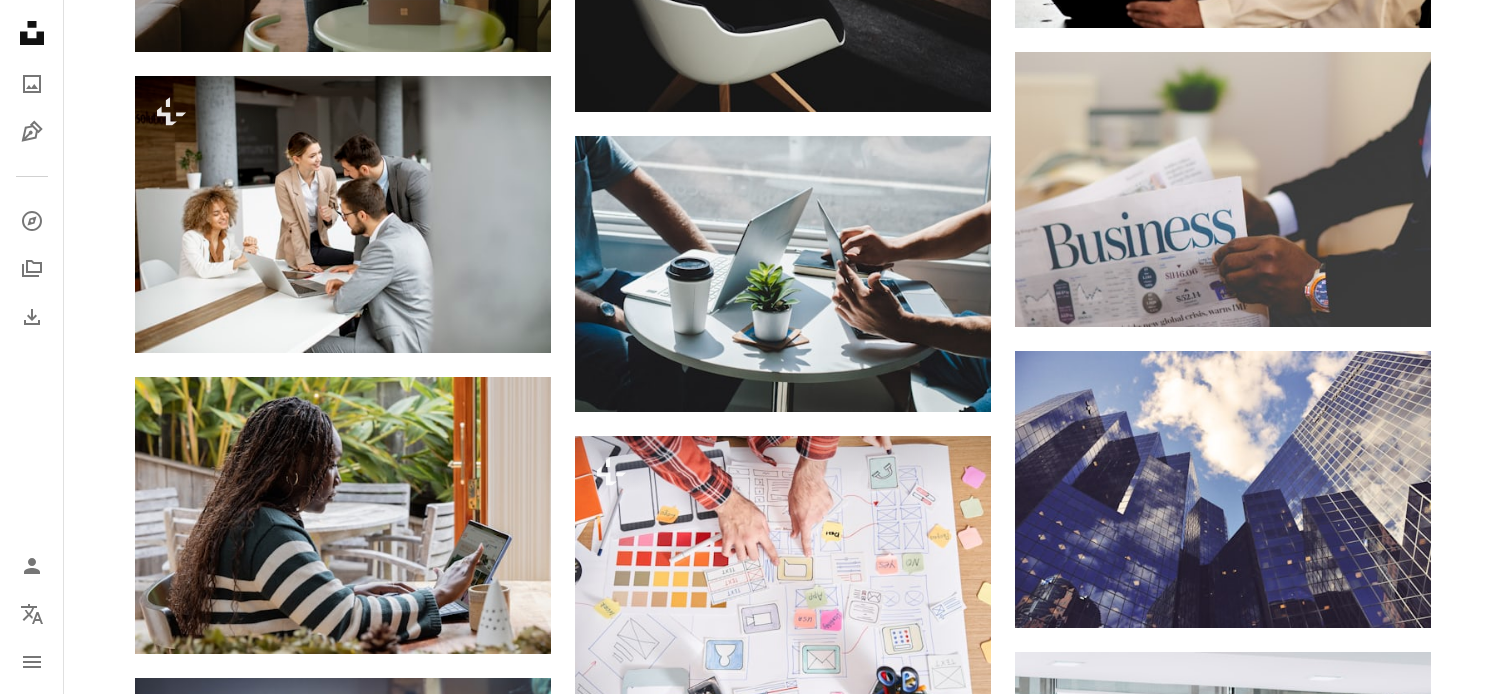 click on "monthly" at bounding box center (919, 3388) 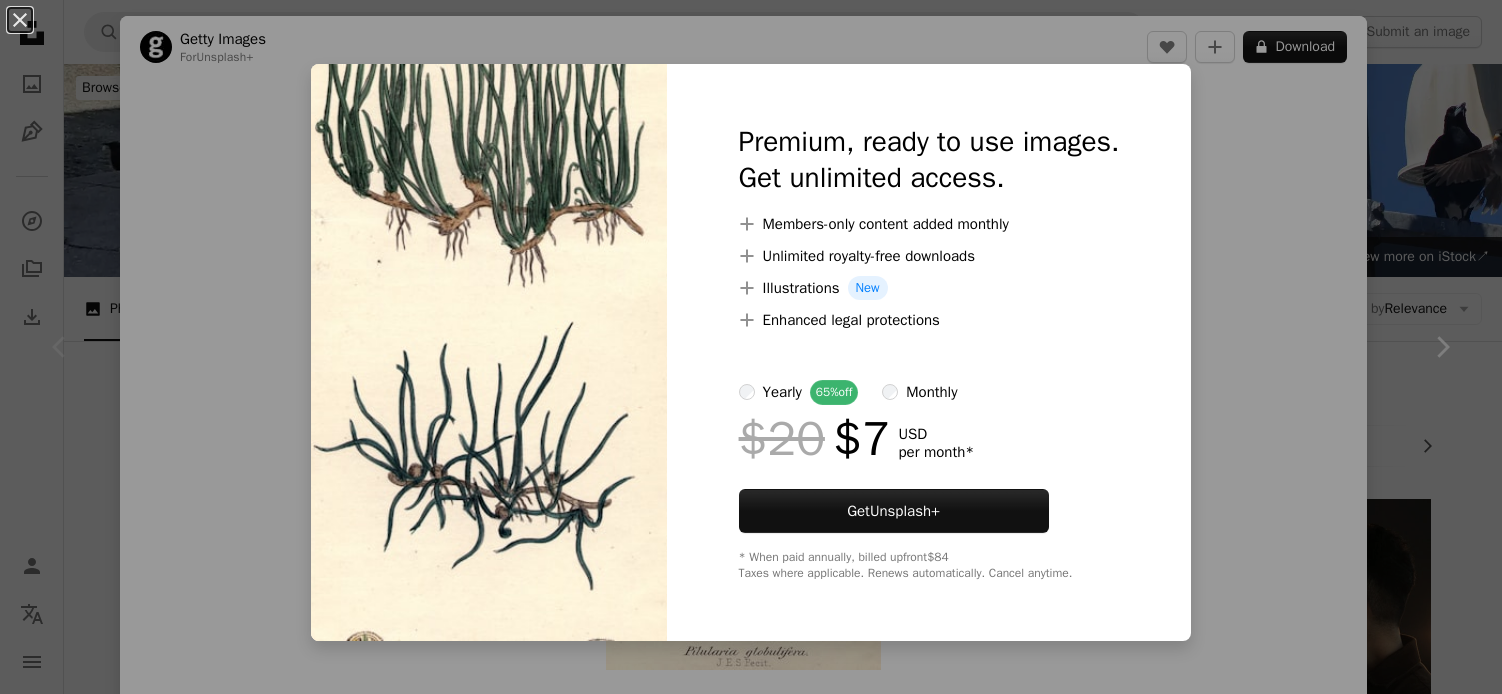 scroll, scrollTop: 810, scrollLeft: 0, axis: vertical 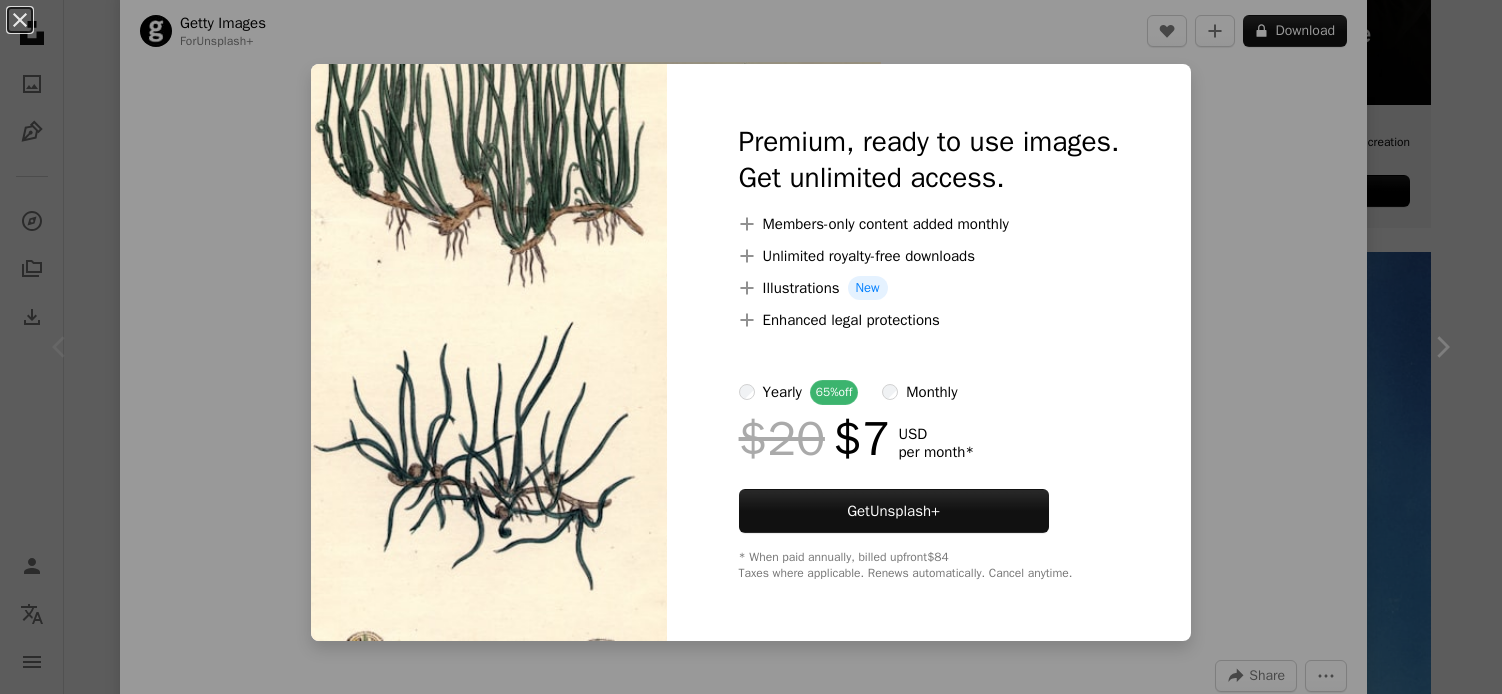 click on "An X shape Premium, ready to use images. Get unlimited access. A plus sign Members-only content added monthly A plus sign Unlimited royalty-free downloads A plus sign Illustrations  New A plus sign Enhanced legal protections yearly 65%  off monthly $20   $7 USD per month * Get  Unsplash+ * When paid annually, billed upfront  $84 Taxes where applicable. Renews automatically. Cancel anytime." at bounding box center (751, 347) 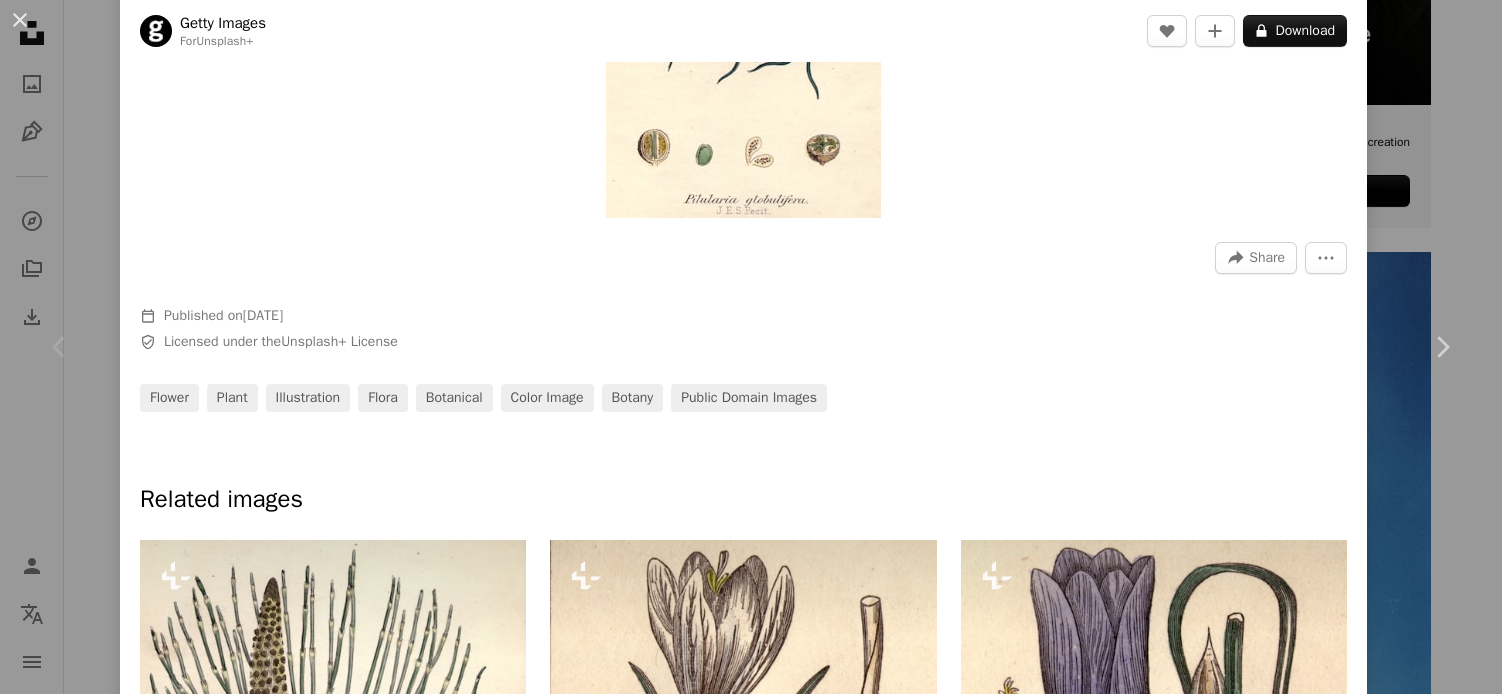 scroll, scrollTop: 448, scrollLeft: 0, axis: vertical 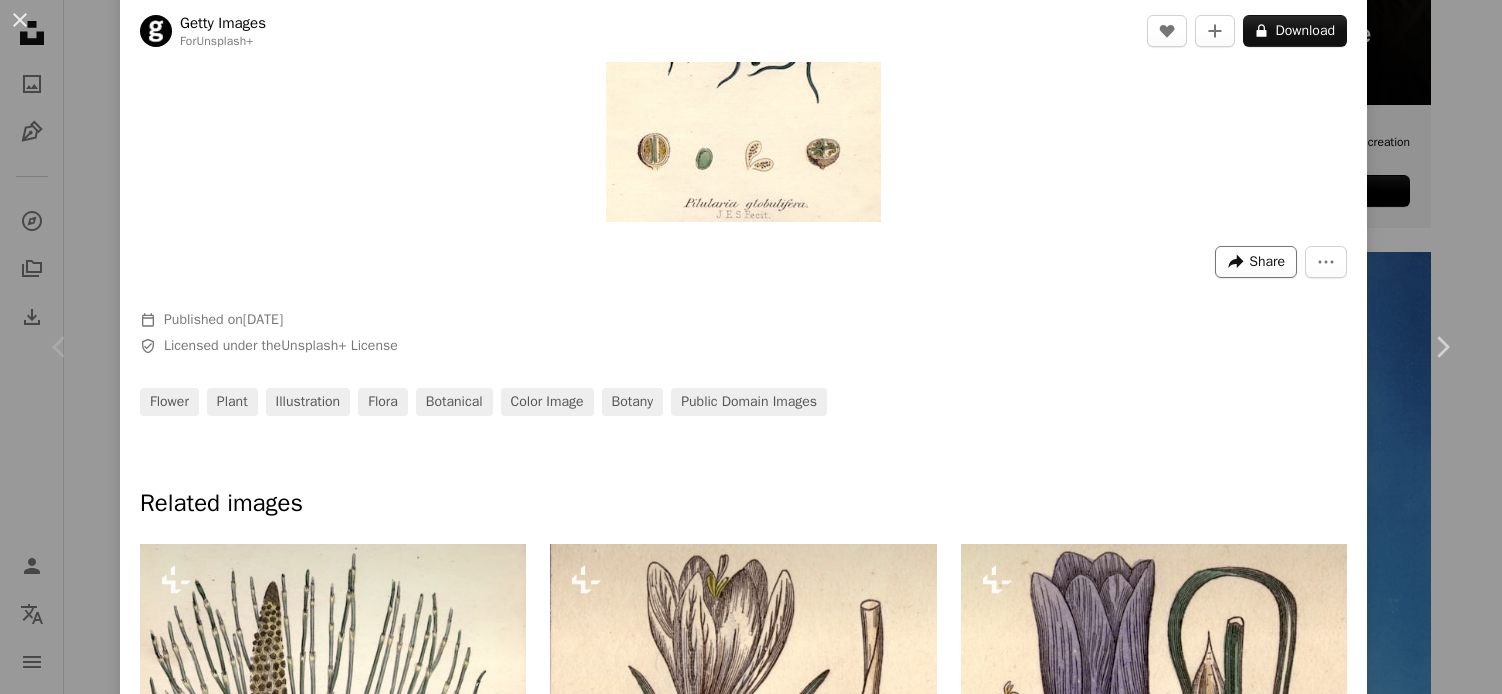 click on "Share" at bounding box center [1267, 262] 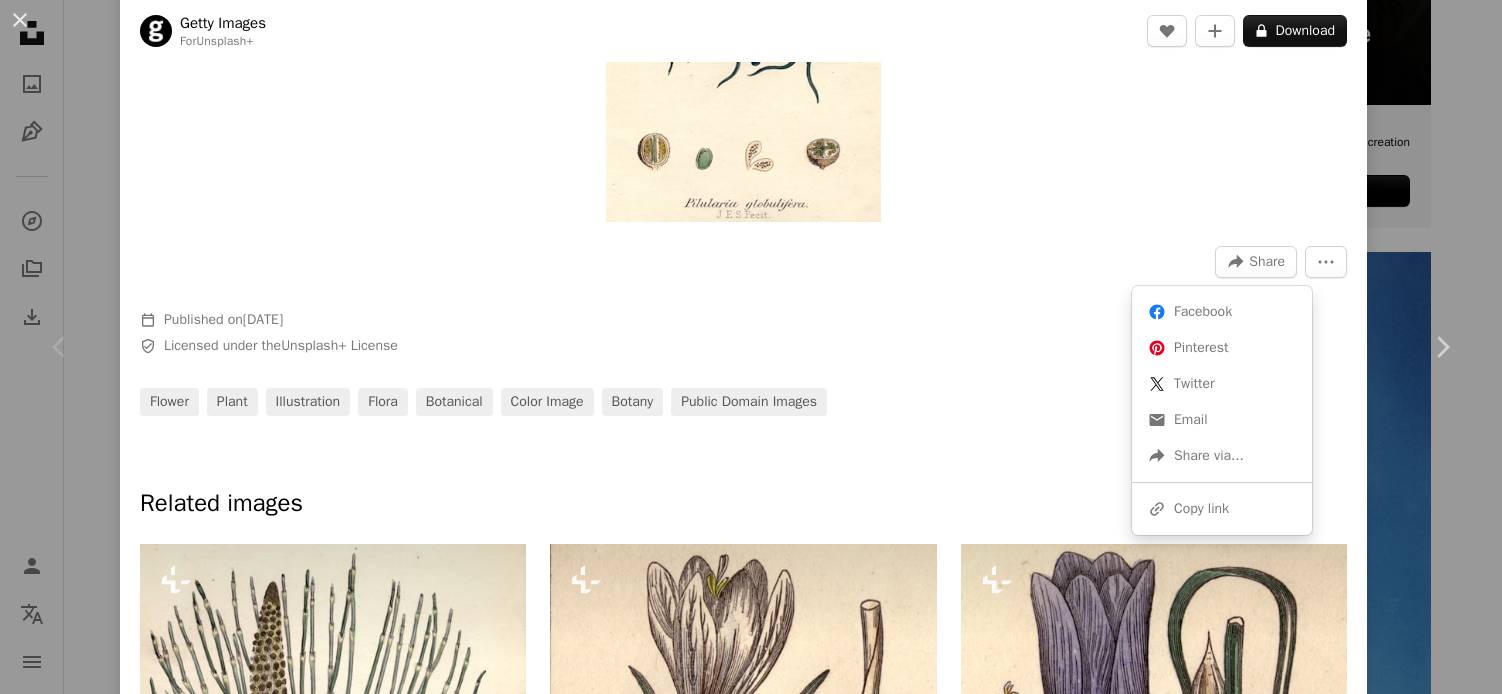 click on "An X shape Chevron left Chevron right Getty Images For  Unsplash+ A heart A plus sign A lock Download Zoom in A forward-right arrow Share More Actions Calendar outlined Published on  October 31, 2022 Safety Licensed under the  Unsplash+ License flower plant illustration flora botanical color image botany Public domain images Related images Plus sign for Unsplash+ A heart A plus sign Getty Images For  Unsplash+ A lock Download Plus sign for Unsplash+ A heart A plus sign Getty Images For  Unsplash+ A lock Download Plus sign for Unsplash+ A heart A plus sign Getty Images For  Unsplash+ A lock Download Plus sign for Unsplash+ A heart A plus sign Getty Images For  Unsplash+ A lock Download Plus sign for Unsplash+ A heart A plus sign Getty Images For  Unsplash+ A lock Download Plus sign for Unsplash+ A heart A plus sign Getty Images For  Unsplash+ A lock Download Plus sign for Unsplash+ A heart A plus sign Getty Images For  Unsplash+ A lock Download Plus sign for Unsplash+ A heart A plus sign Getty Images For  For" at bounding box center [751, 347] 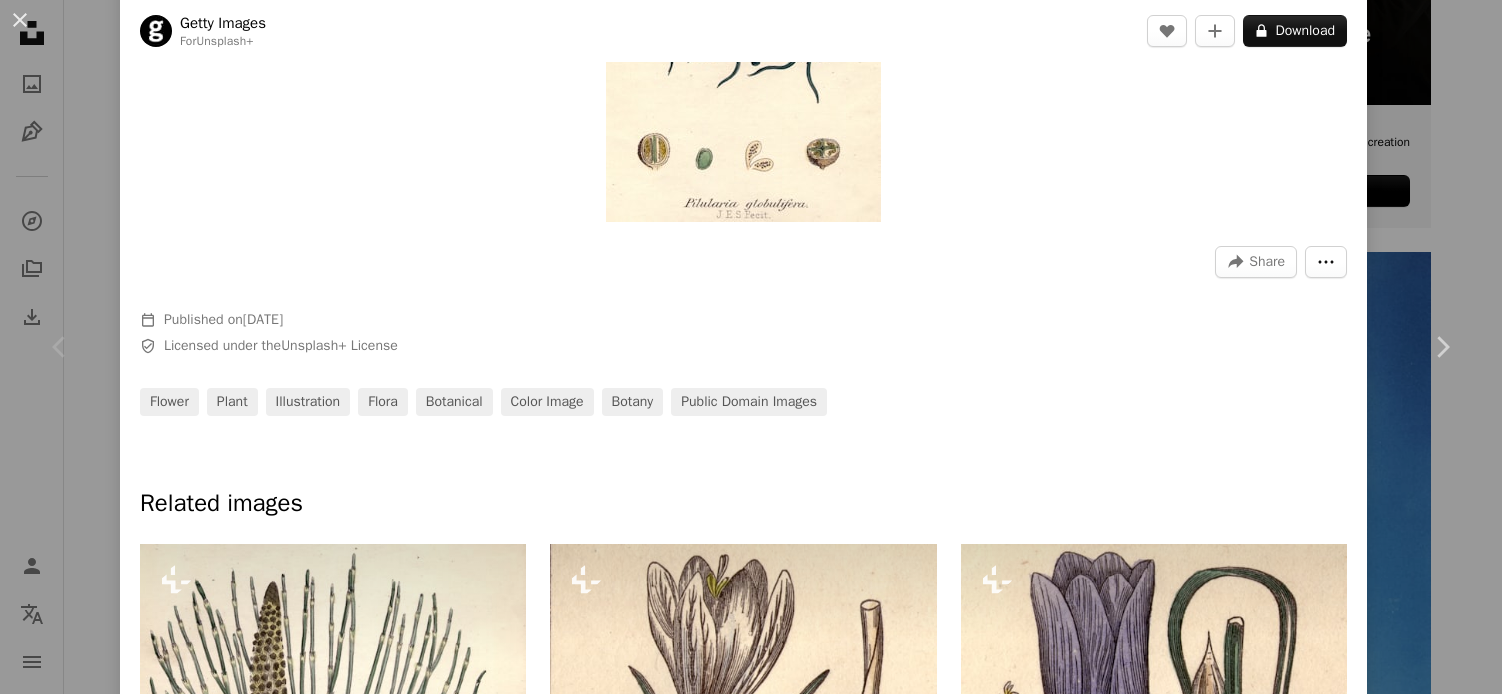 click on "More Actions" 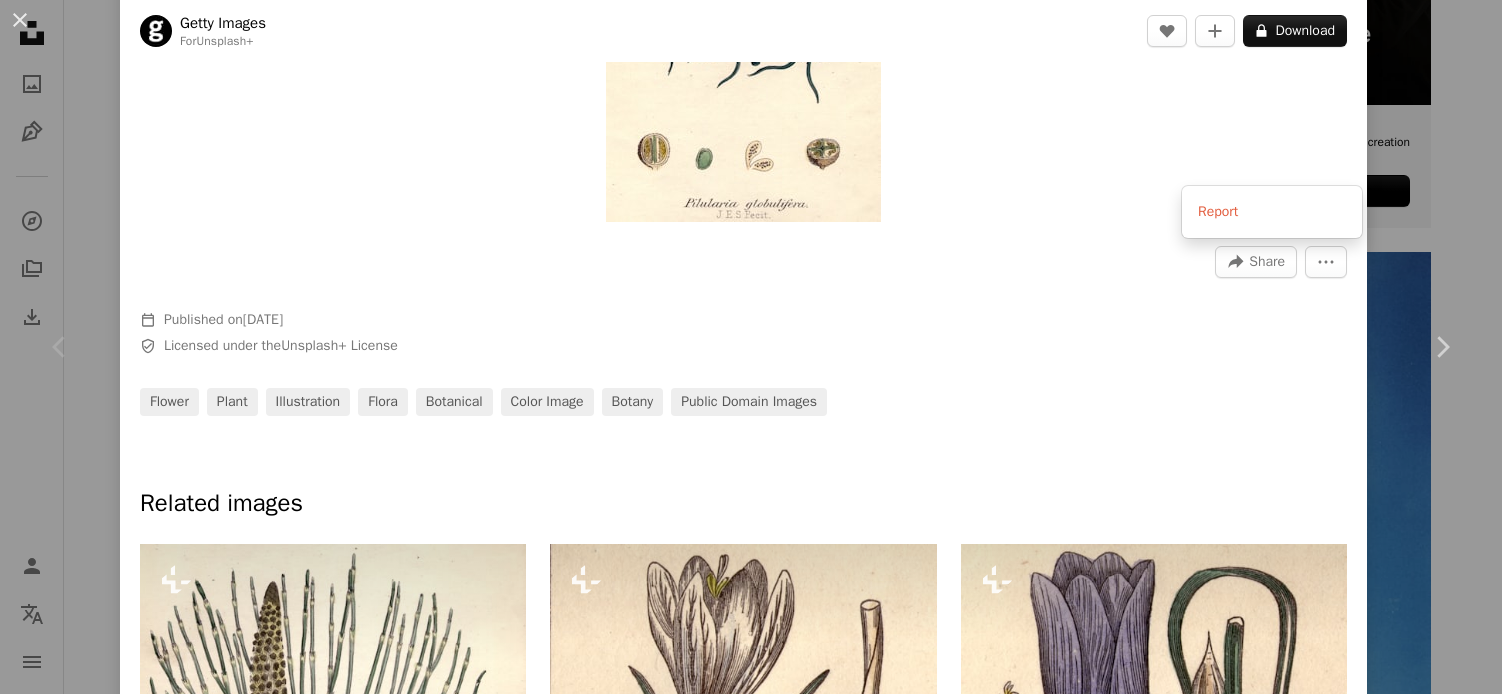 click on "An X shape Chevron left Chevron right Getty Images For  Unsplash+ A heart A plus sign A lock Download Zoom in A forward-right arrow Share More Actions Calendar outlined Published on  October 31, 2022 Safety Licensed under the  Unsplash+ License flower plant illustration flora botanical color image botany Public domain images Related images Plus sign for Unsplash+ A heart A plus sign Getty Images For  Unsplash+ A lock Download Plus sign for Unsplash+ A heart A plus sign Getty Images For  Unsplash+ A lock Download Plus sign for Unsplash+ A heart A plus sign Getty Images For  Unsplash+ A lock Download Plus sign for Unsplash+ A heart A plus sign Getty Images For  Unsplash+ A lock Download Plus sign for Unsplash+ A heart A plus sign Getty Images For  Unsplash+ A lock Download Plus sign for Unsplash+ A heart A plus sign Getty Images For  Unsplash+ A lock Download Plus sign for Unsplash+ A heart A plus sign Getty Images For  Unsplash+ A lock Download Plus sign for Unsplash+ A heart A plus sign Getty Images For  For" at bounding box center (751, 347) 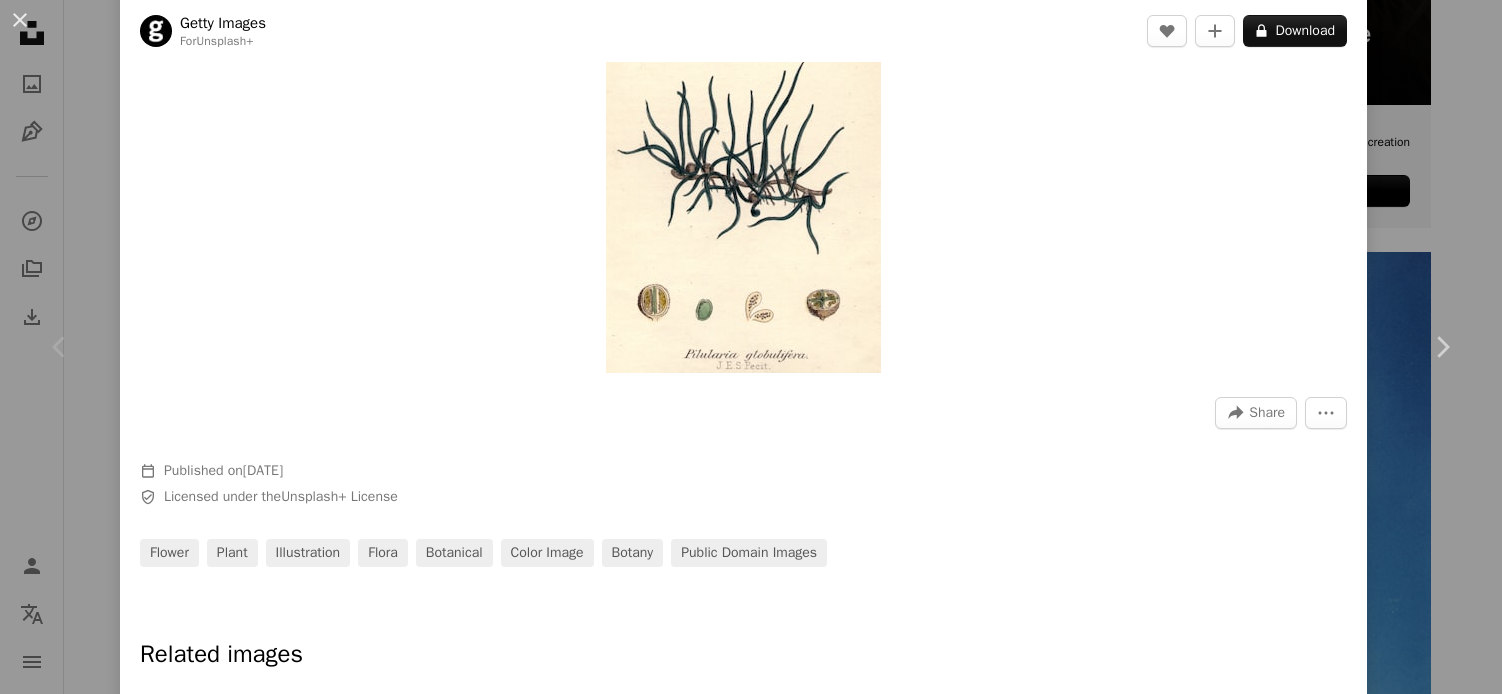 scroll, scrollTop: 0, scrollLeft: 0, axis: both 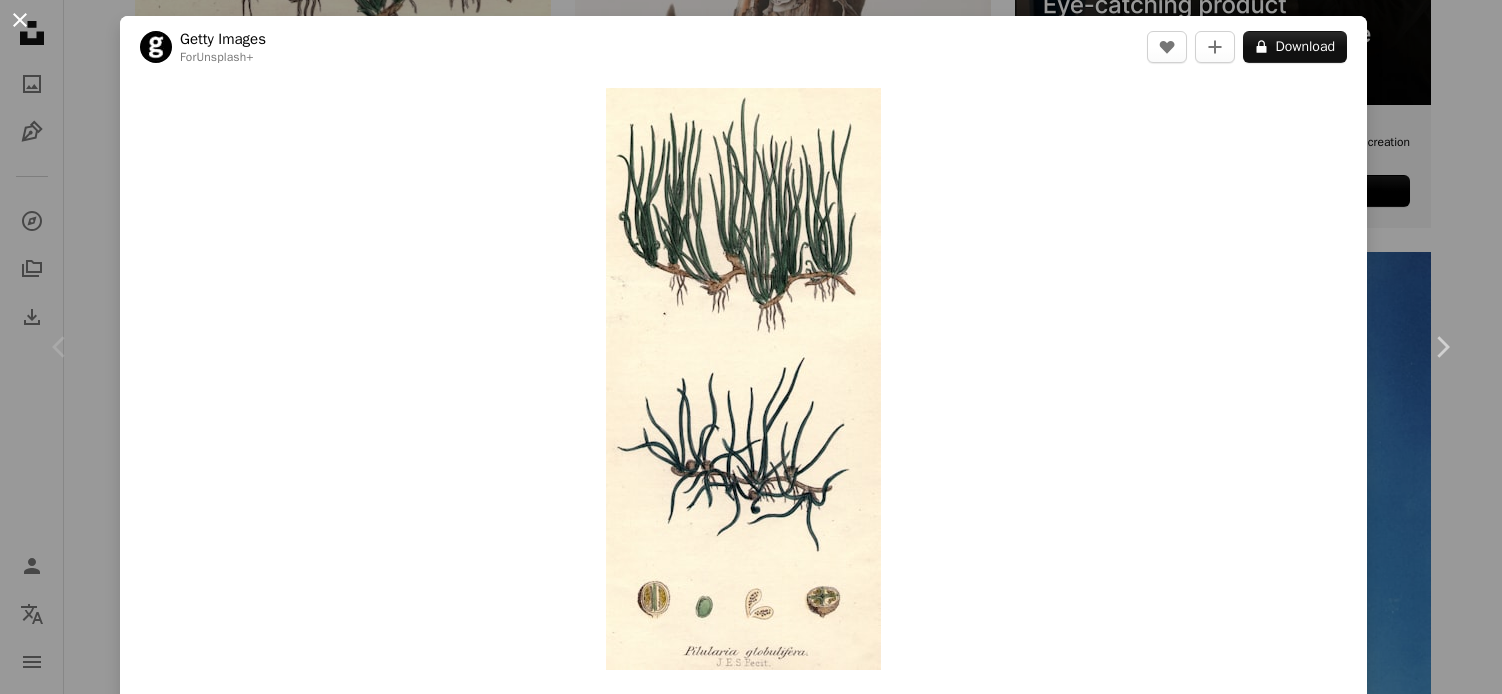 click on "An X shape" at bounding box center (20, 20) 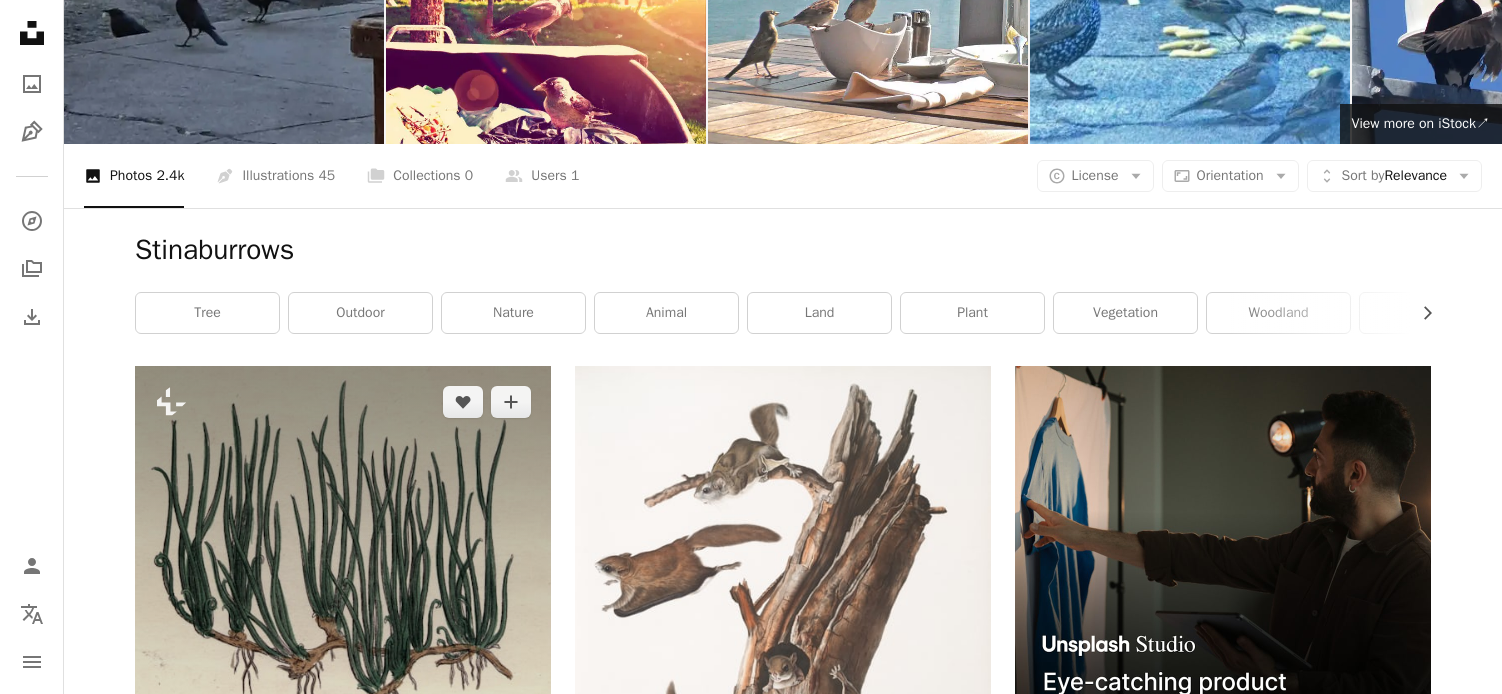 scroll, scrollTop: 0, scrollLeft: 0, axis: both 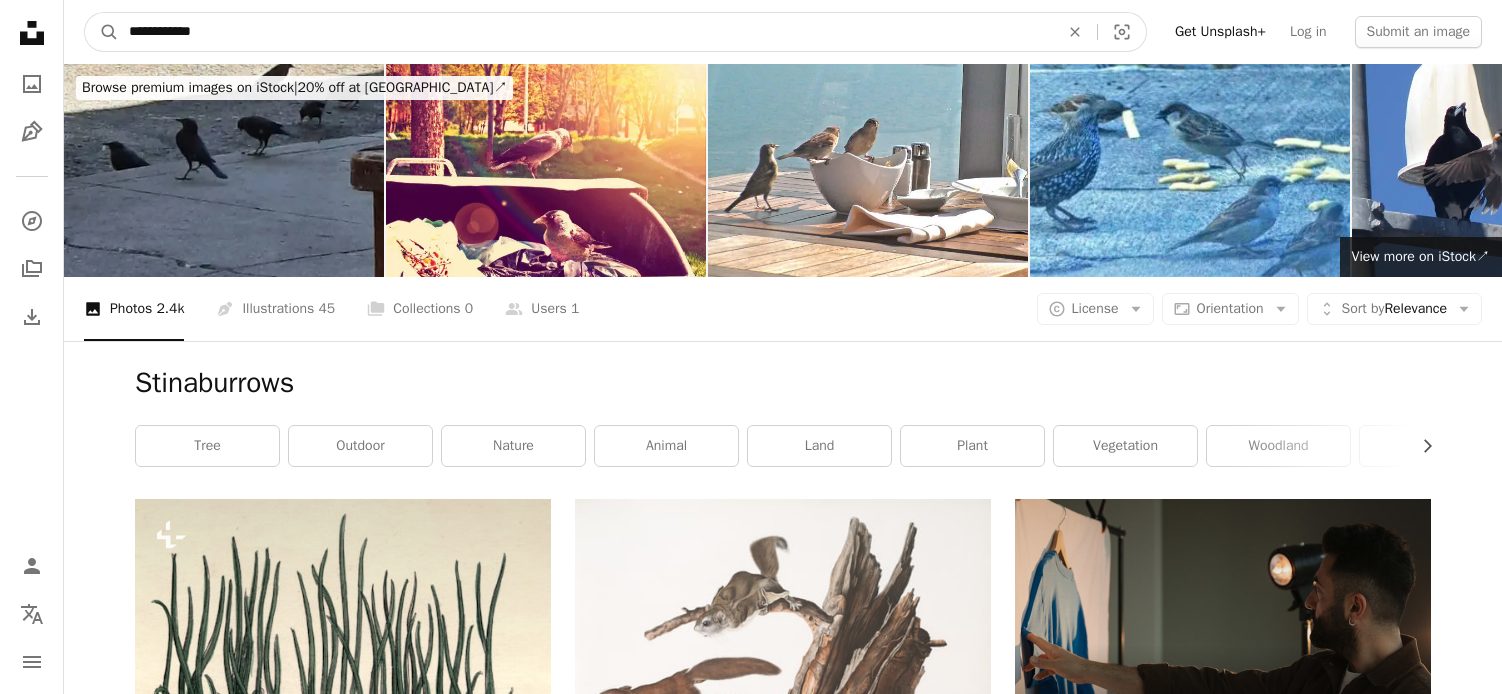 click on "**********" at bounding box center [586, 32] 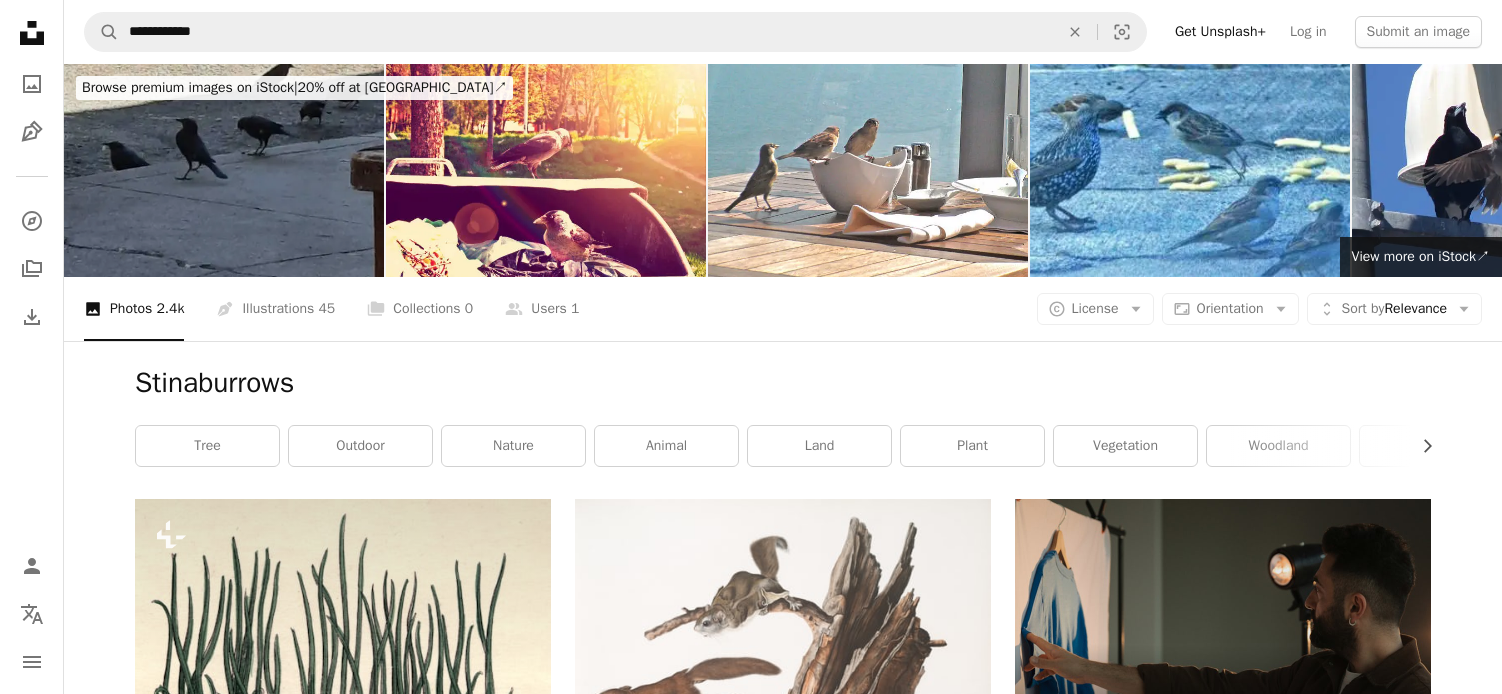 click at bounding box center (224, 170) 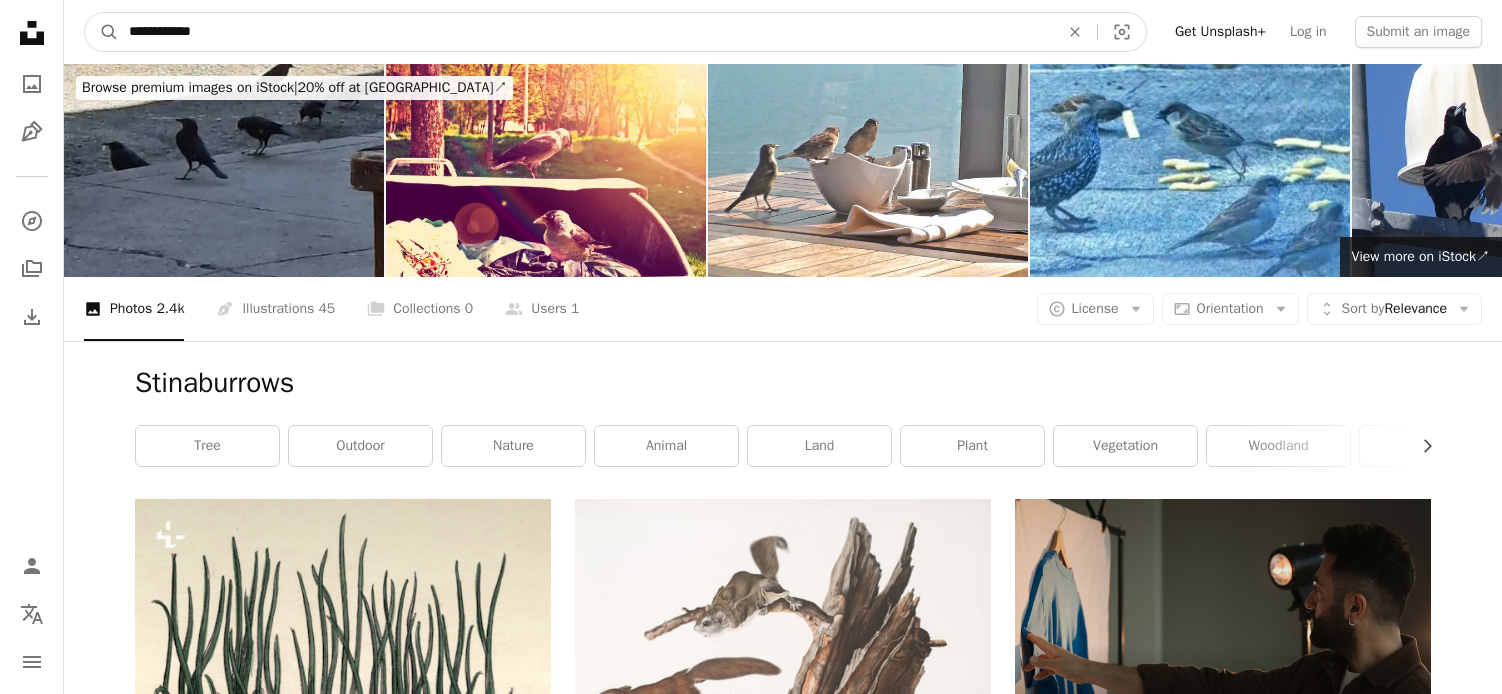 click on "**********" at bounding box center [586, 32] 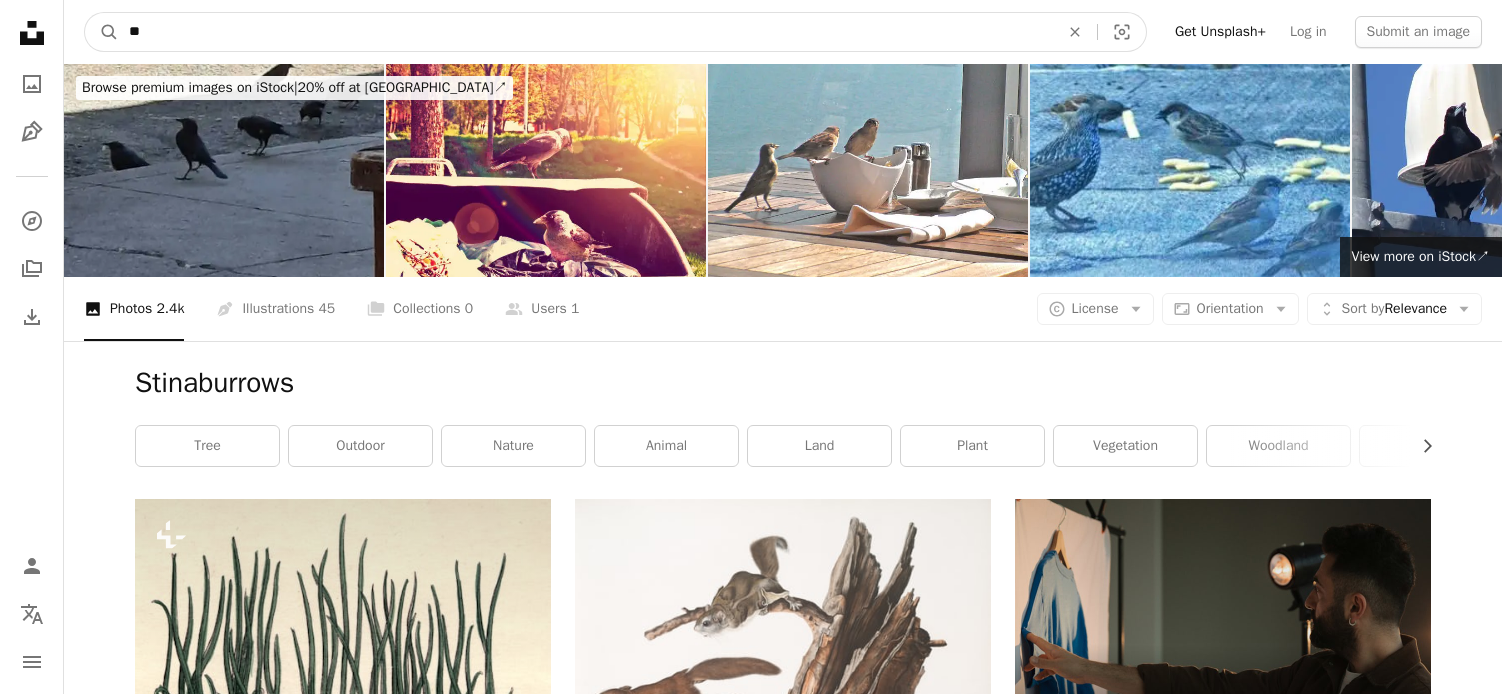 type on "*" 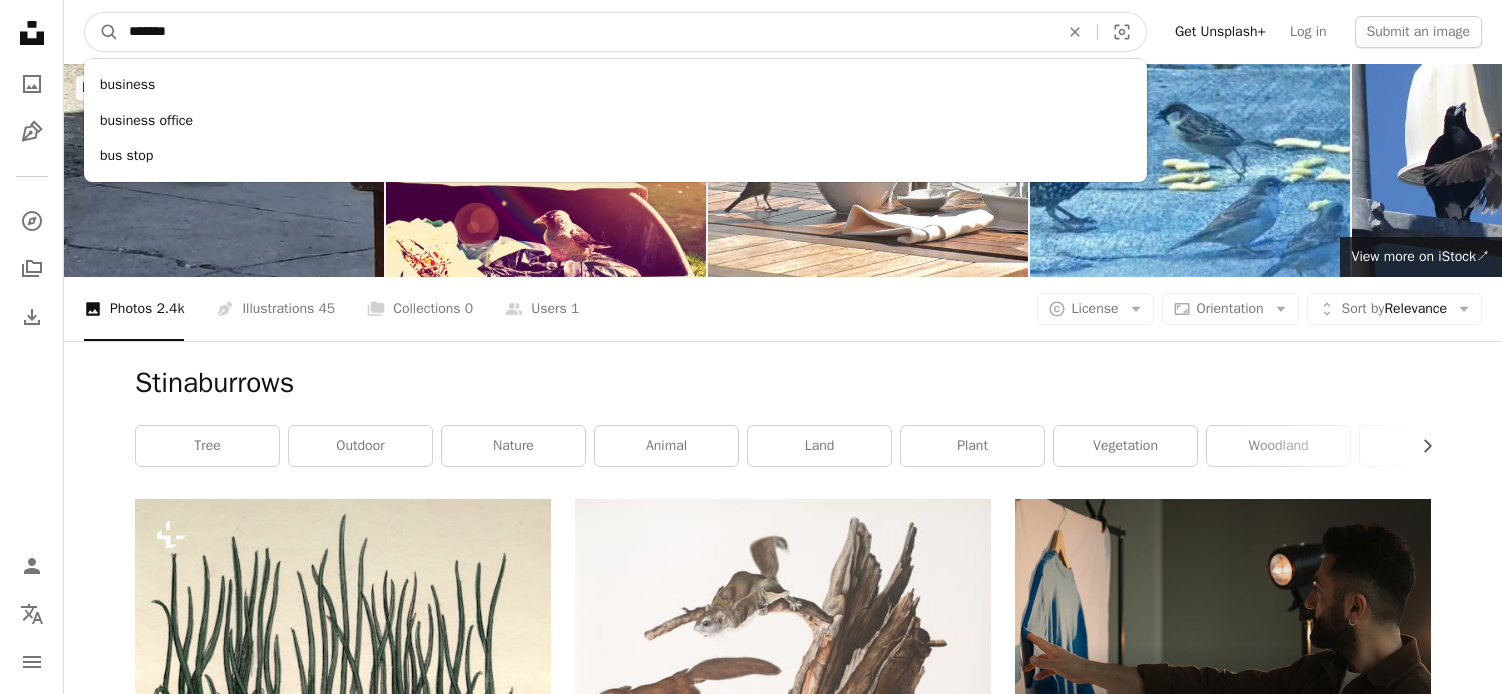 type on "********" 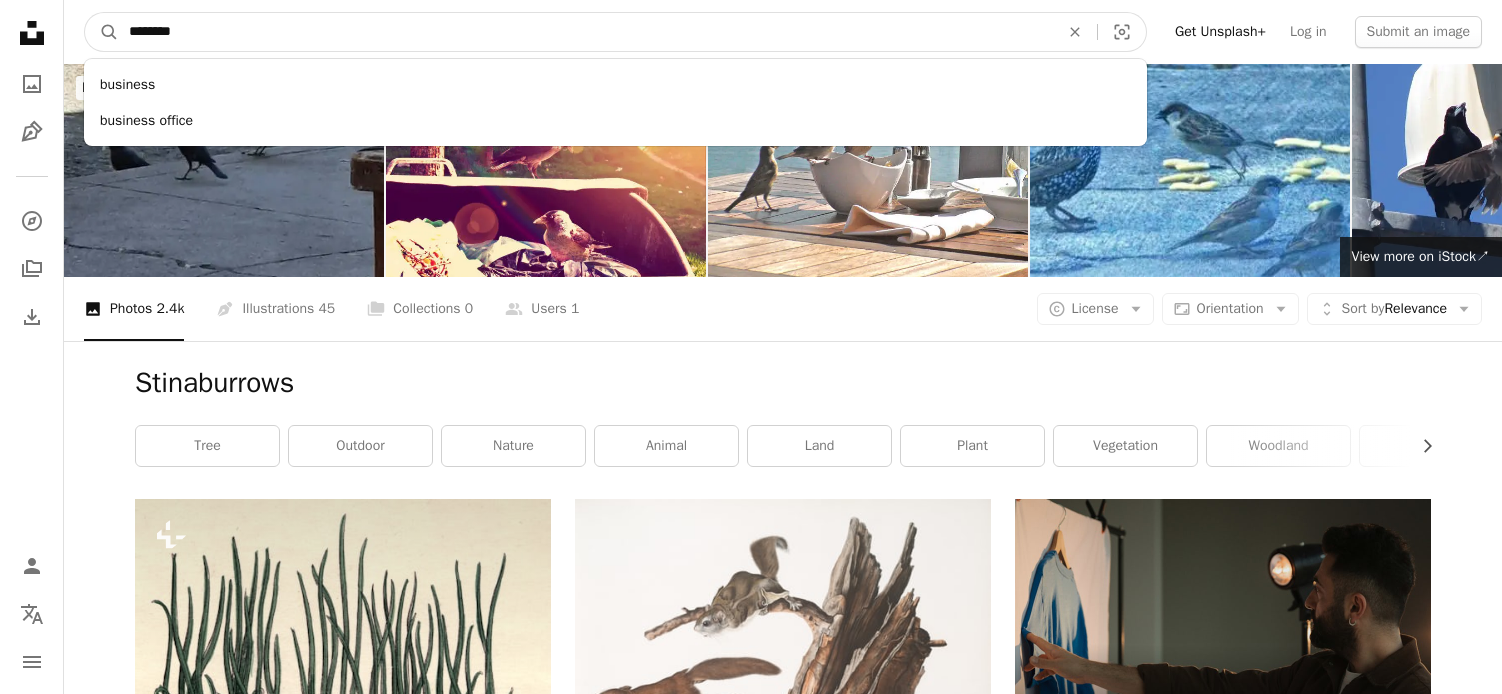 click on "A magnifying glass" at bounding box center [102, 32] 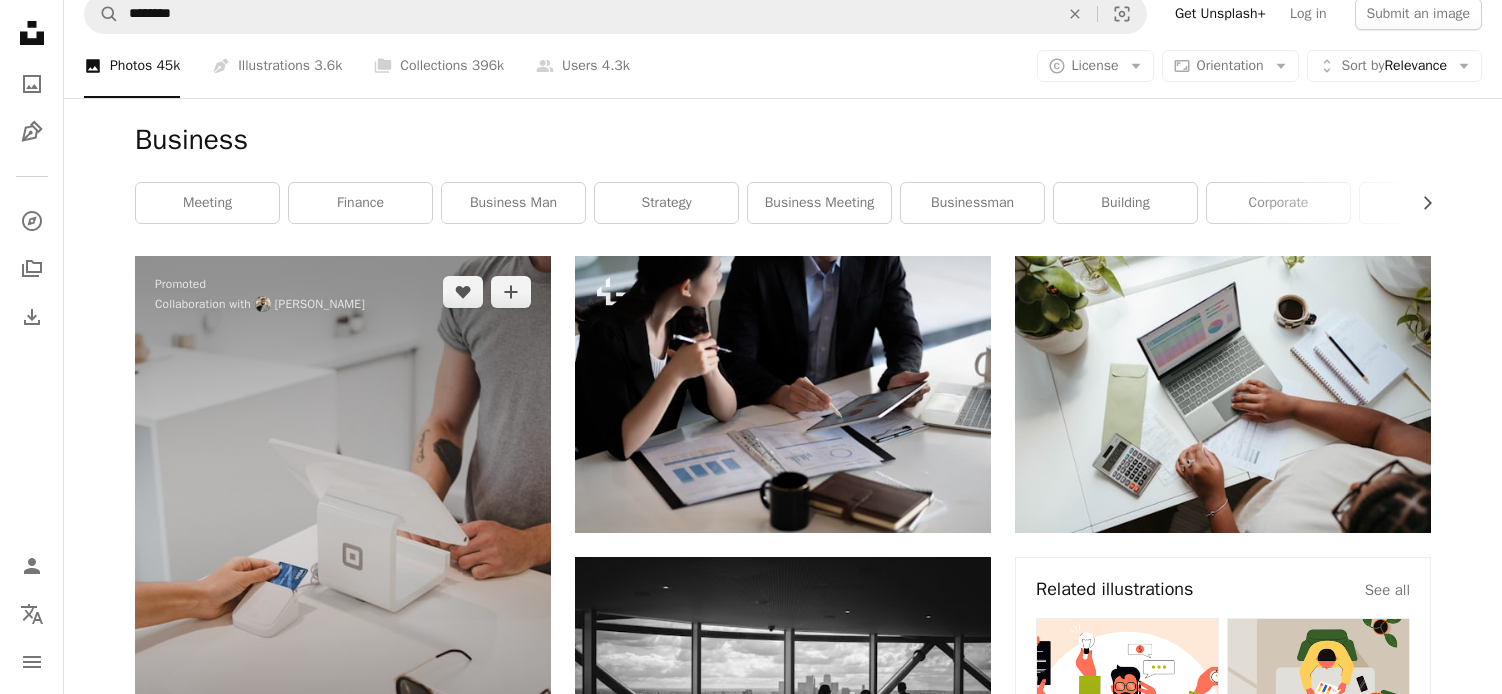 scroll, scrollTop: 23, scrollLeft: 0, axis: vertical 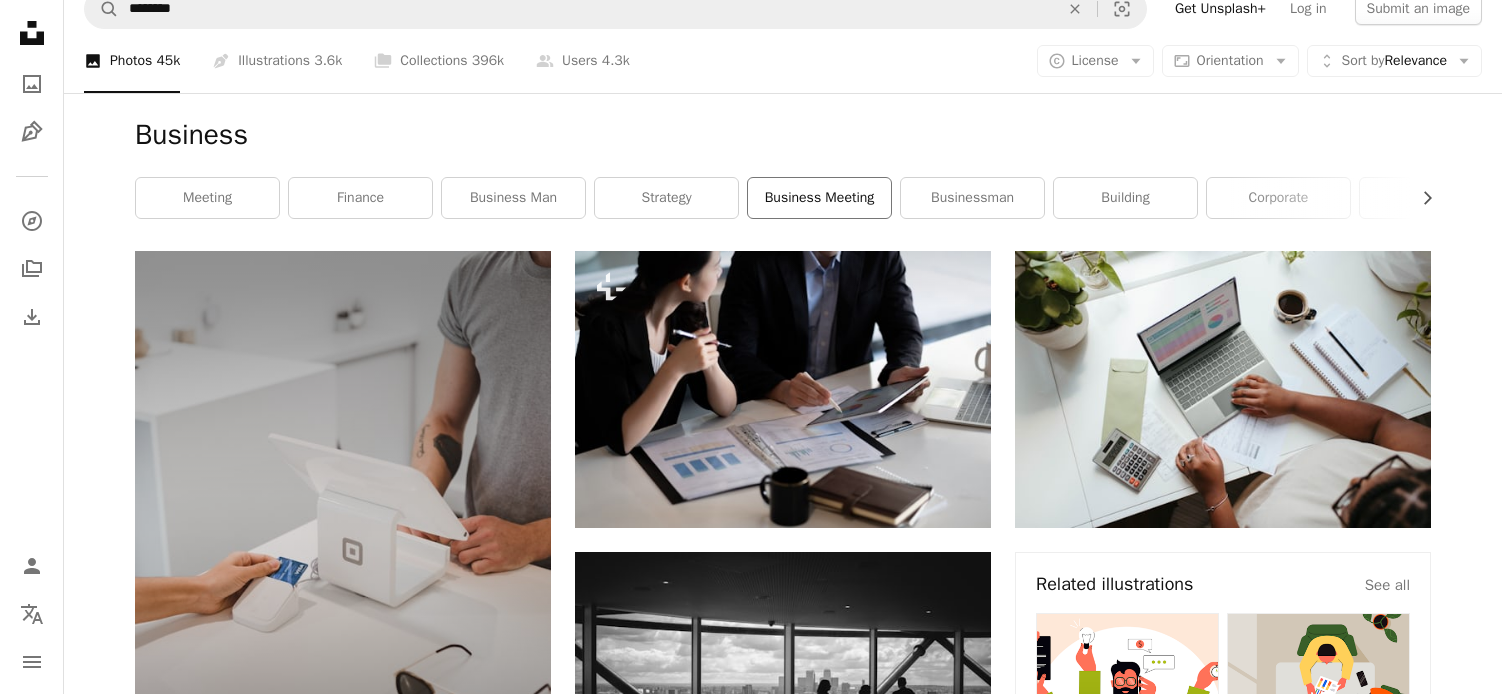click on "business meeting" at bounding box center (819, 198) 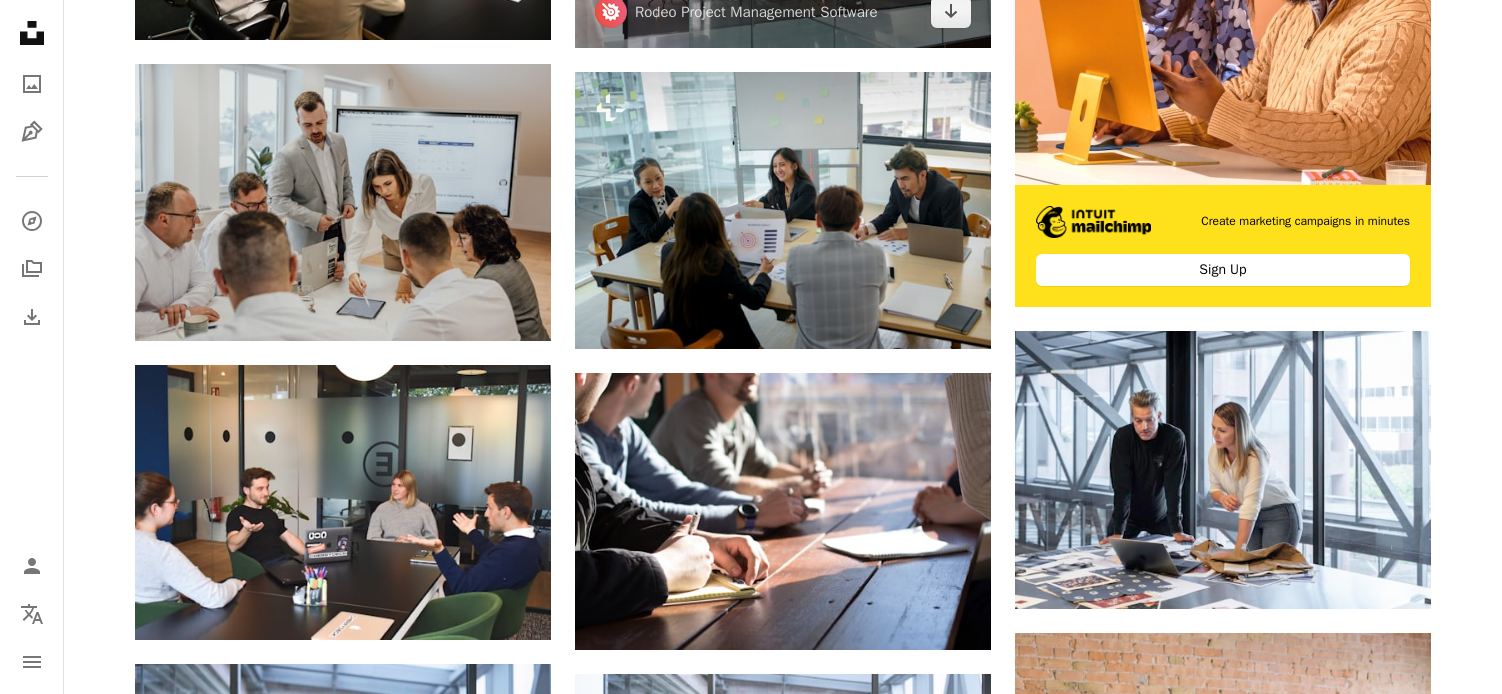 scroll, scrollTop: 720, scrollLeft: 0, axis: vertical 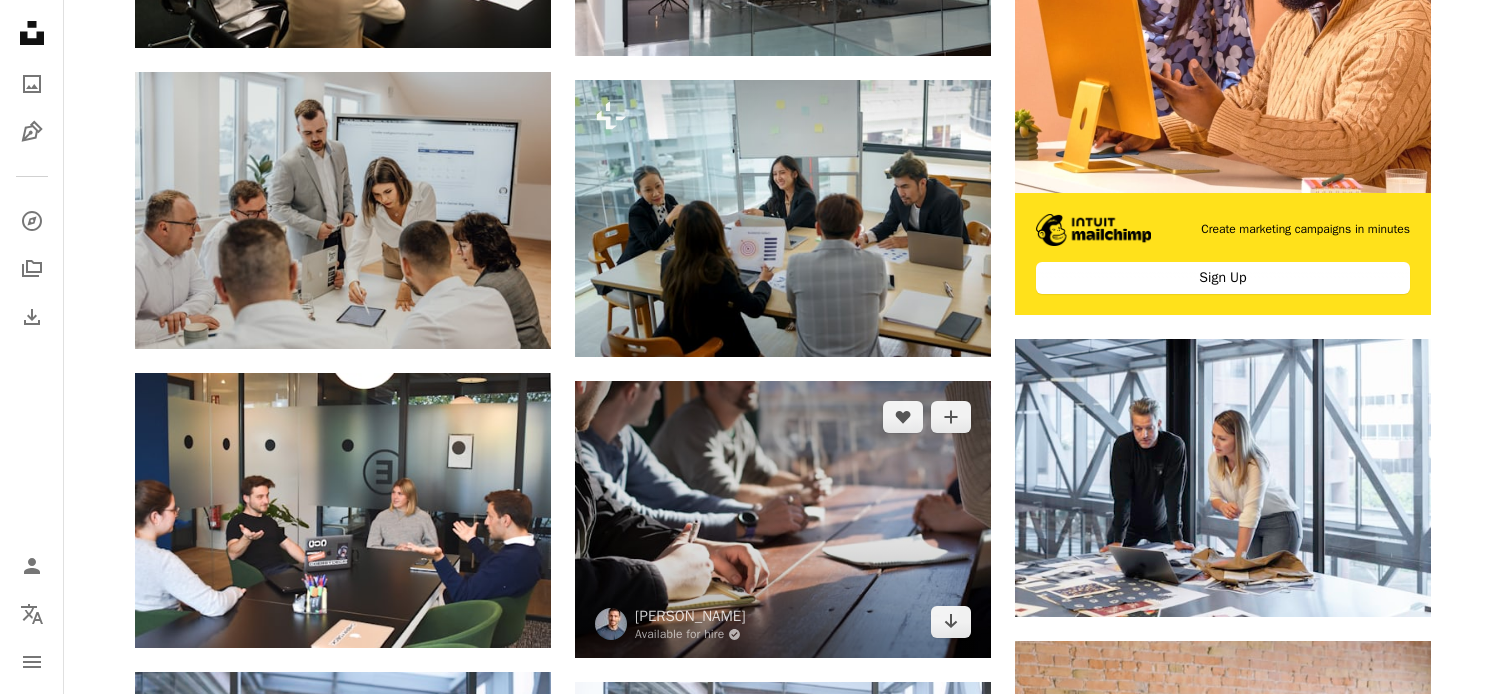 click at bounding box center [783, 519] 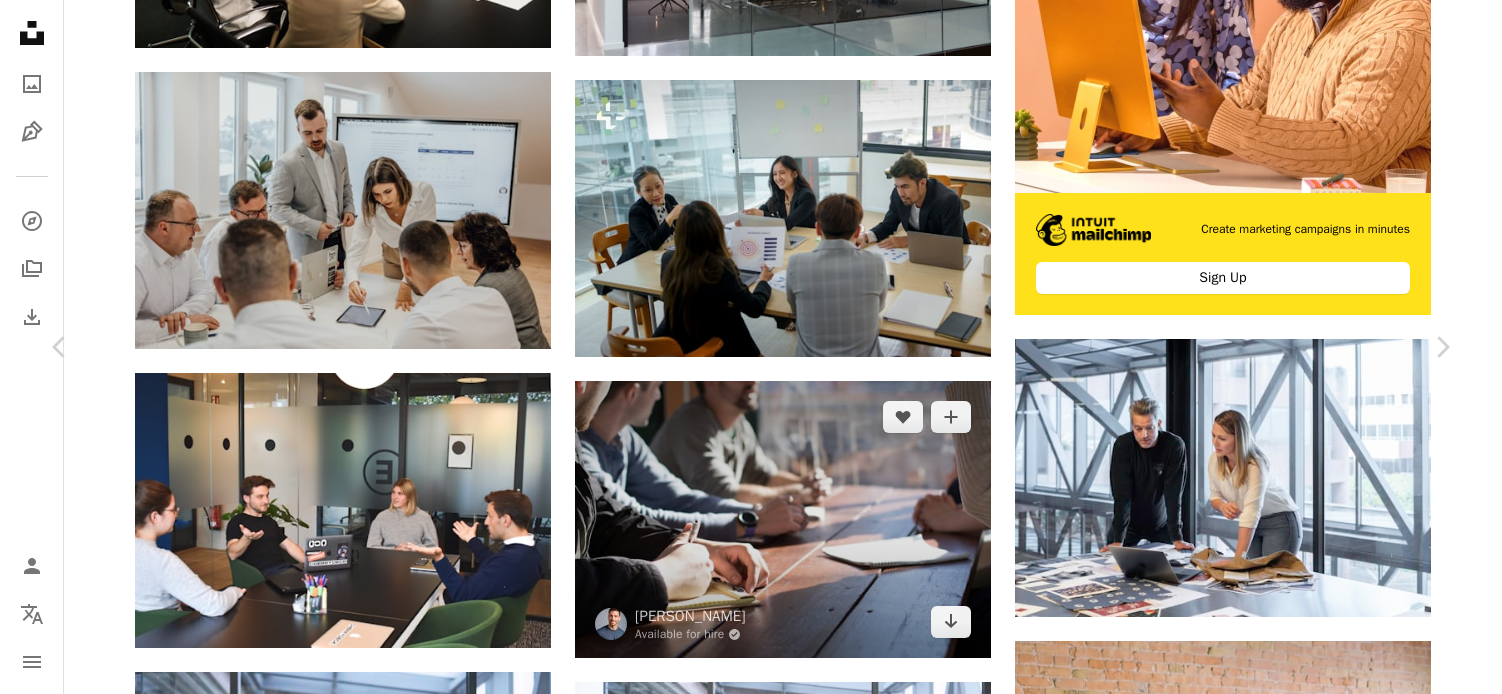 scroll, scrollTop: 43, scrollLeft: 0, axis: vertical 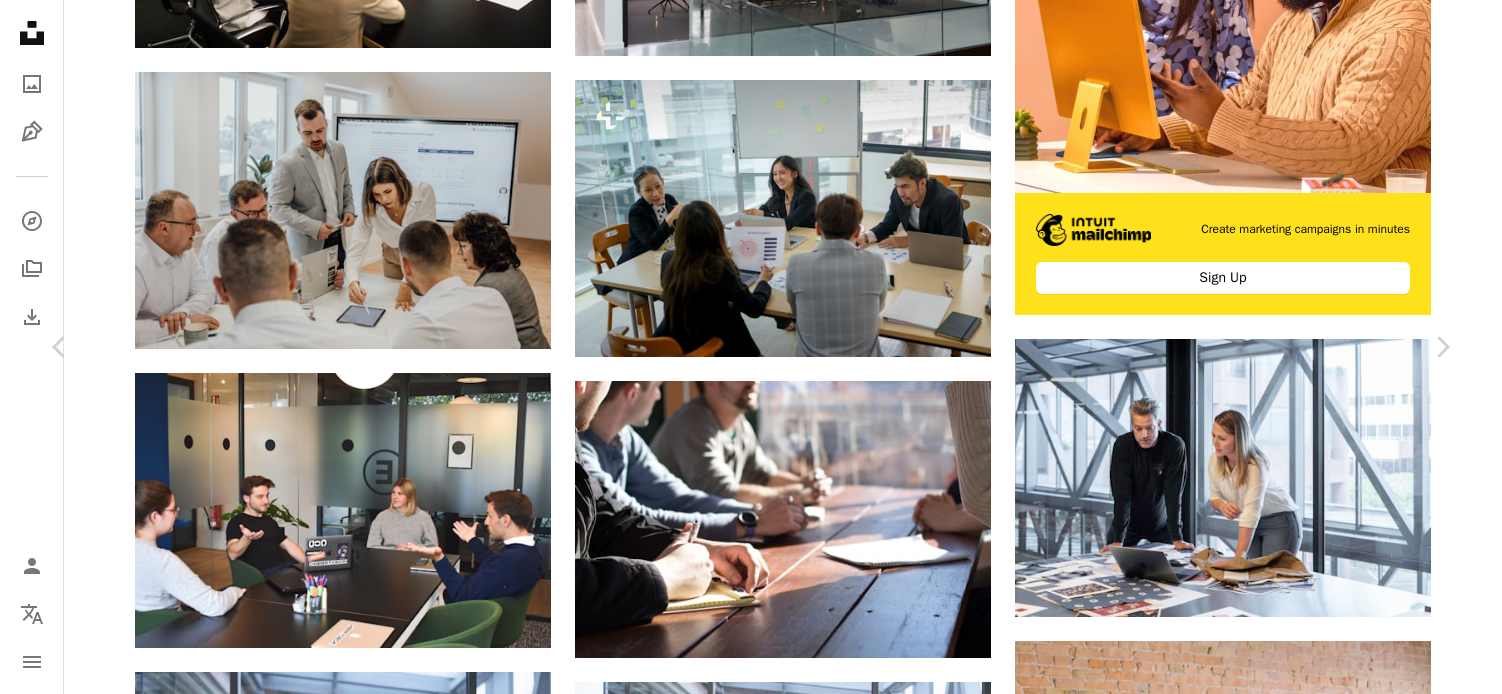click on "Download free" at bounding box center [1257, 3414] 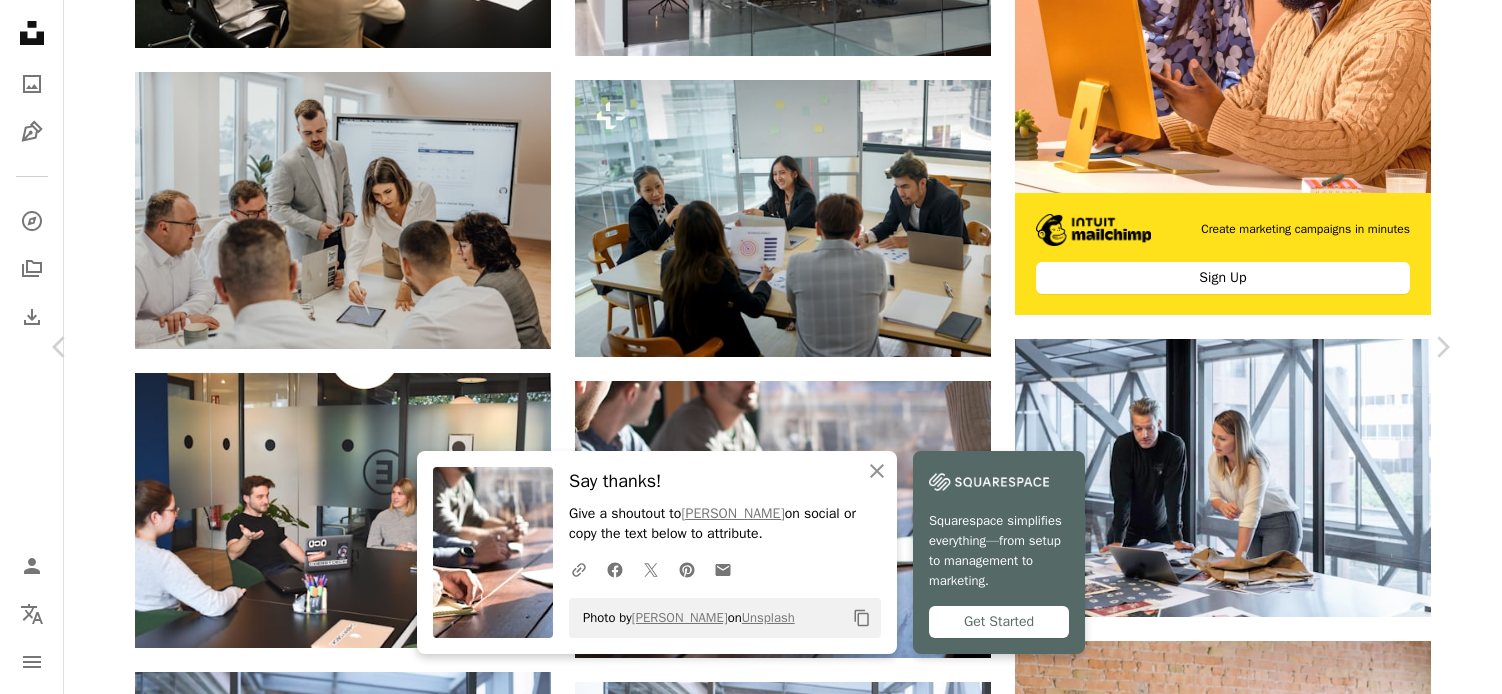 click on "An X shape" at bounding box center [20, 20] 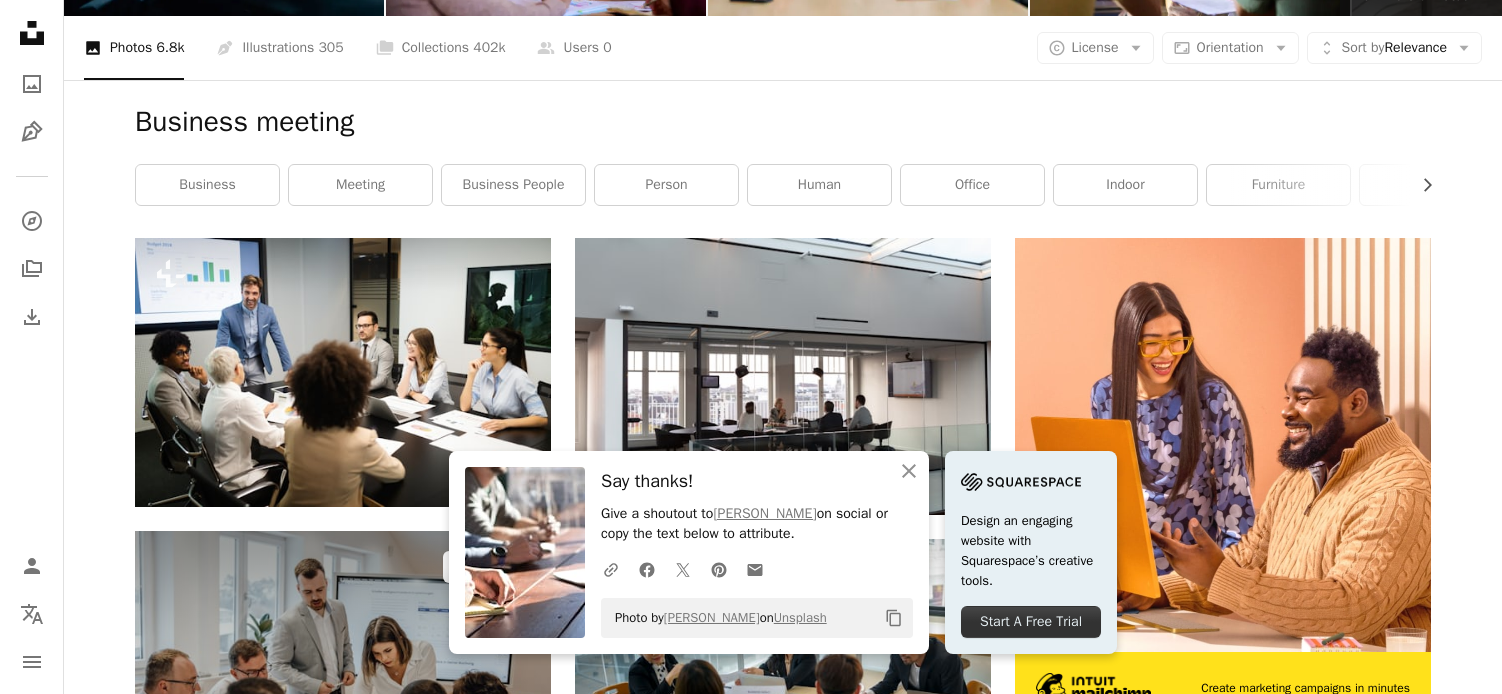 scroll, scrollTop: 0, scrollLeft: 0, axis: both 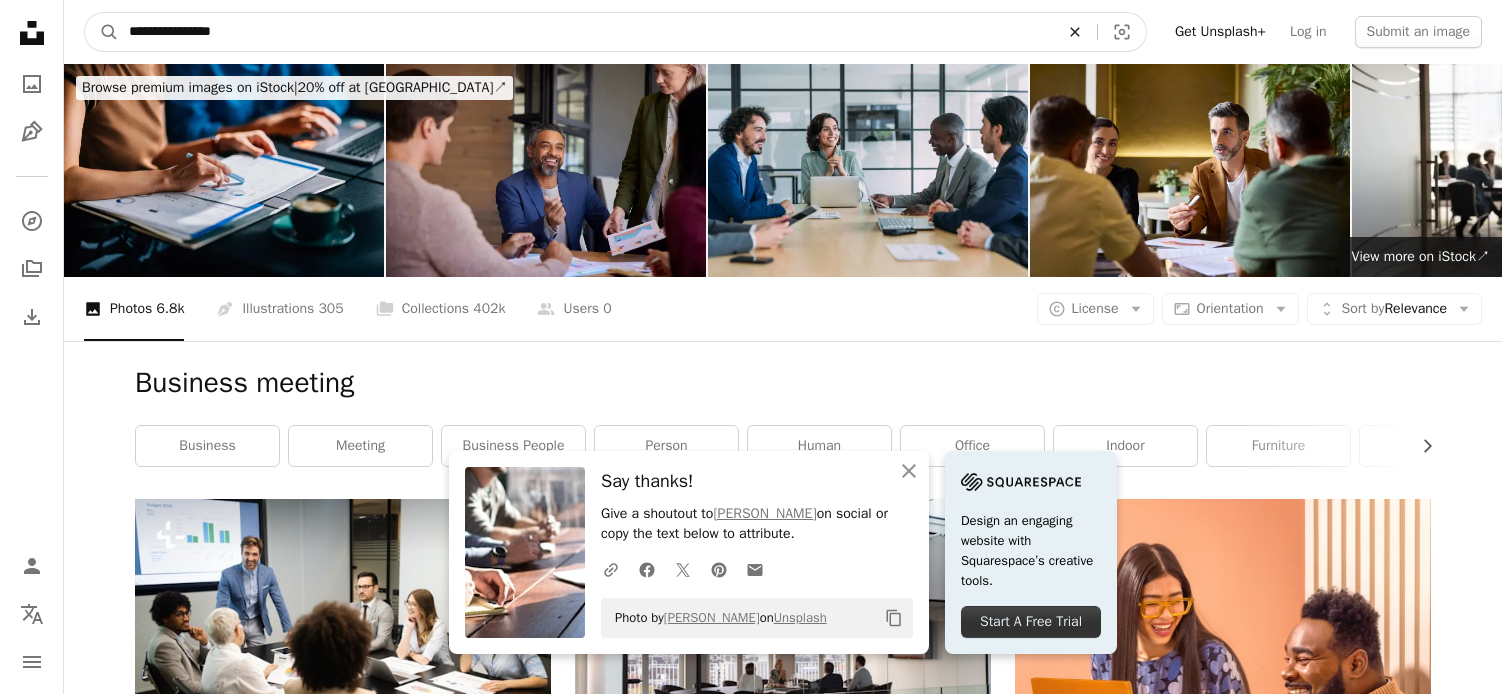 click on "An X shape" 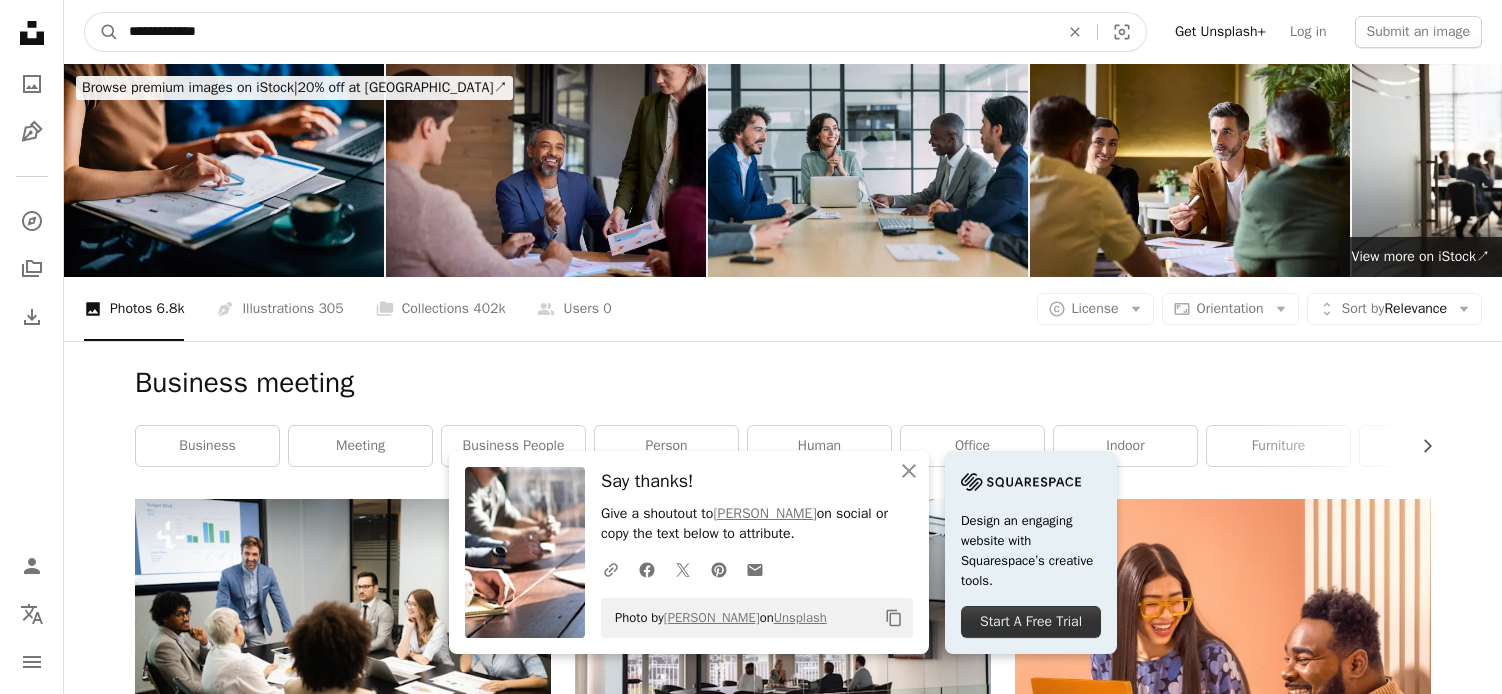 type on "**********" 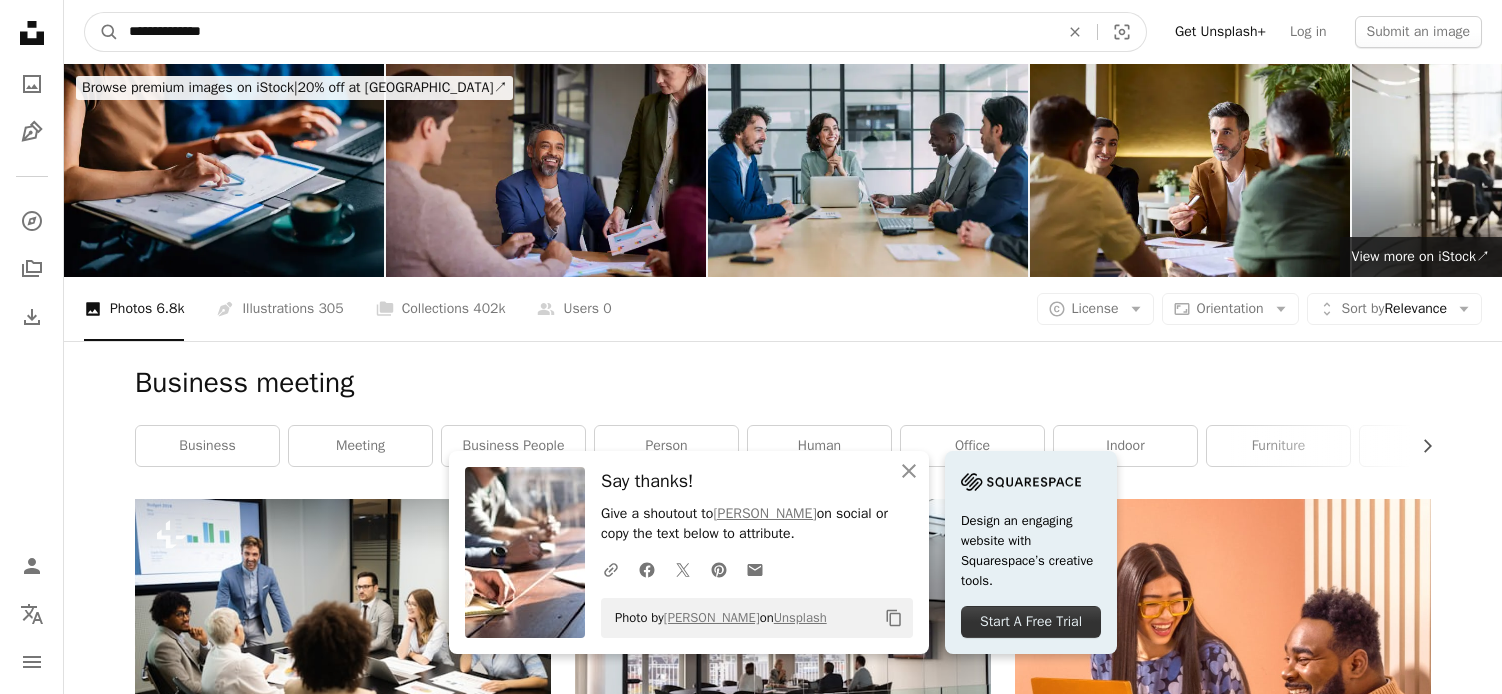 click on "A magnifying glass" at bounding box center (102, 32) 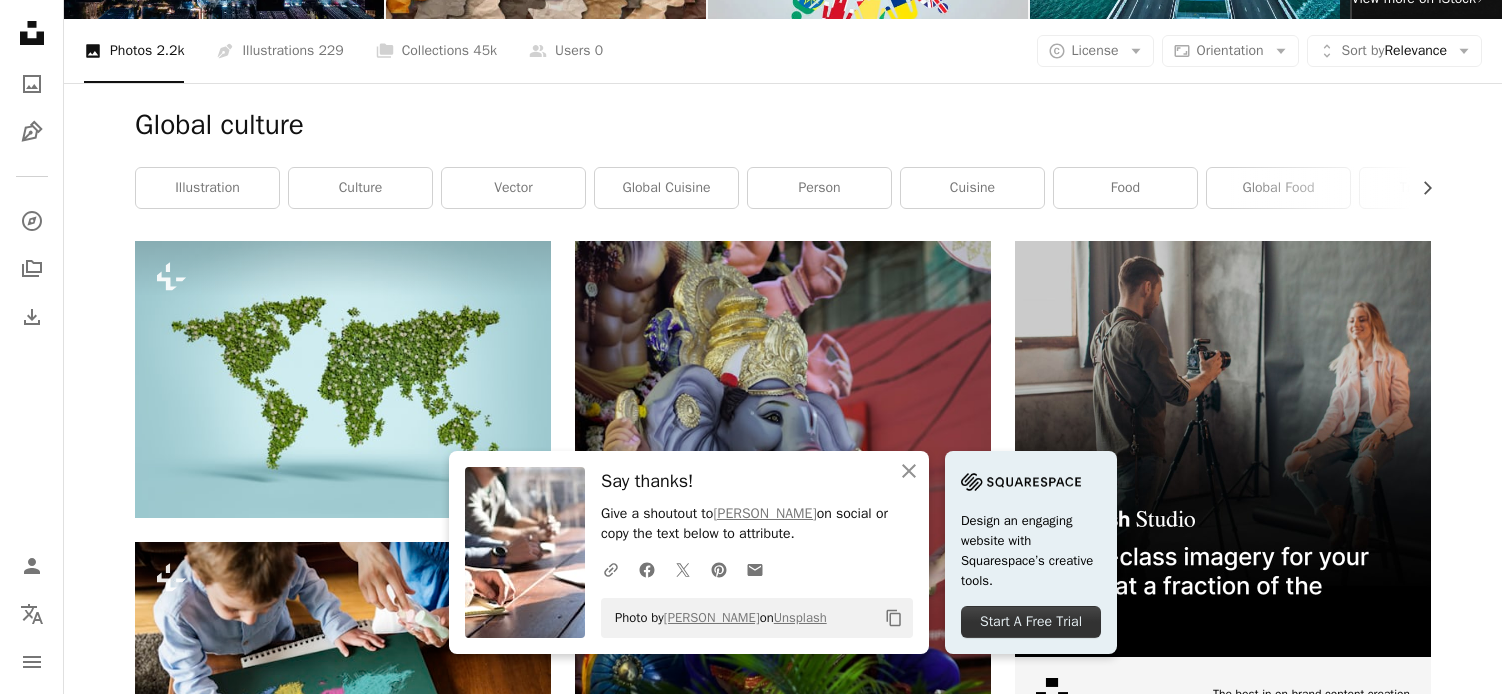 scroll, scrollTop: 276, scrollLeft: 0, axis: vertical 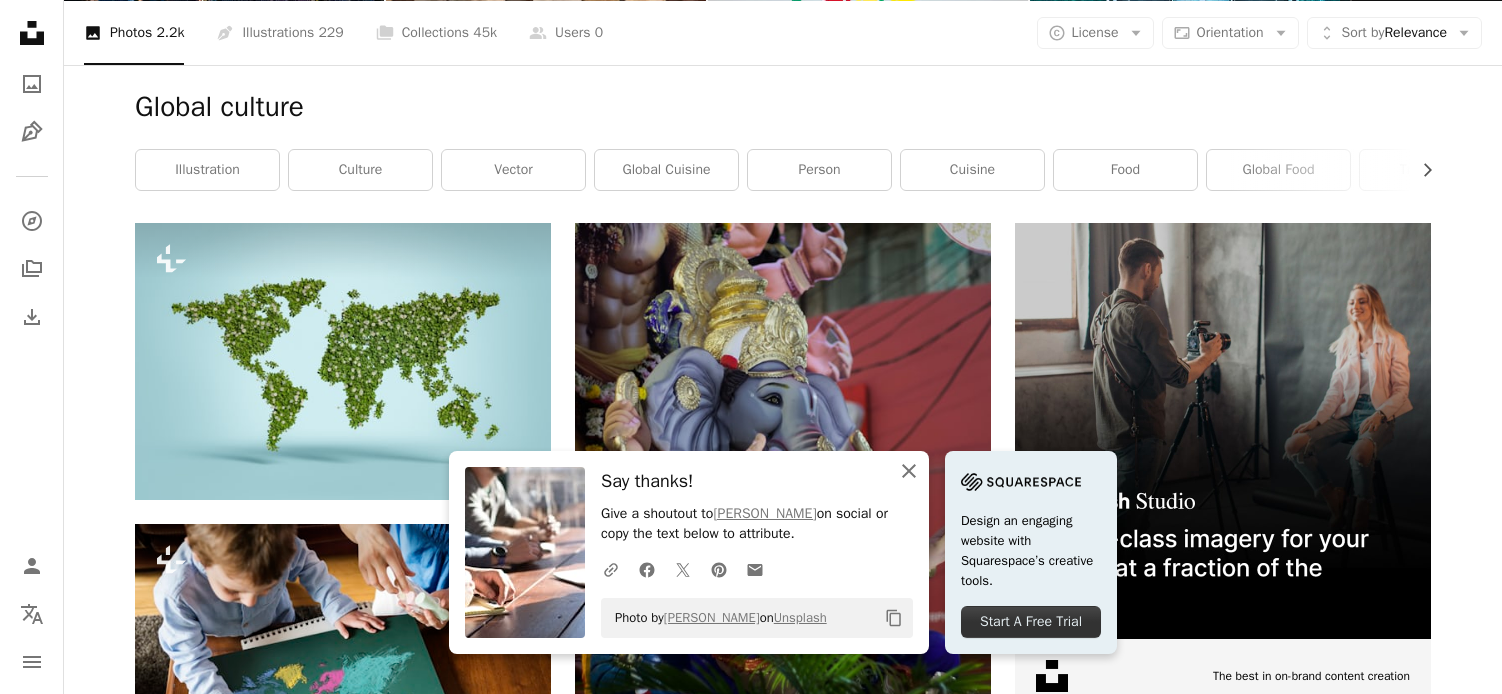 click on "An X shape" 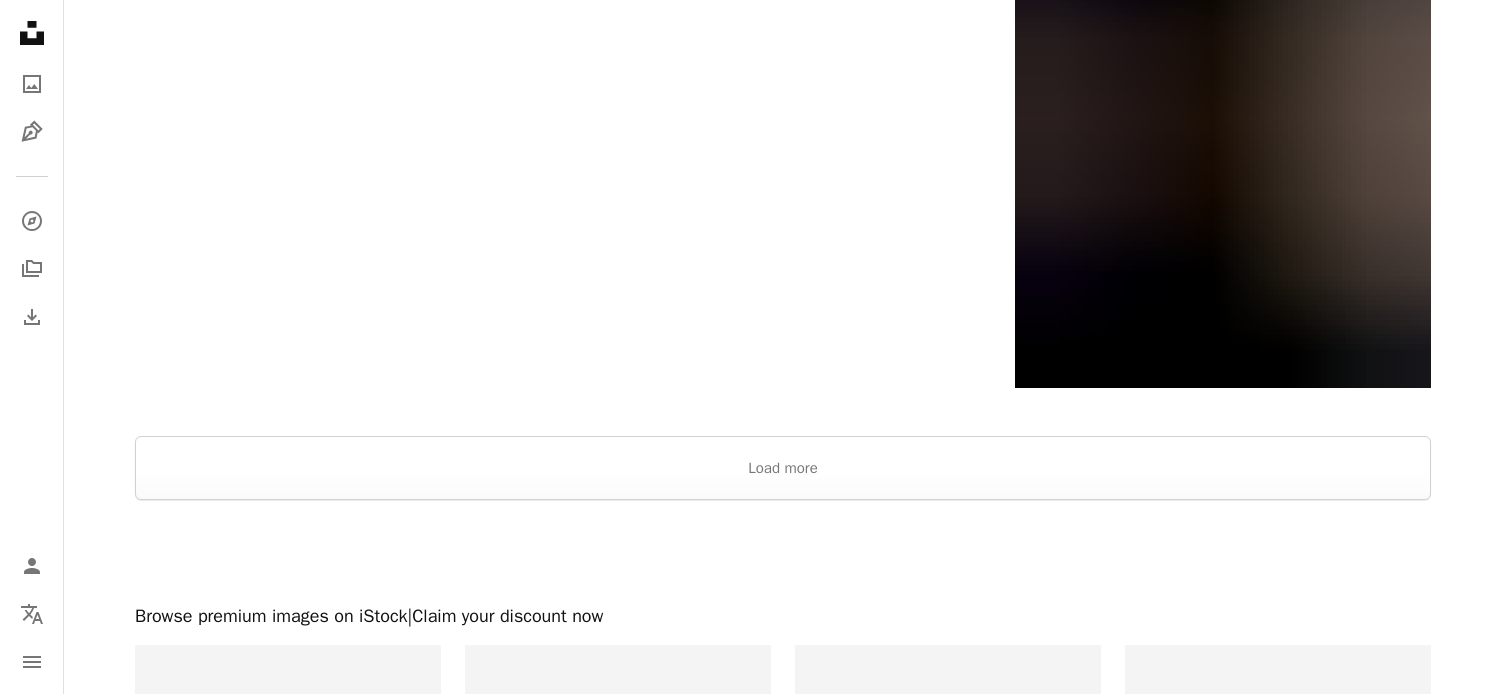 scroll, scrollTop: 3133, scrollLeft: 0, axis: vertical 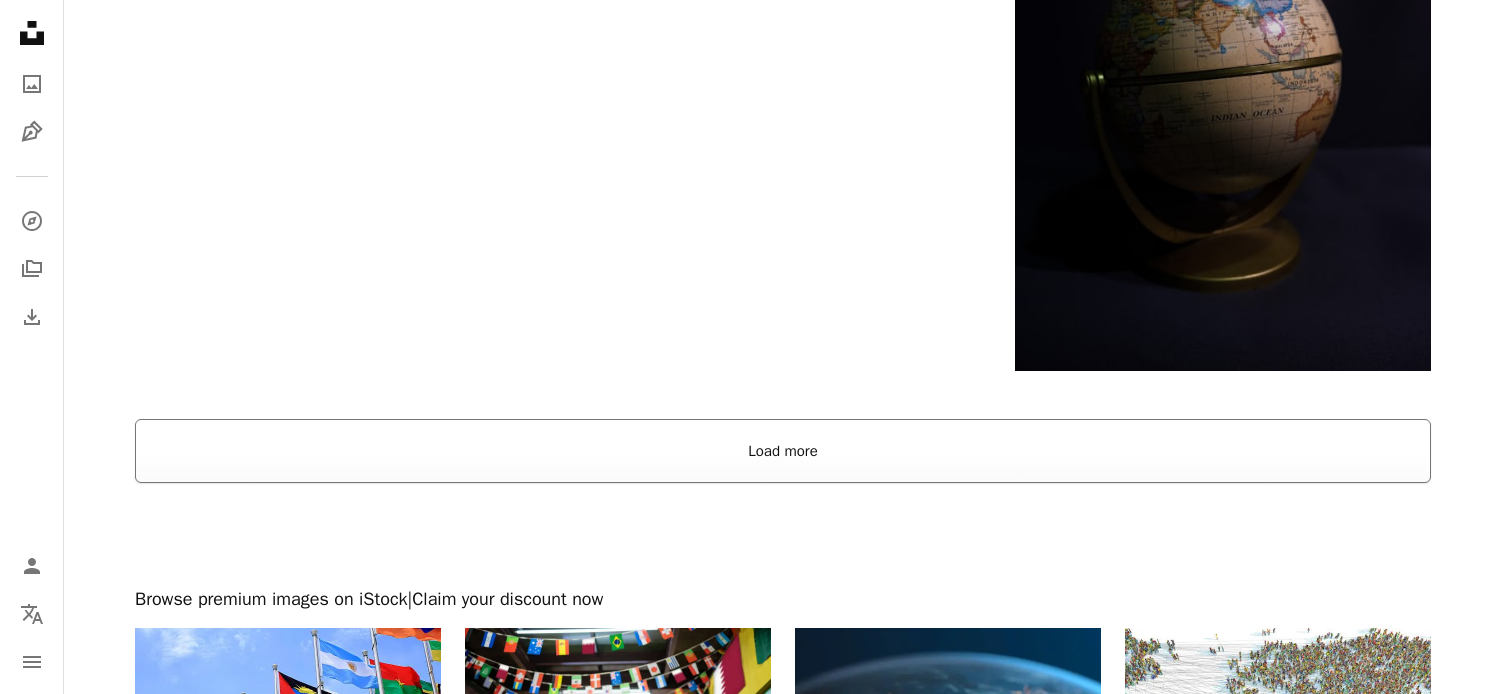 click on "Load more" at bounding box center [783, 451] 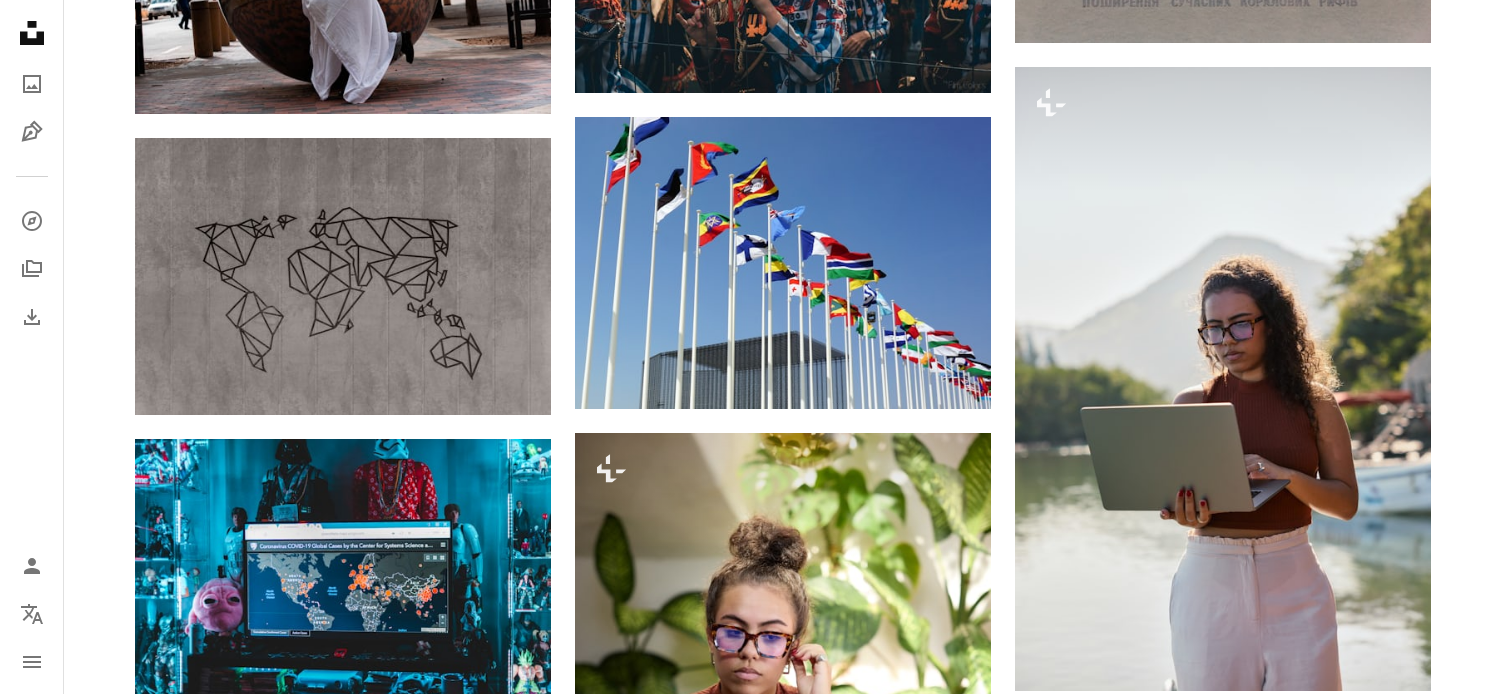 scroll, scrollTop: 7164, scrollLeft: 0, axis: vertical 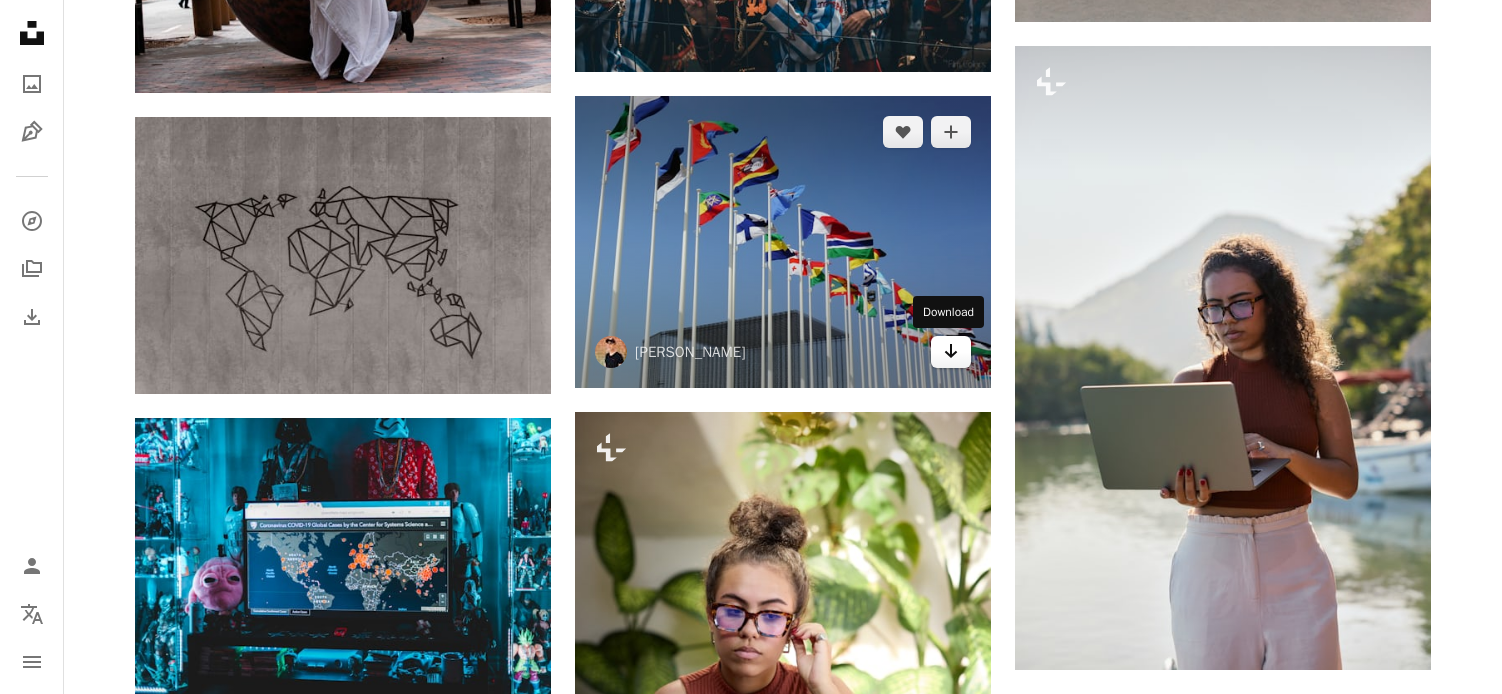 click 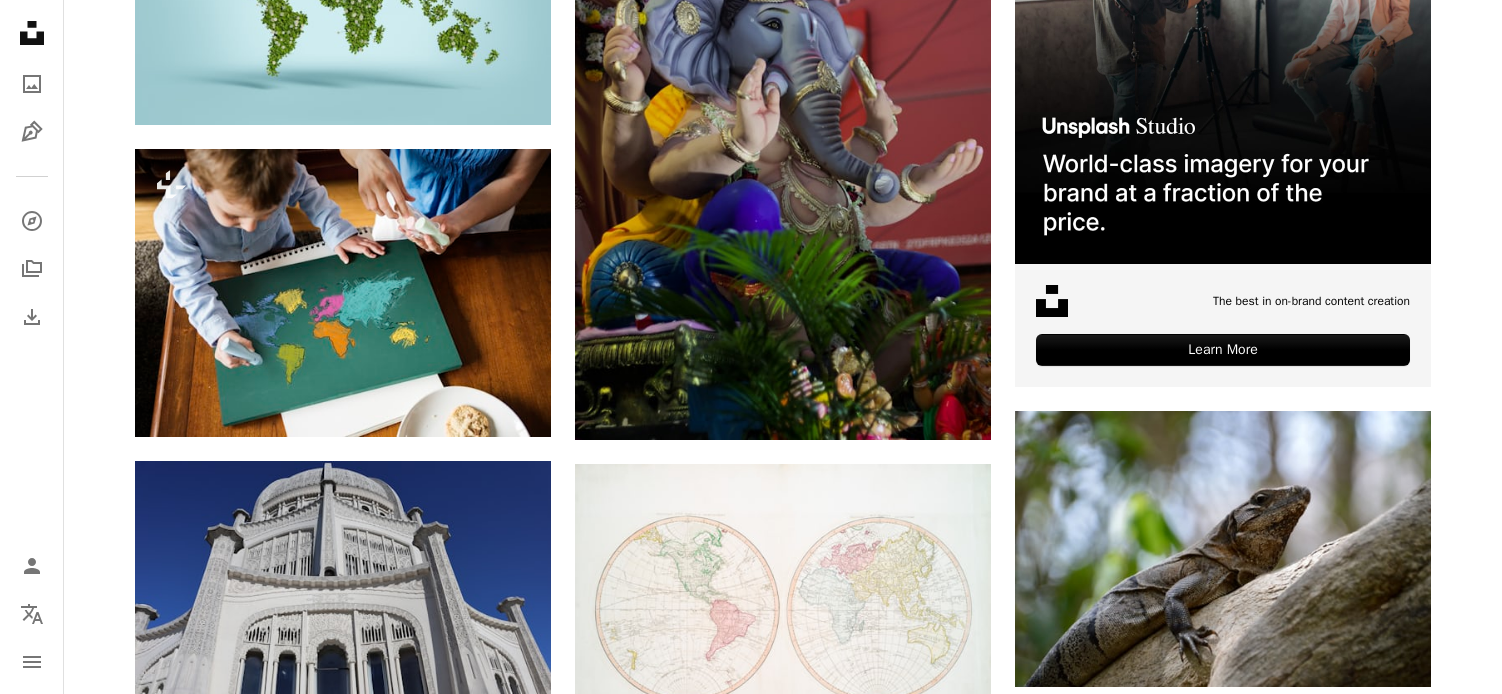 scroll, scrollTop: 0, scrollLeft: 0, axis: both 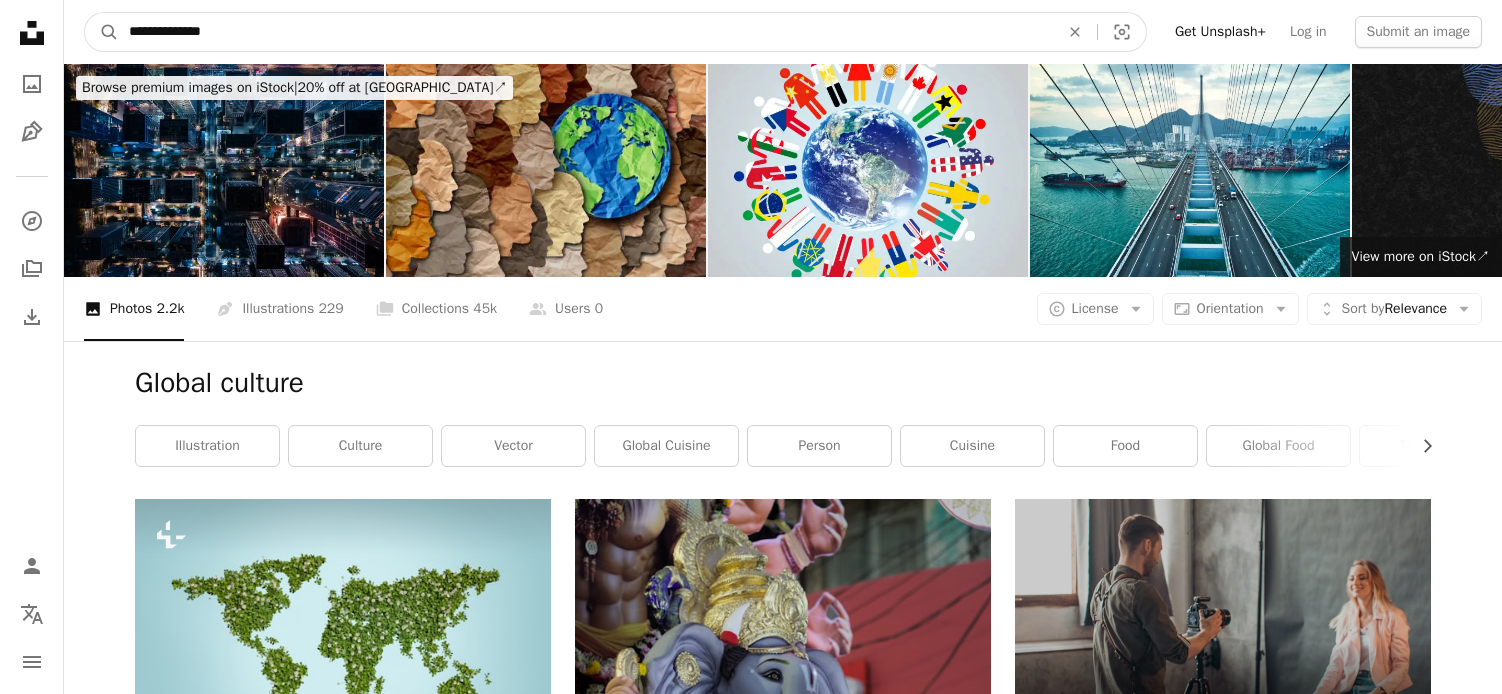 click on "**********" at bounding box center (586, 32) 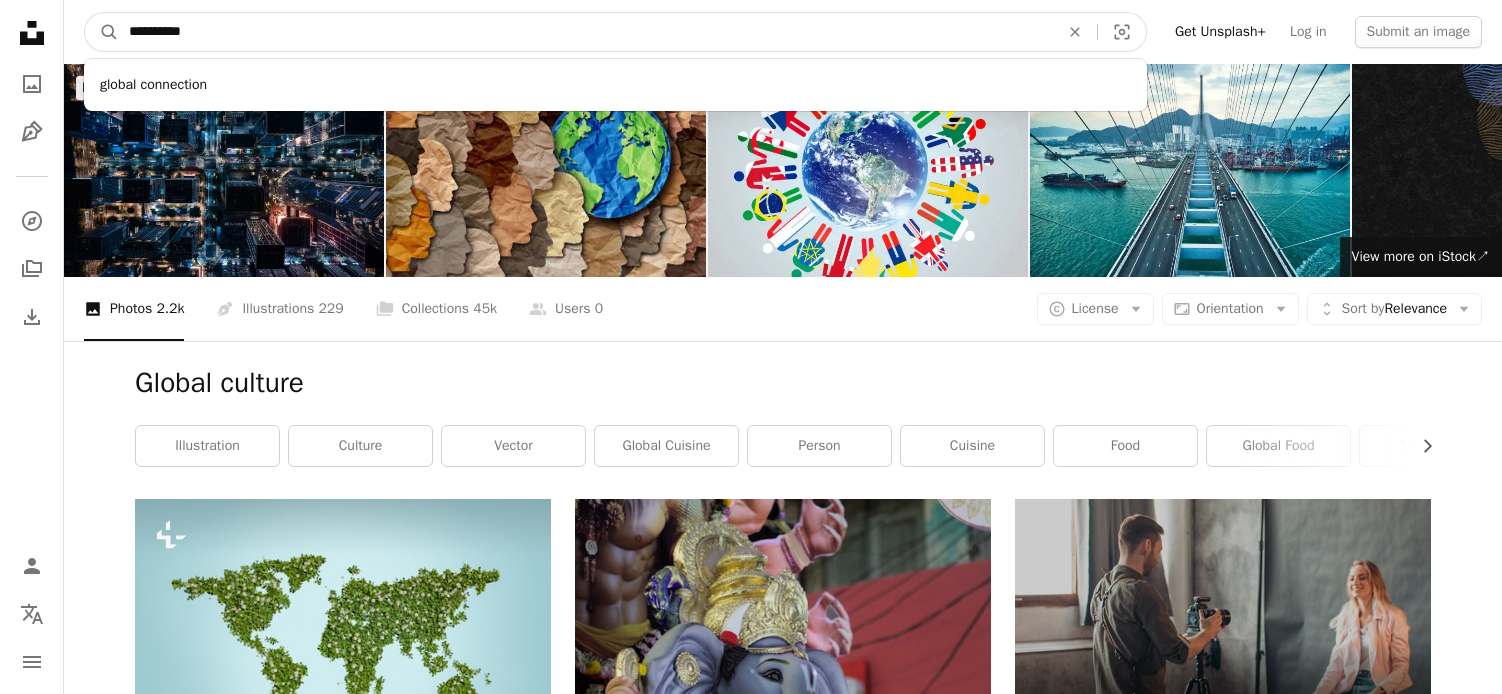 type on "**********" 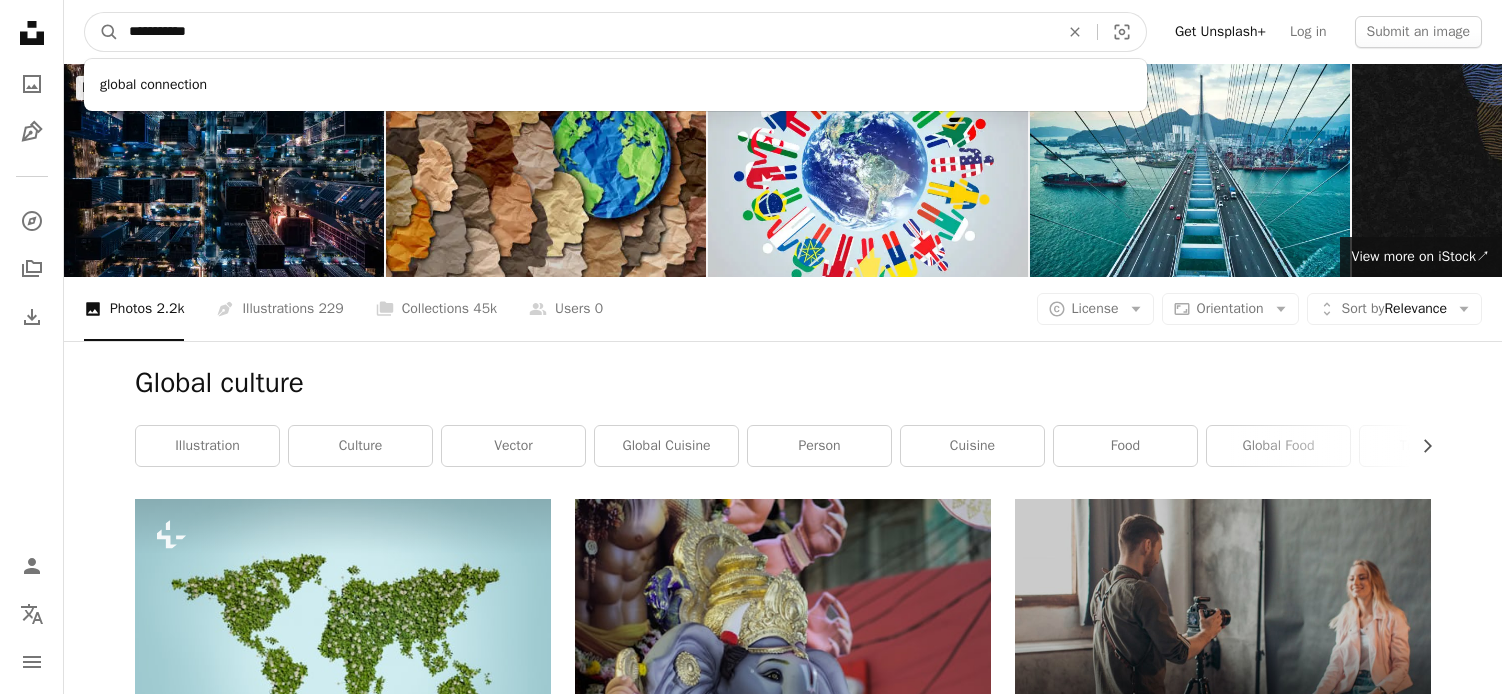 click on "A magnifying glass" at bounding box center [102, 32] 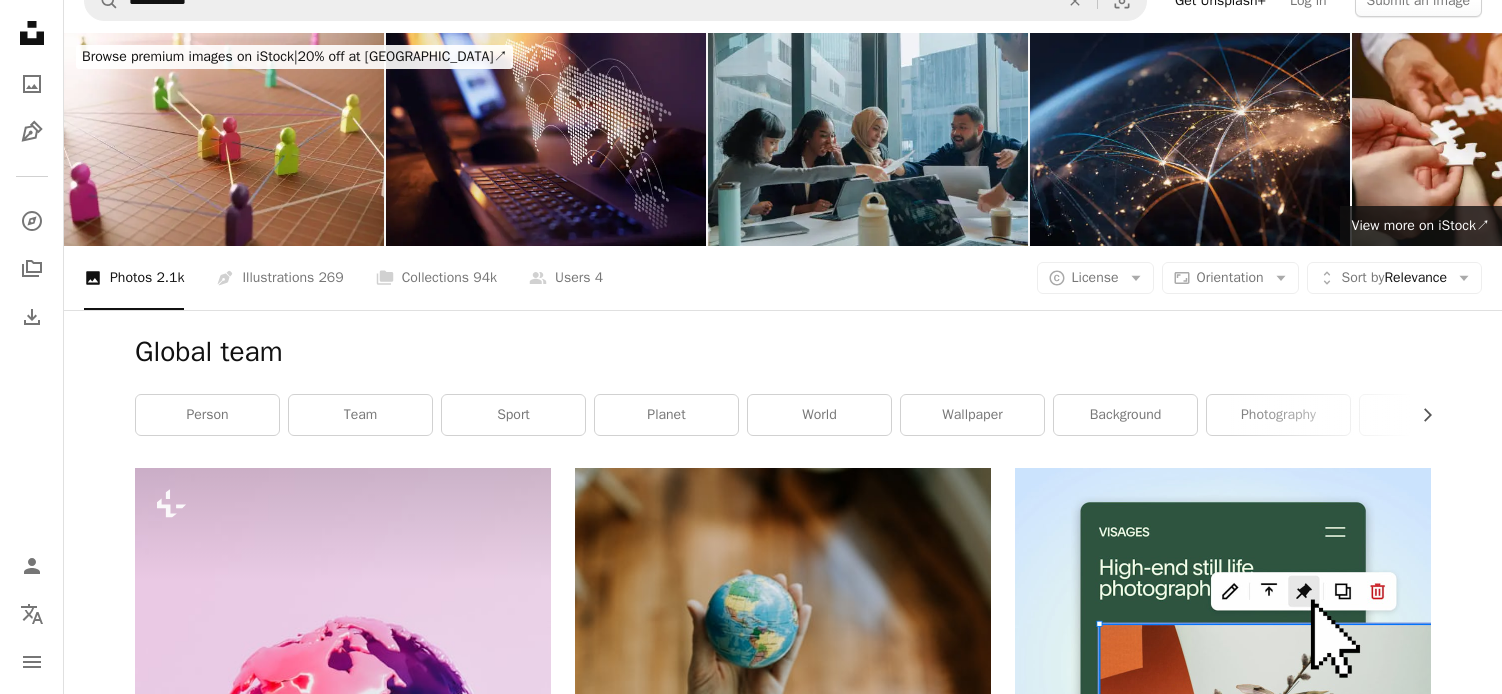 scroll, scrollTop: 41, scrollLeft: 0, axis: vertical 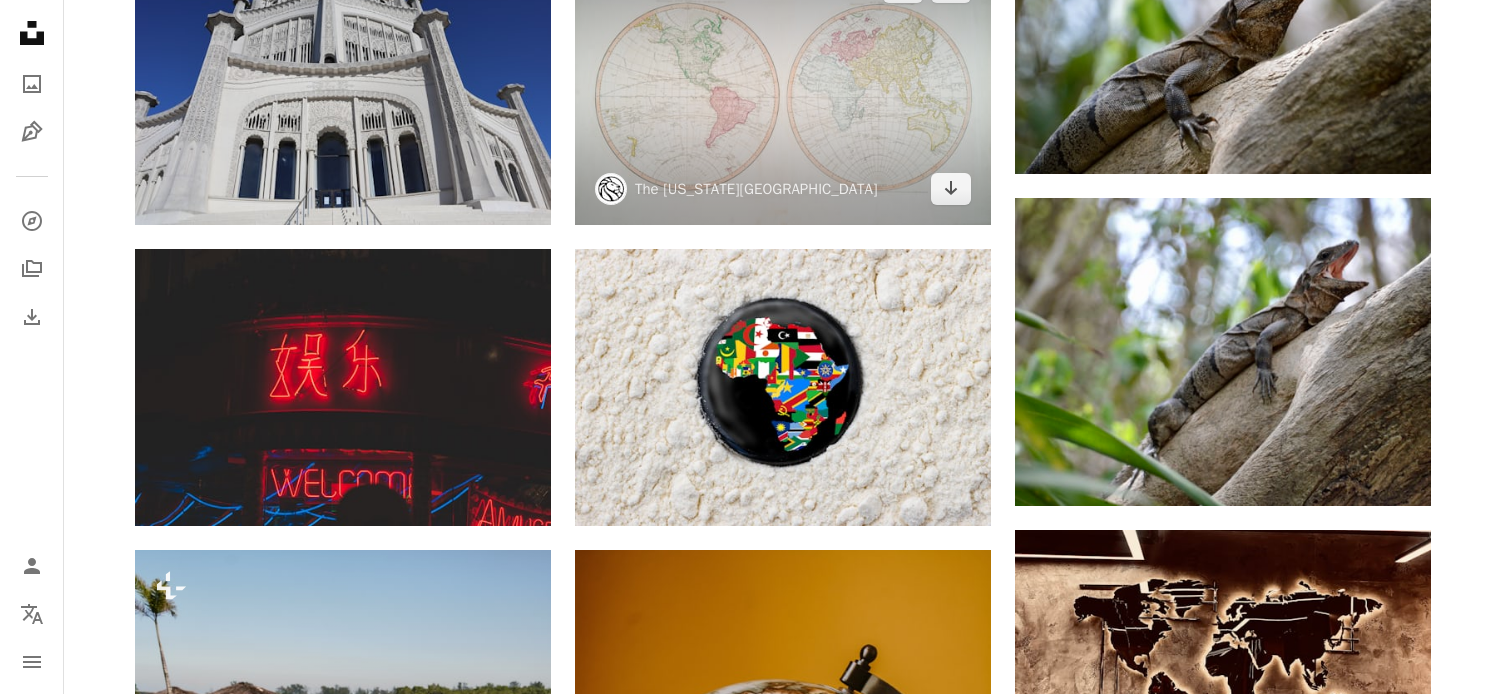 click at bounding box center (783, 88) 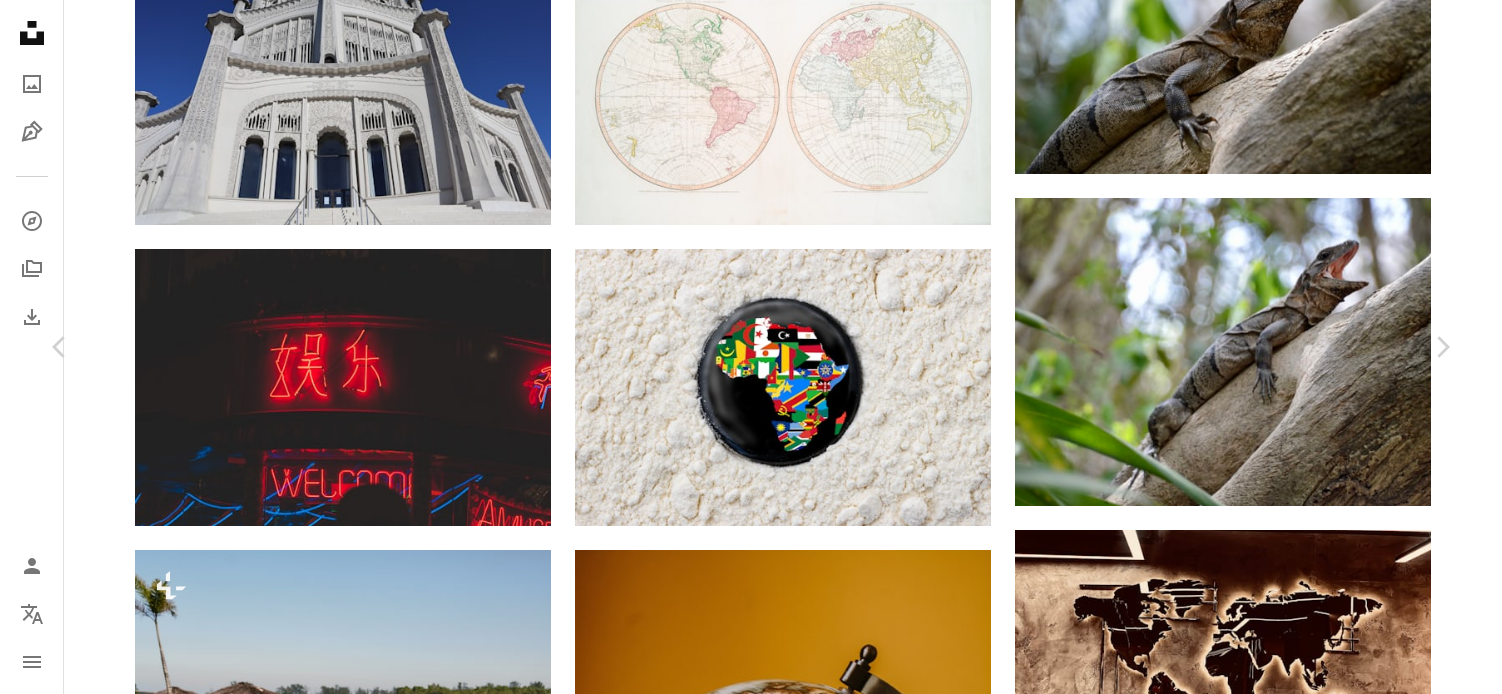 scroll, scrollTop: 142, scrollLeft: 0, axis: vertical 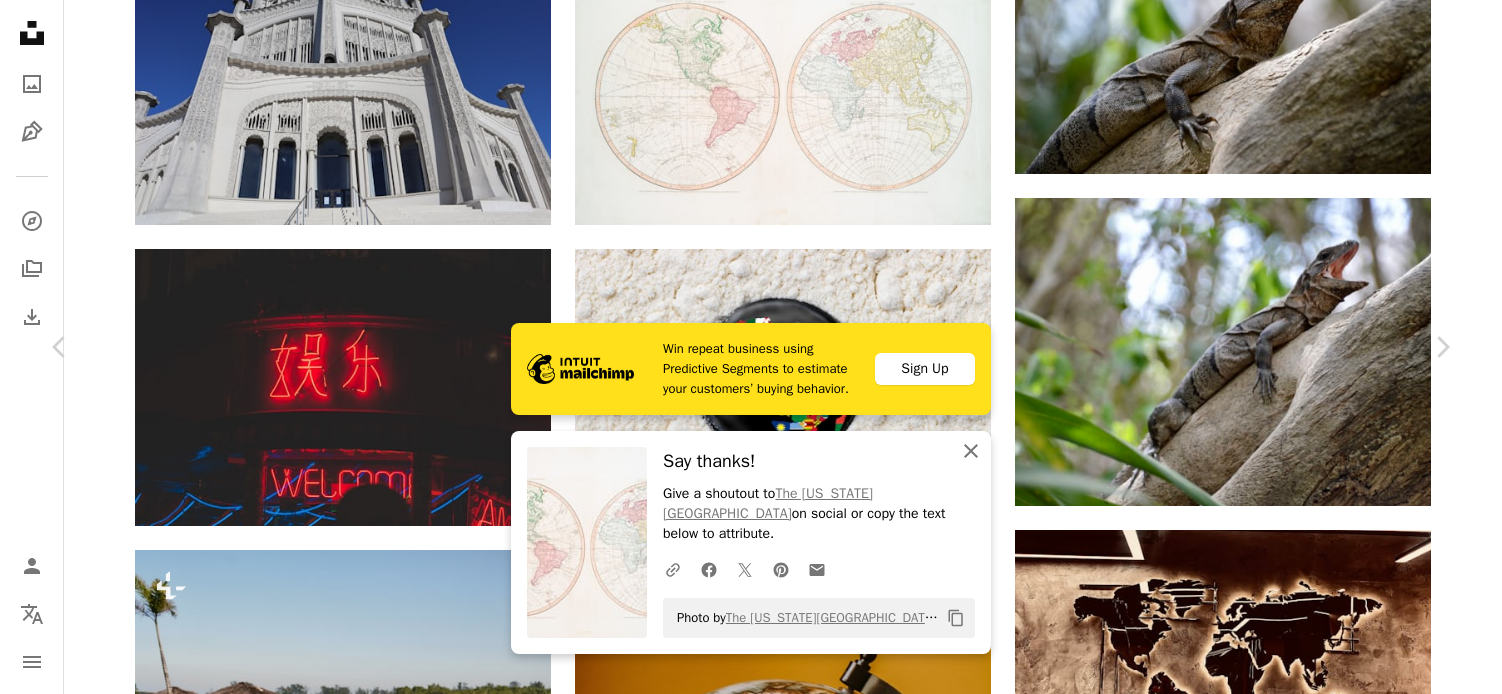 click on "An X shape" 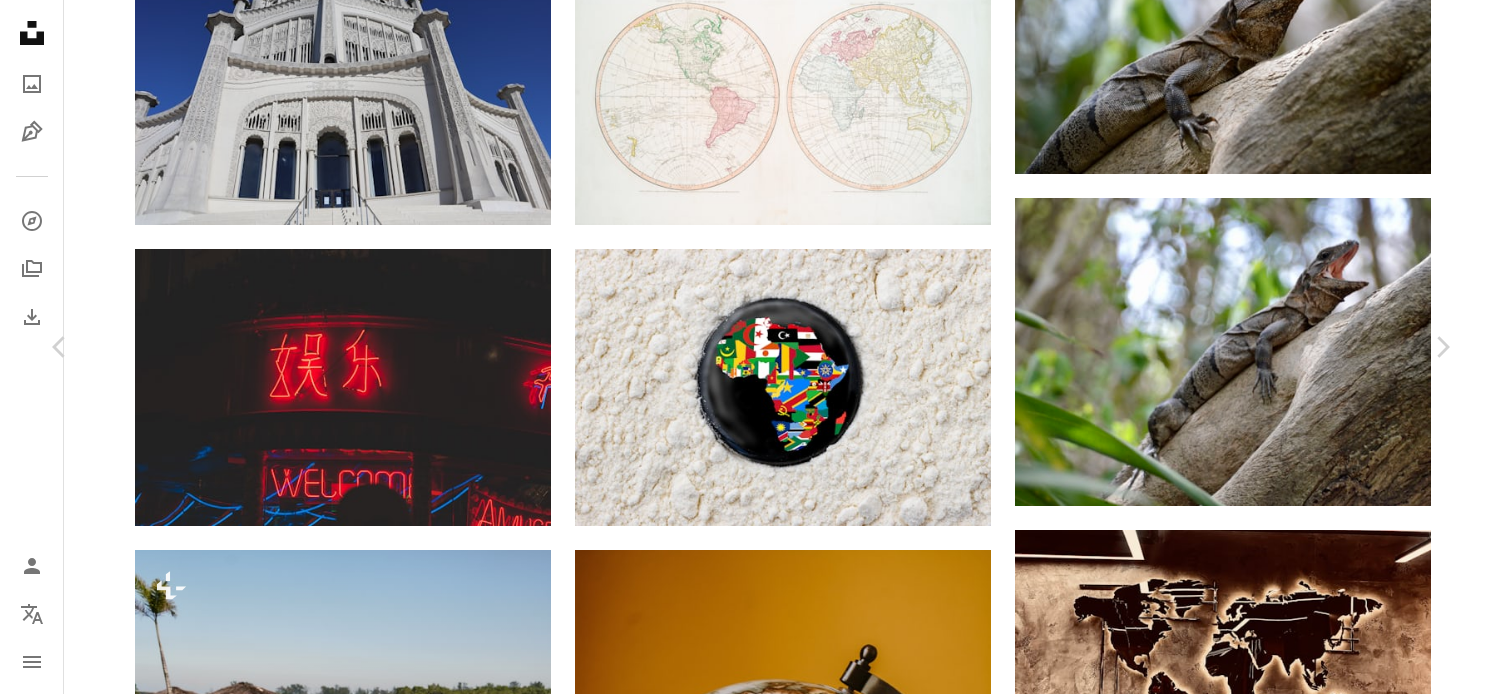 scroll, scrollTop: 0, scrollLeft: 0, axis: both 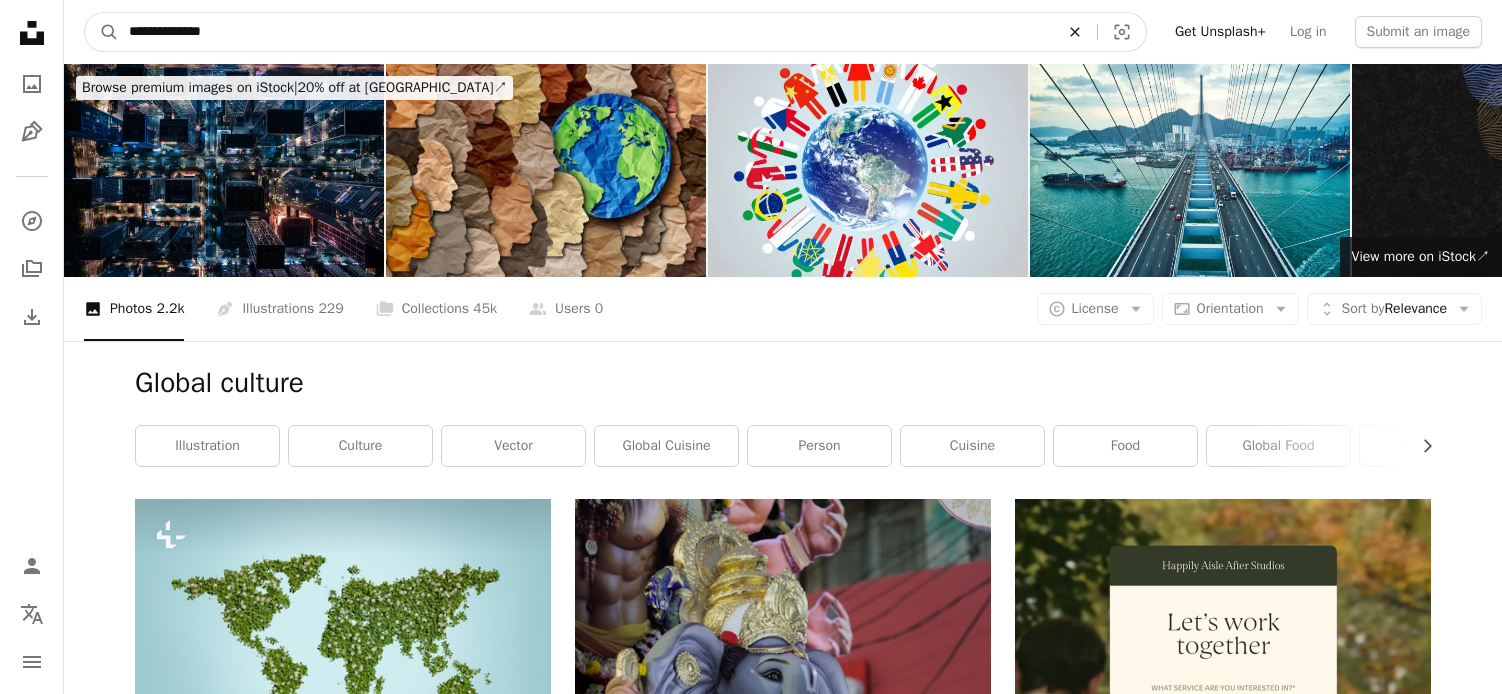 click on "An X shape" 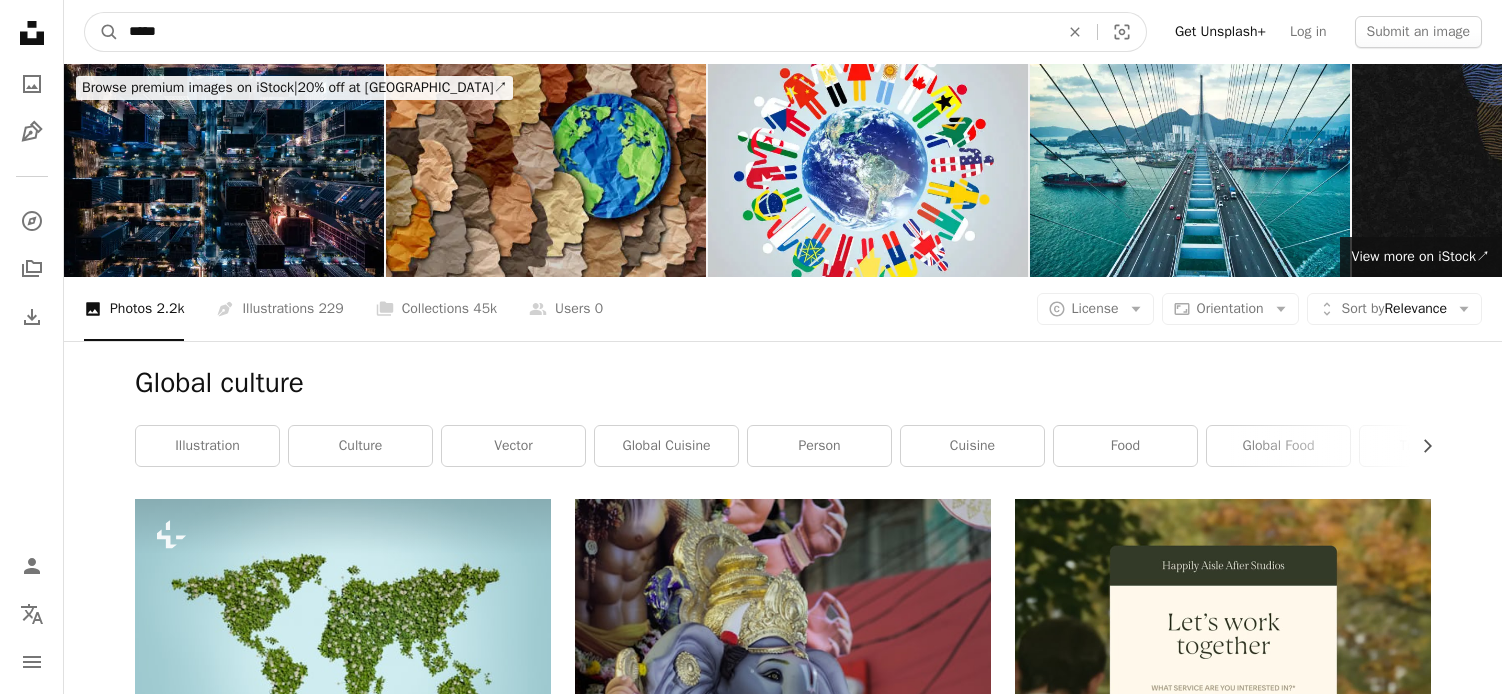type on "******" 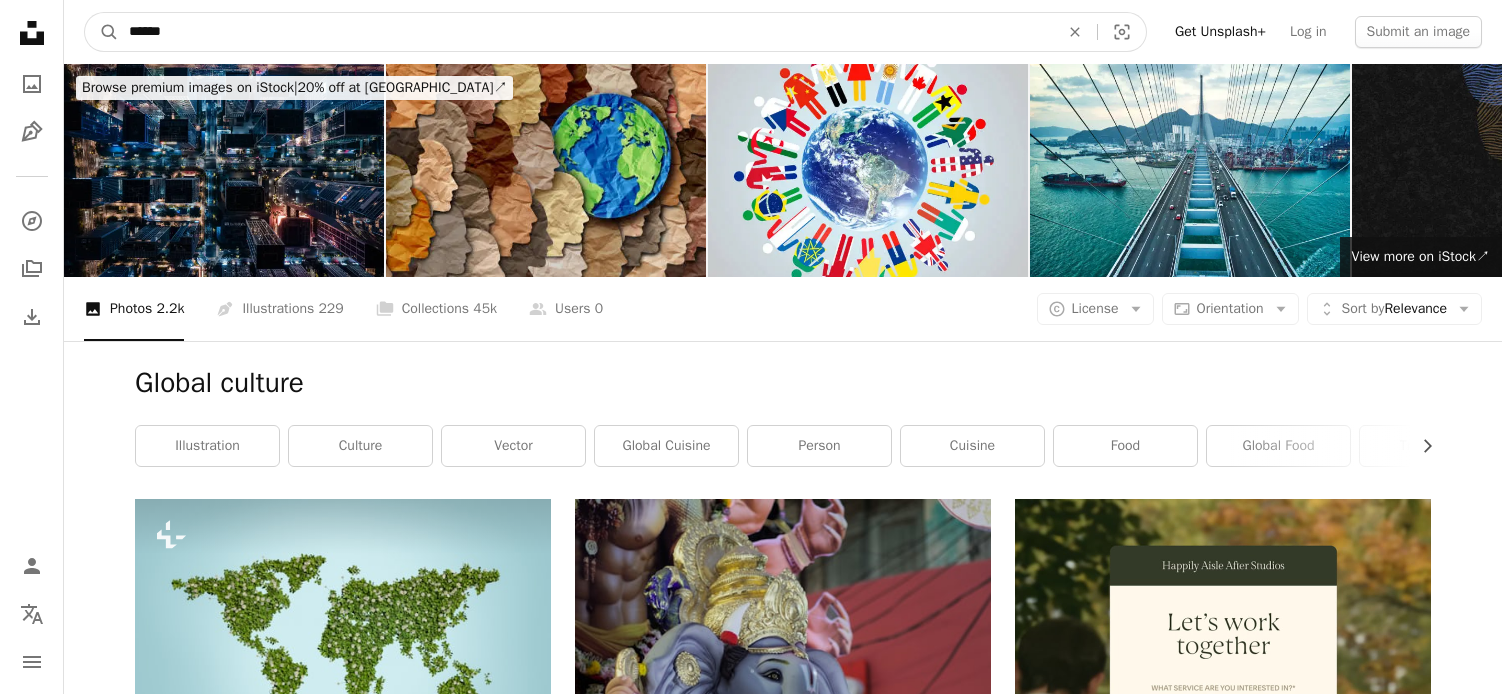click on "A magnifying glass" at bounding box center [102, 32] 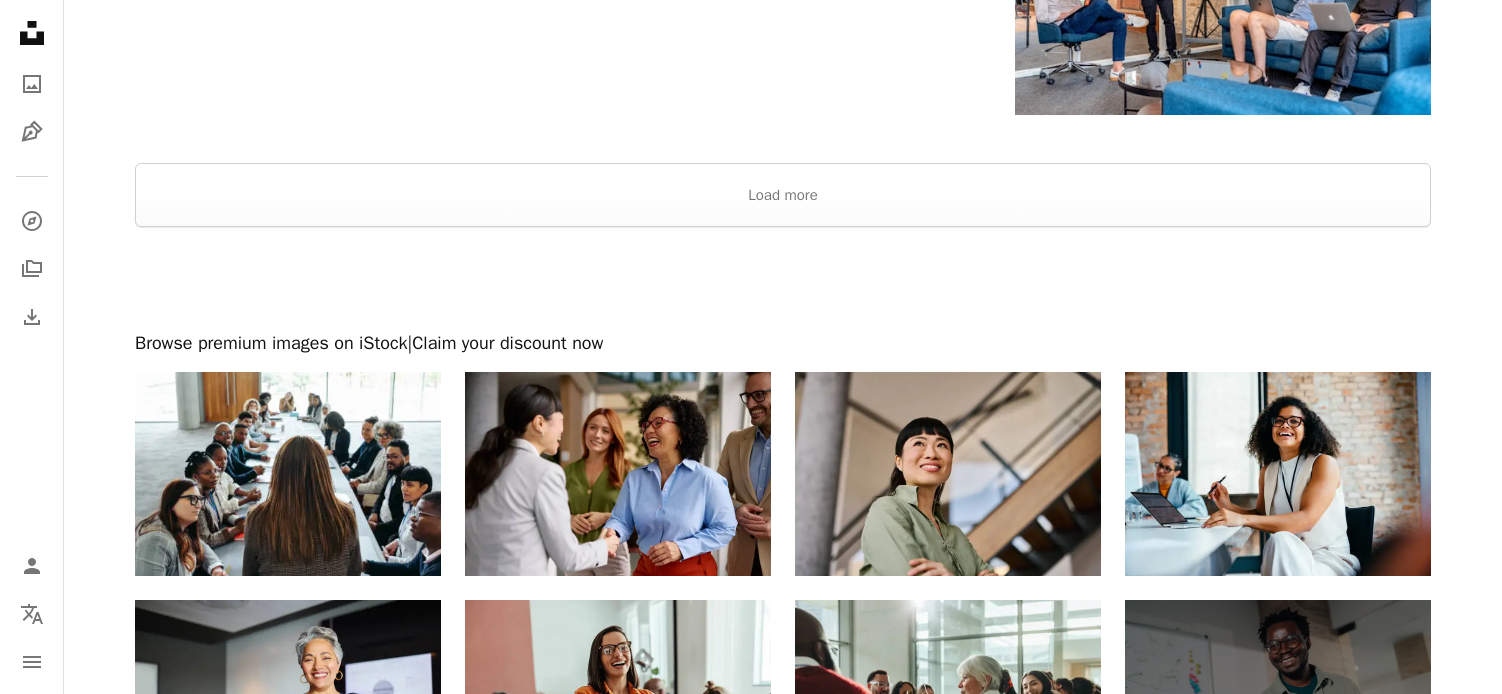scroll, scrollTop: 3810, scrollLeft: 0, axis: vertical 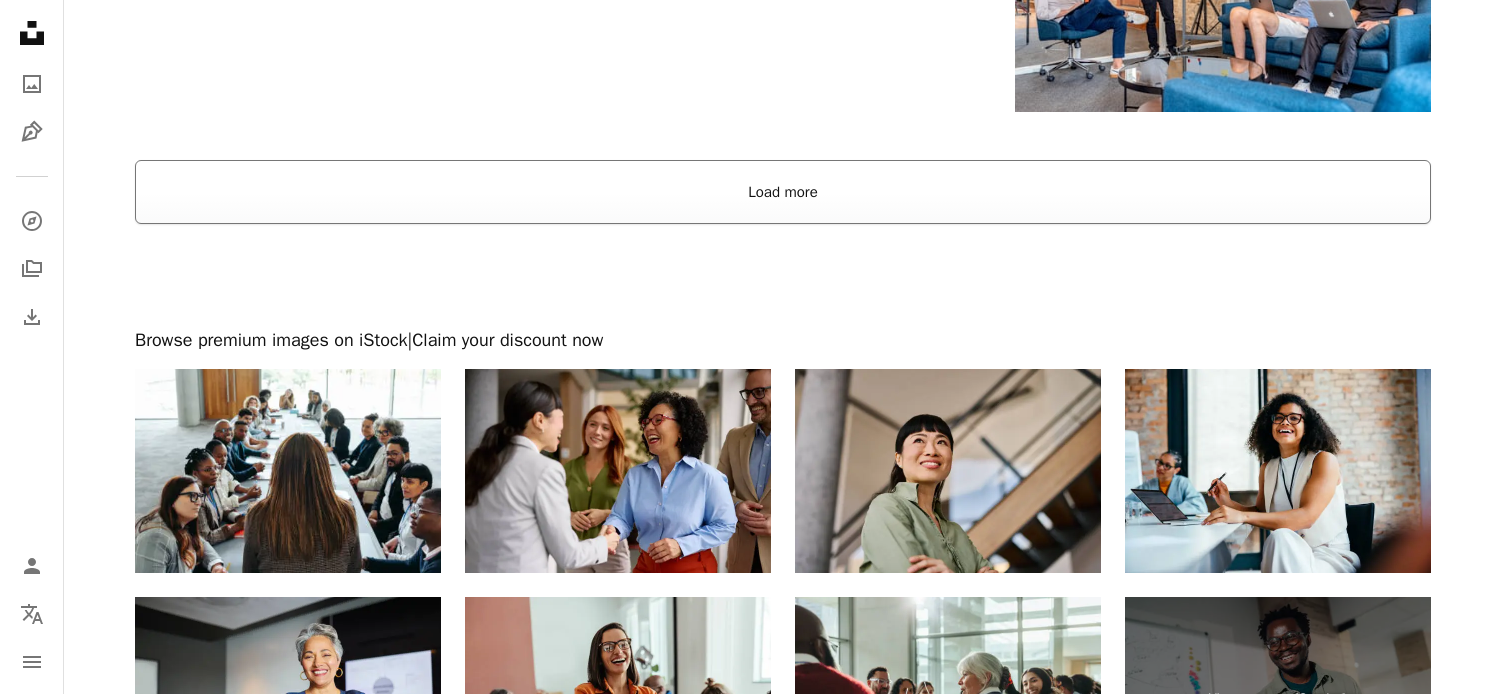 click on "Load more" at bounding box center (783, 192) 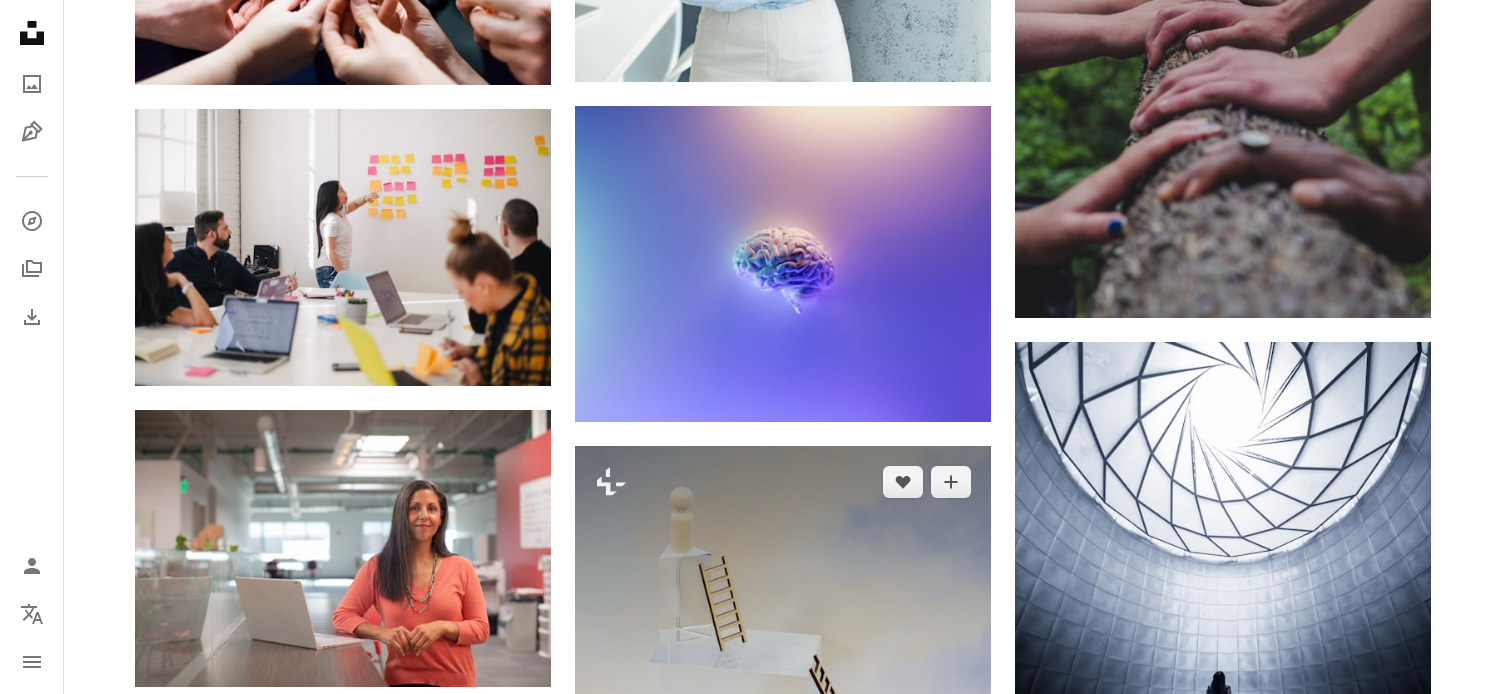 scroll, scrollTop: 7054, scrollLeft: 0, axis: vertical 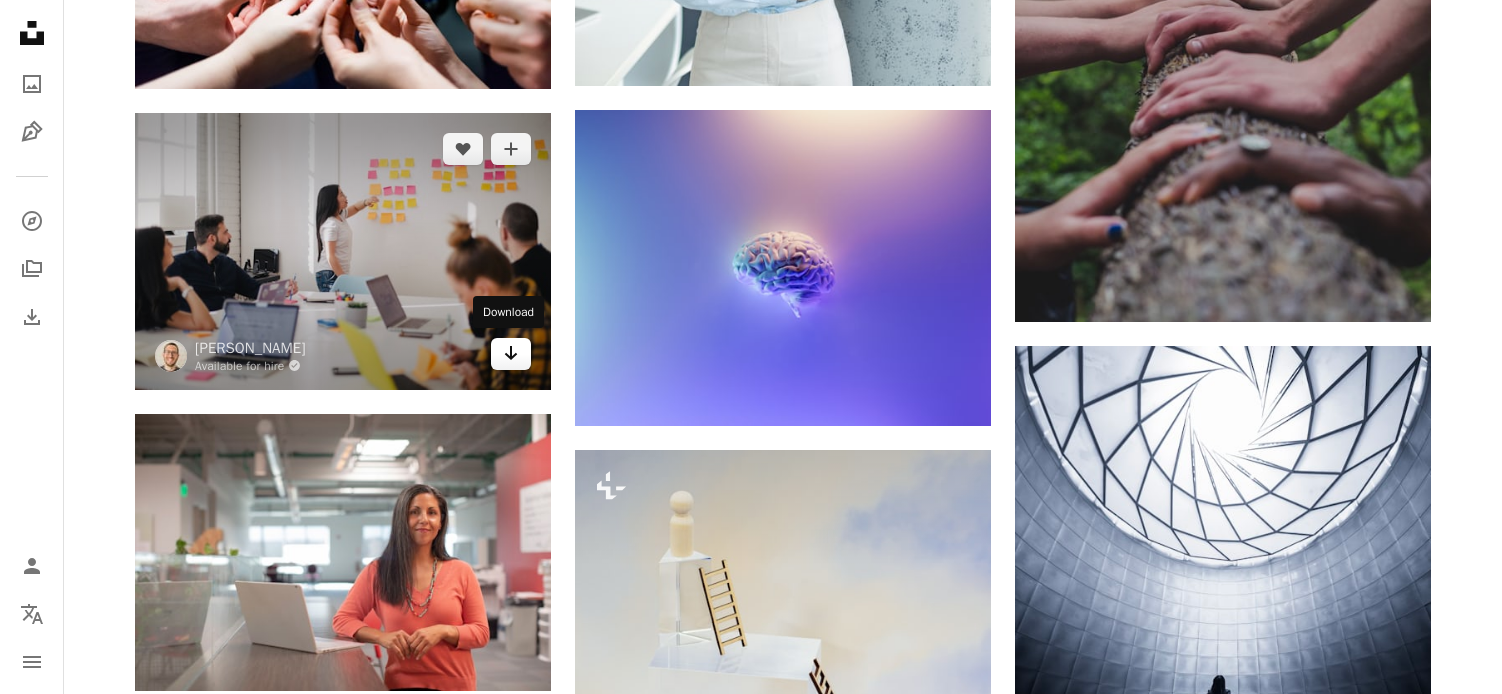 click on "Arrow pointing down" 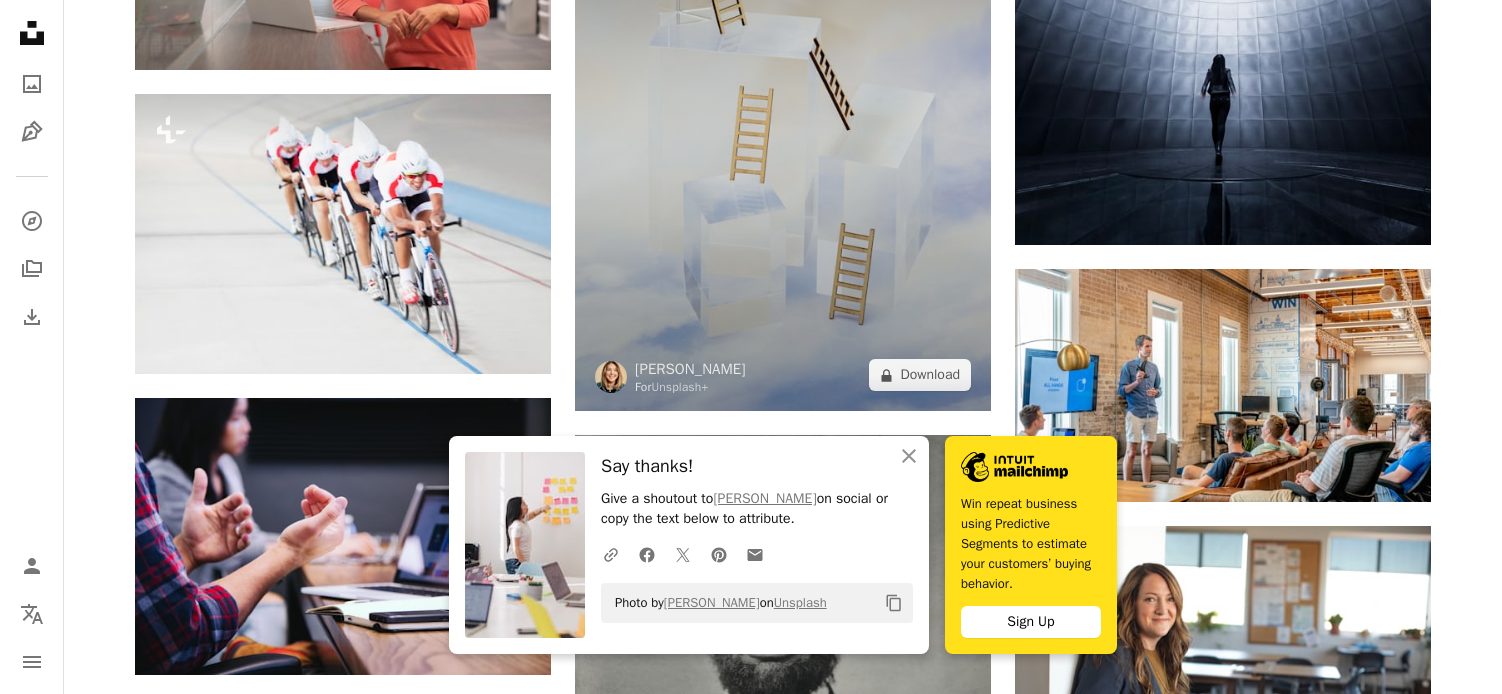 scroll, scrollTop: 7681, scrollLeft: 0, axis: vertical 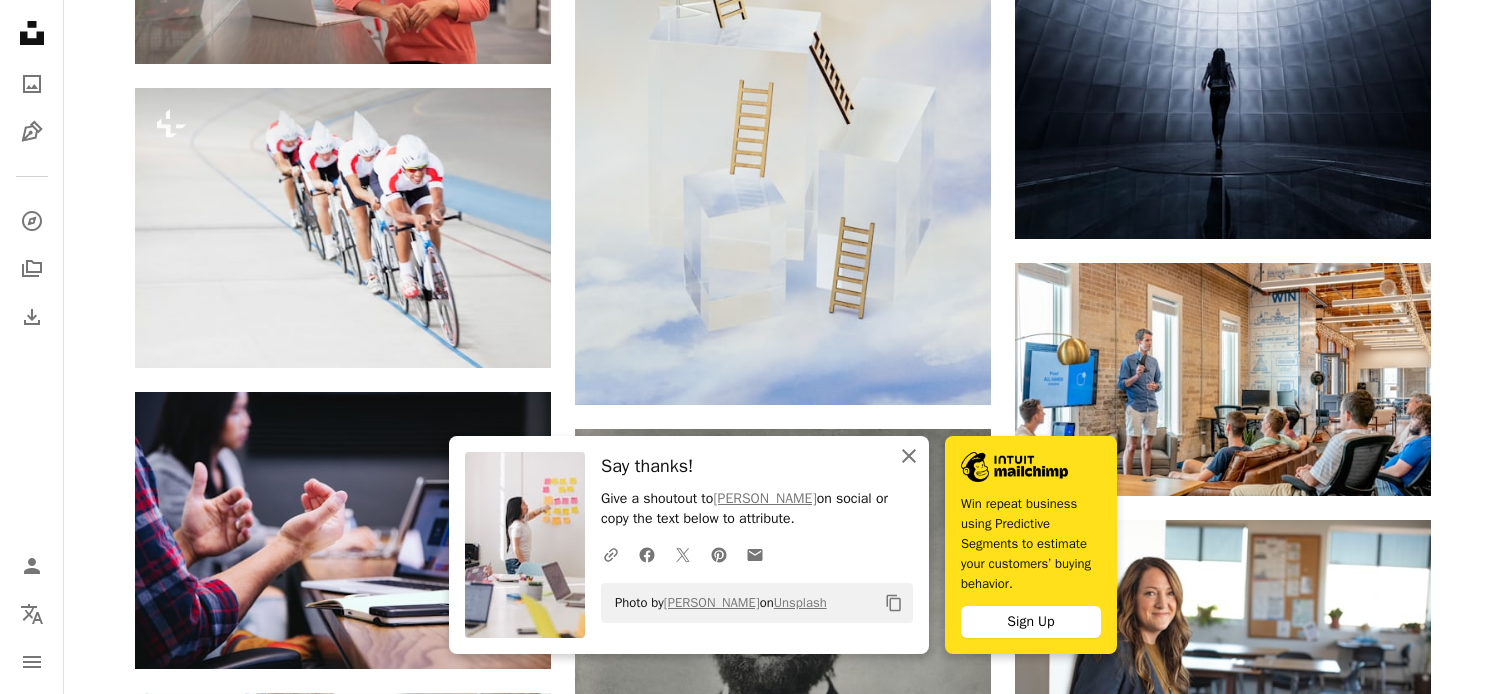 click on "An X shape" 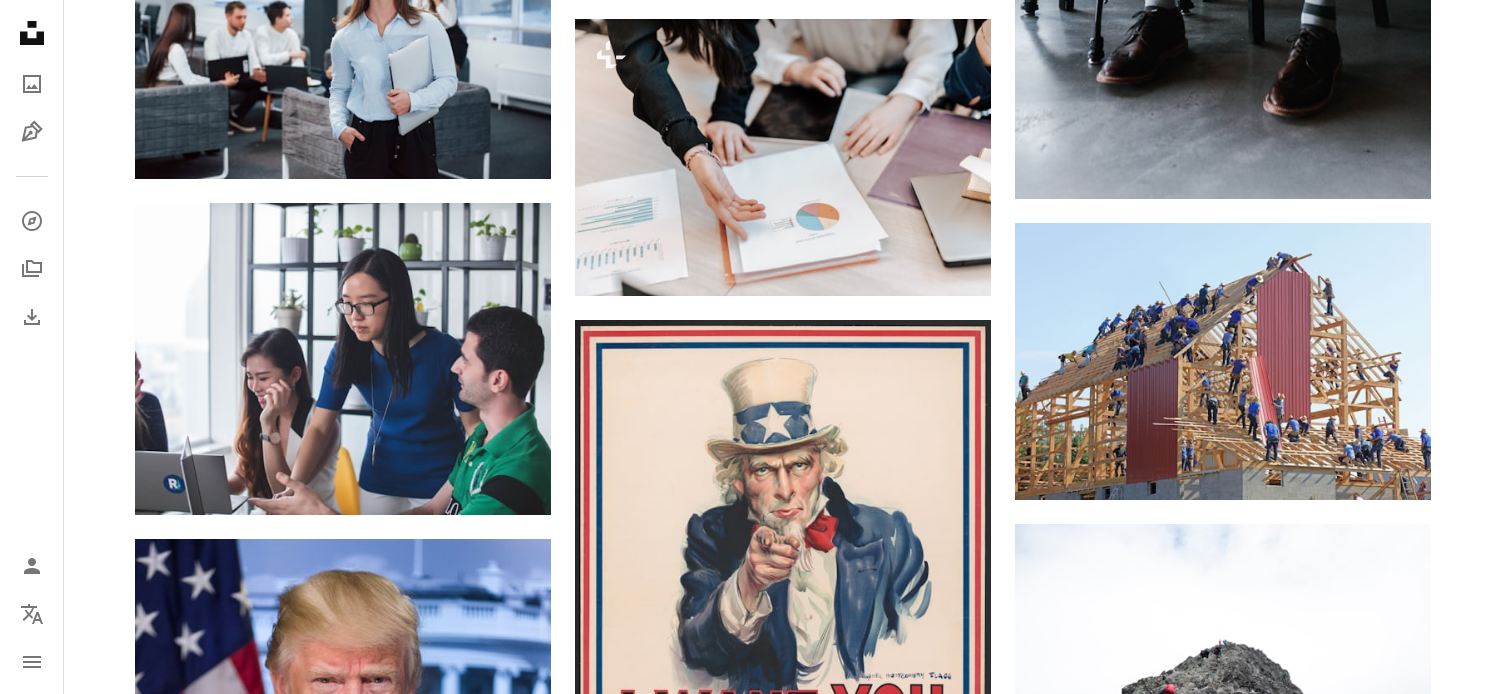 scroll, scrollTop: 14207, scrollLeft: 0, axis: vertical 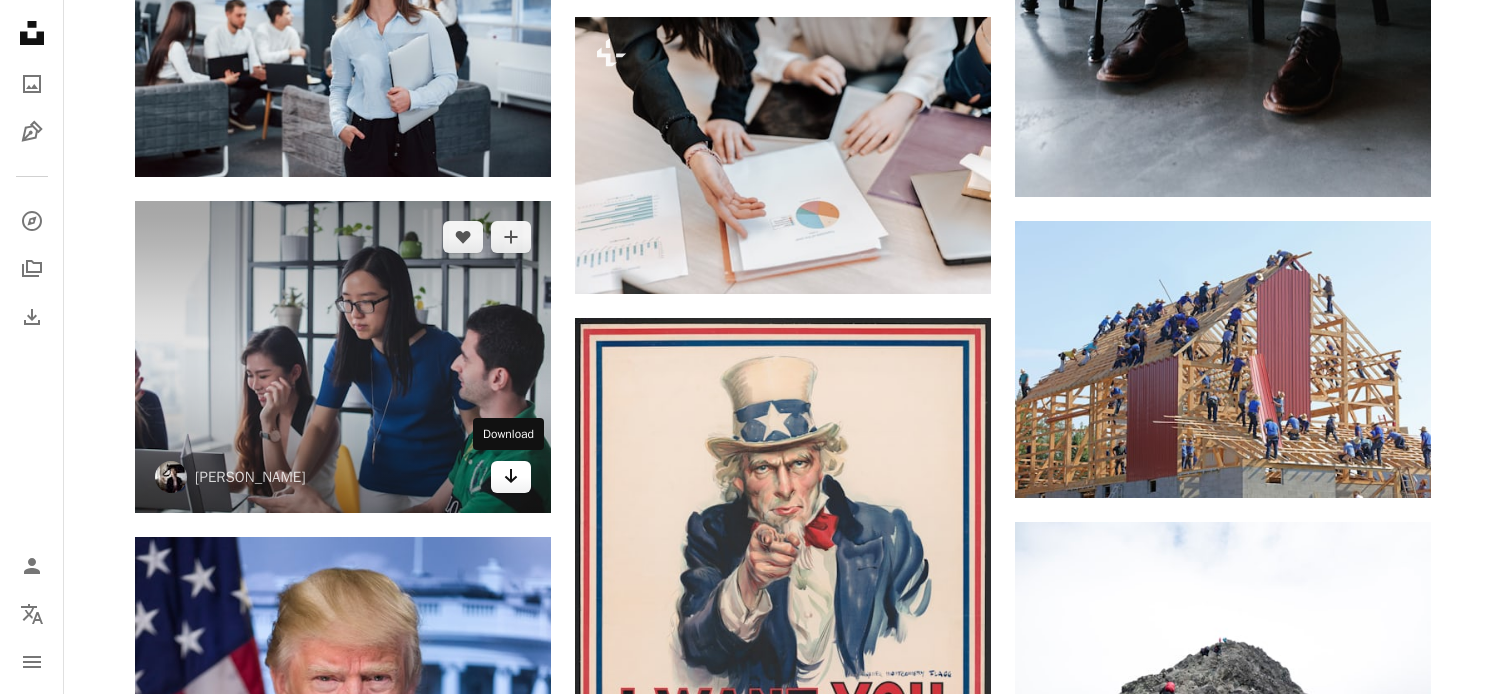 click 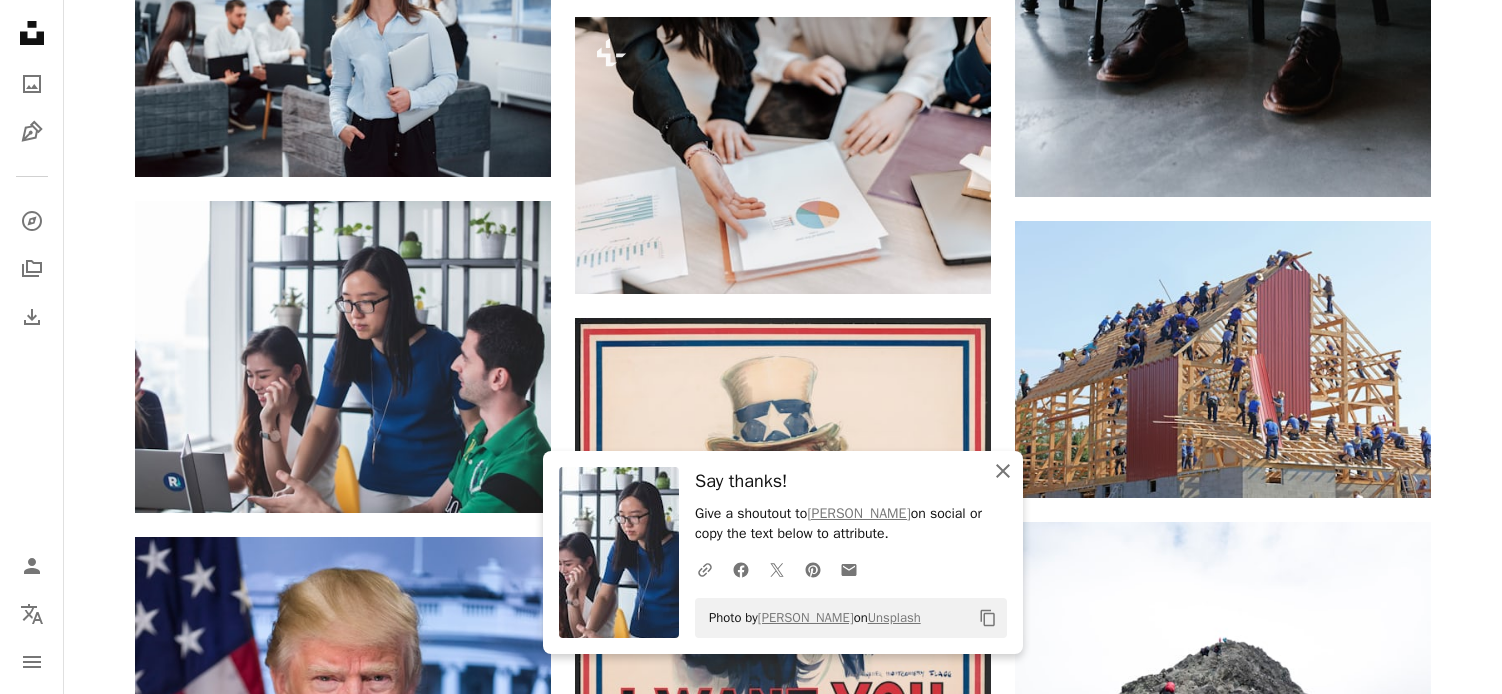 click on "An X shape" 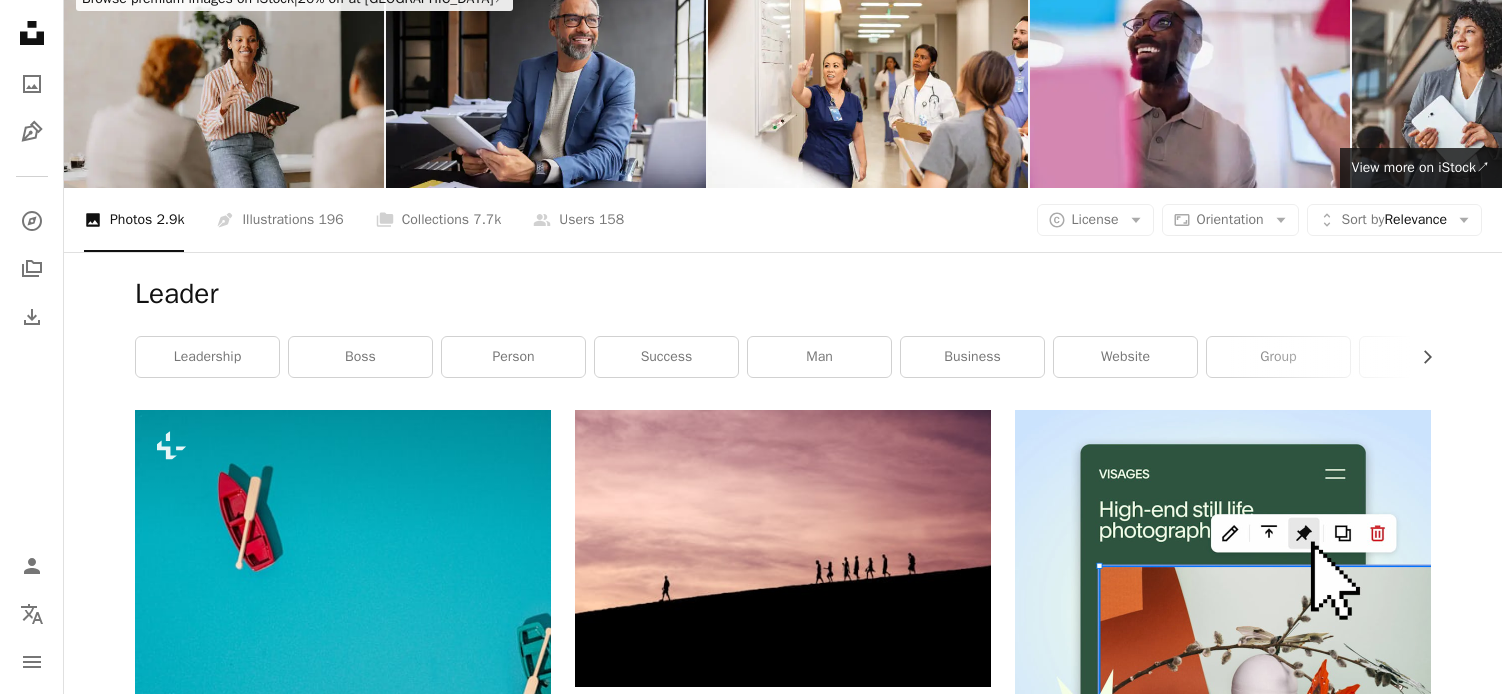 scroll, scrollTop: 0, scrollLeft: 0, axis: both 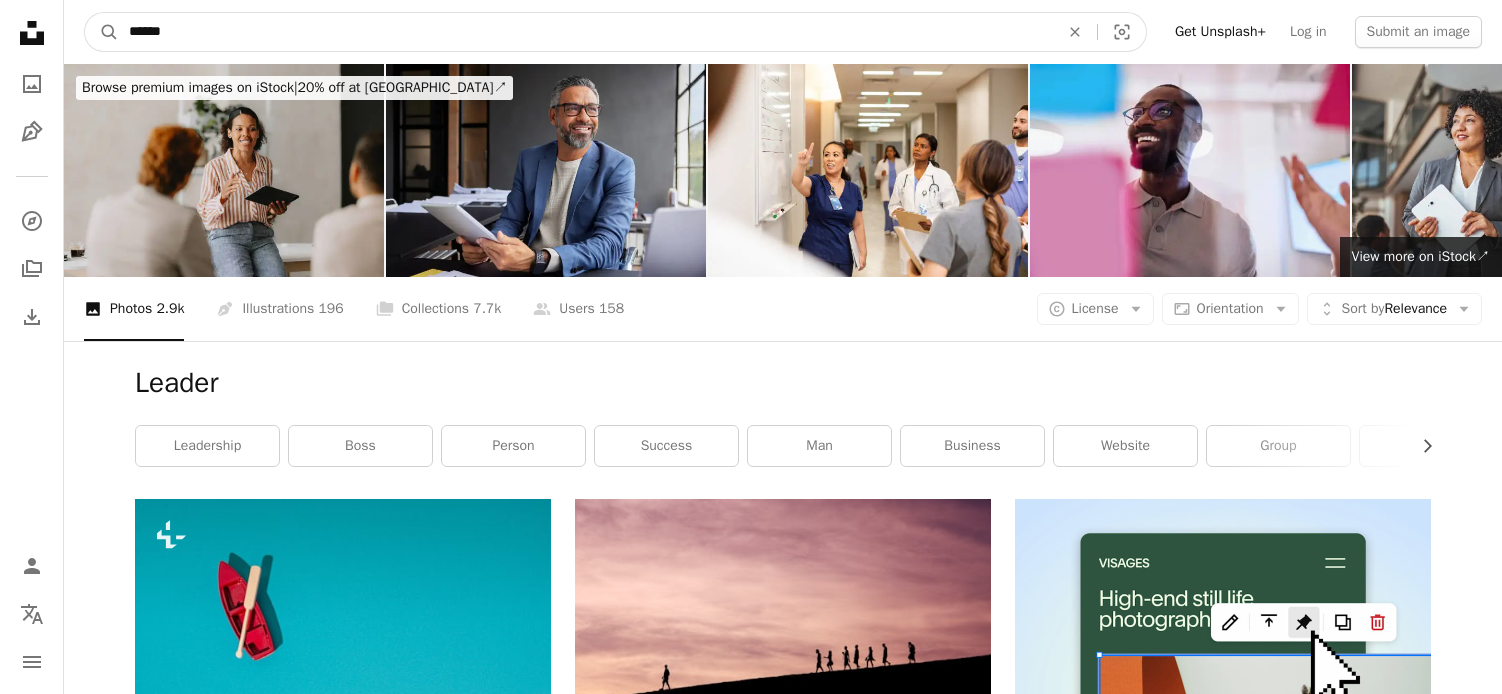 click on "******" at bounding box center (586, 32) 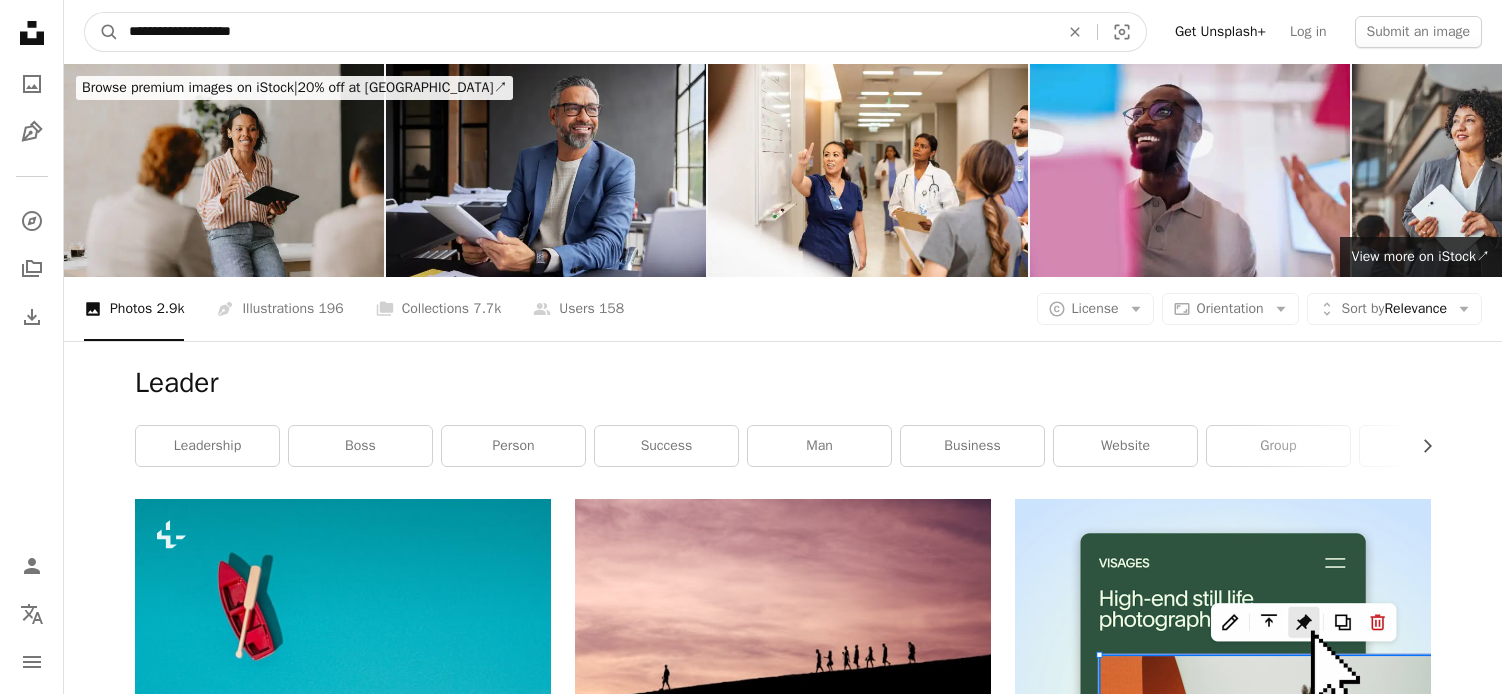type on "**********" 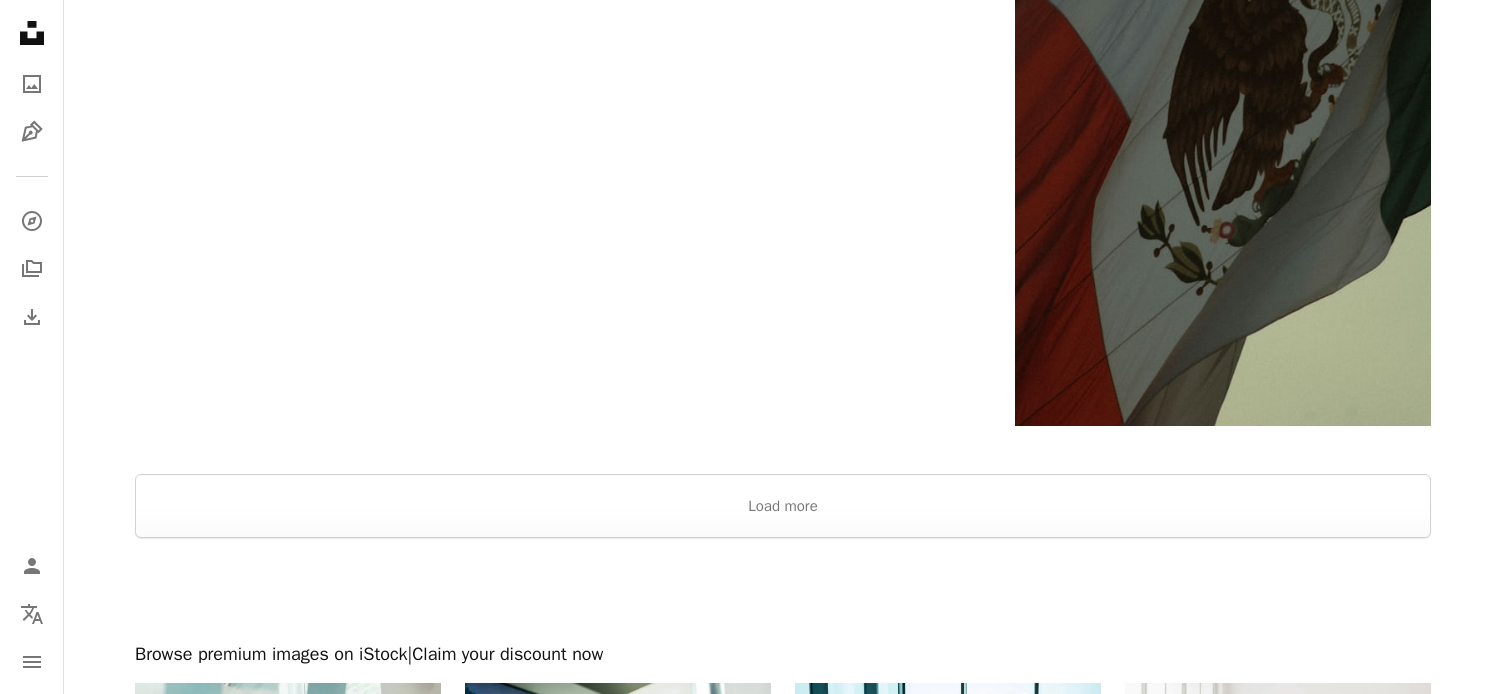 scroll, scrollTop: 3872, scrollLeft: 0, axis: vertical 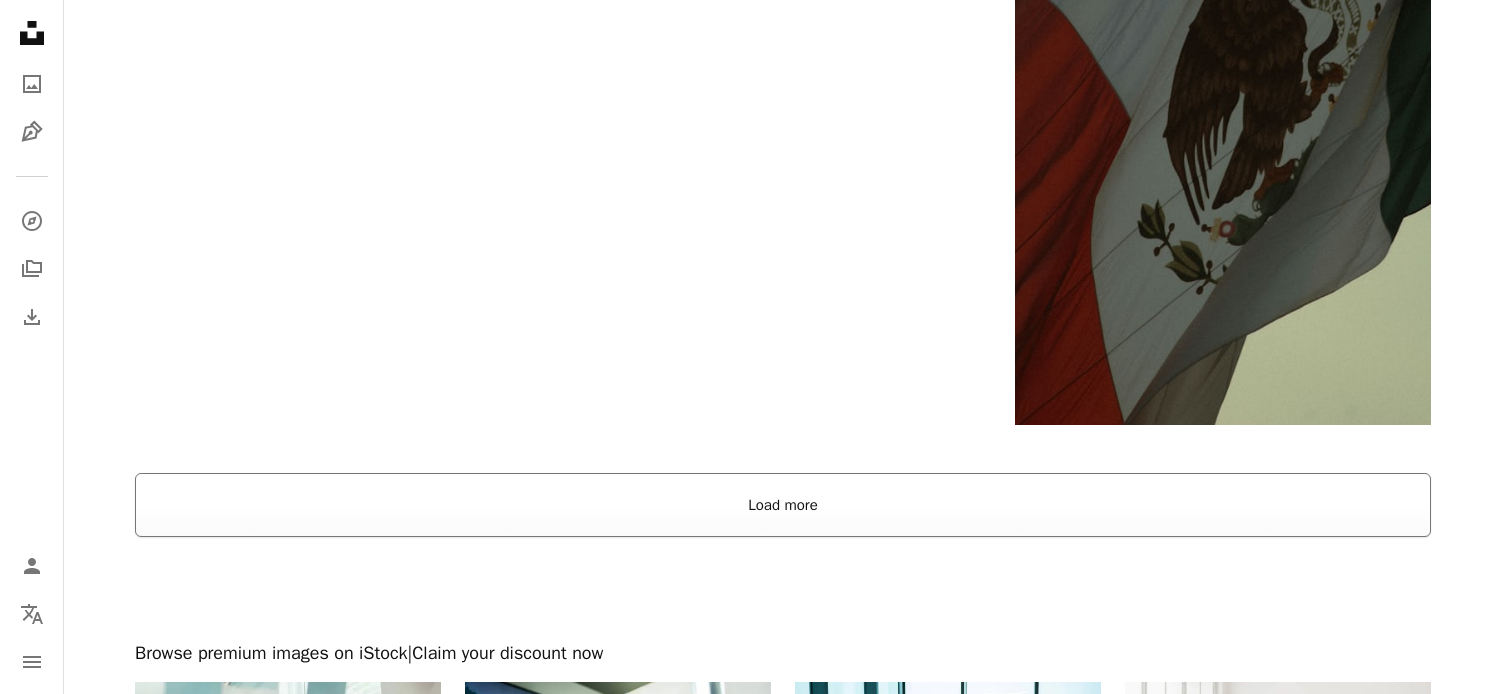 click on "Load more" at bounding box center [783, 505] 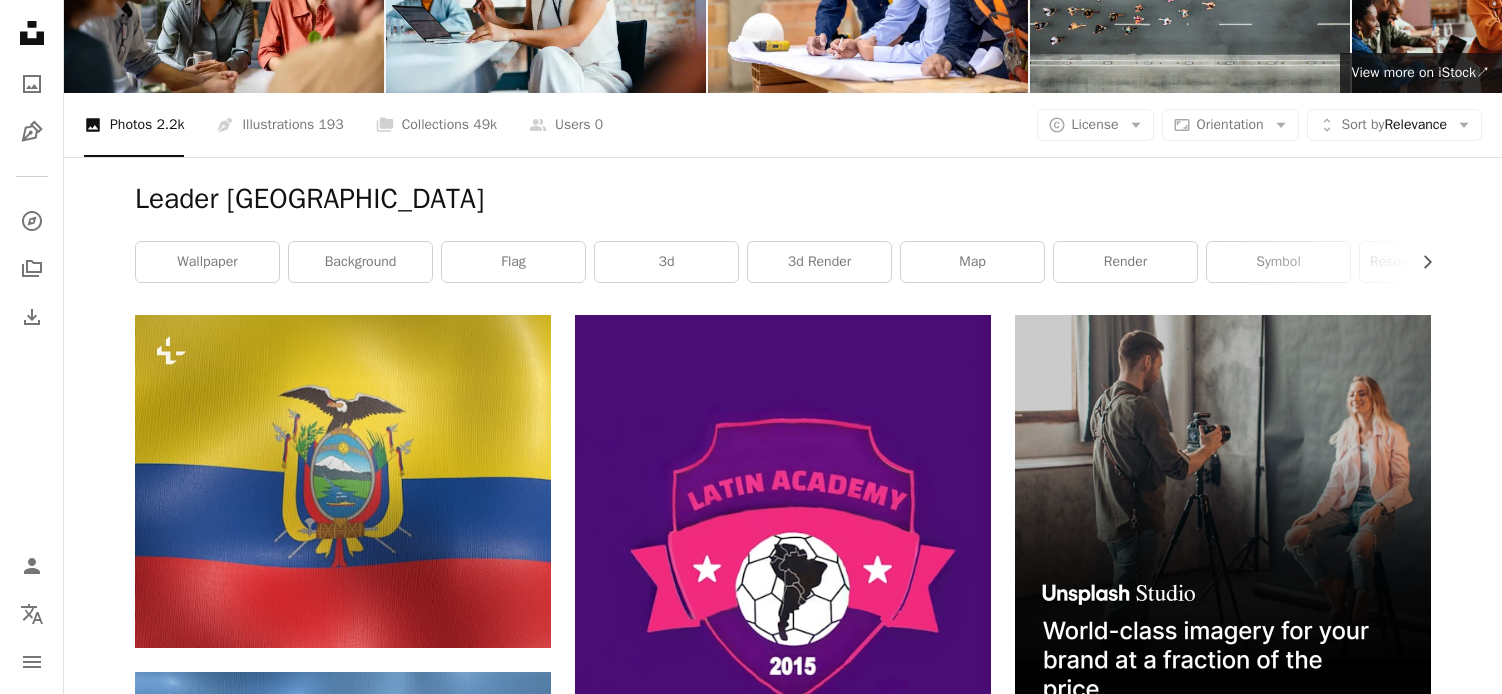 scroll, scrollTop: 0, scrollLeft: 0, axis: both 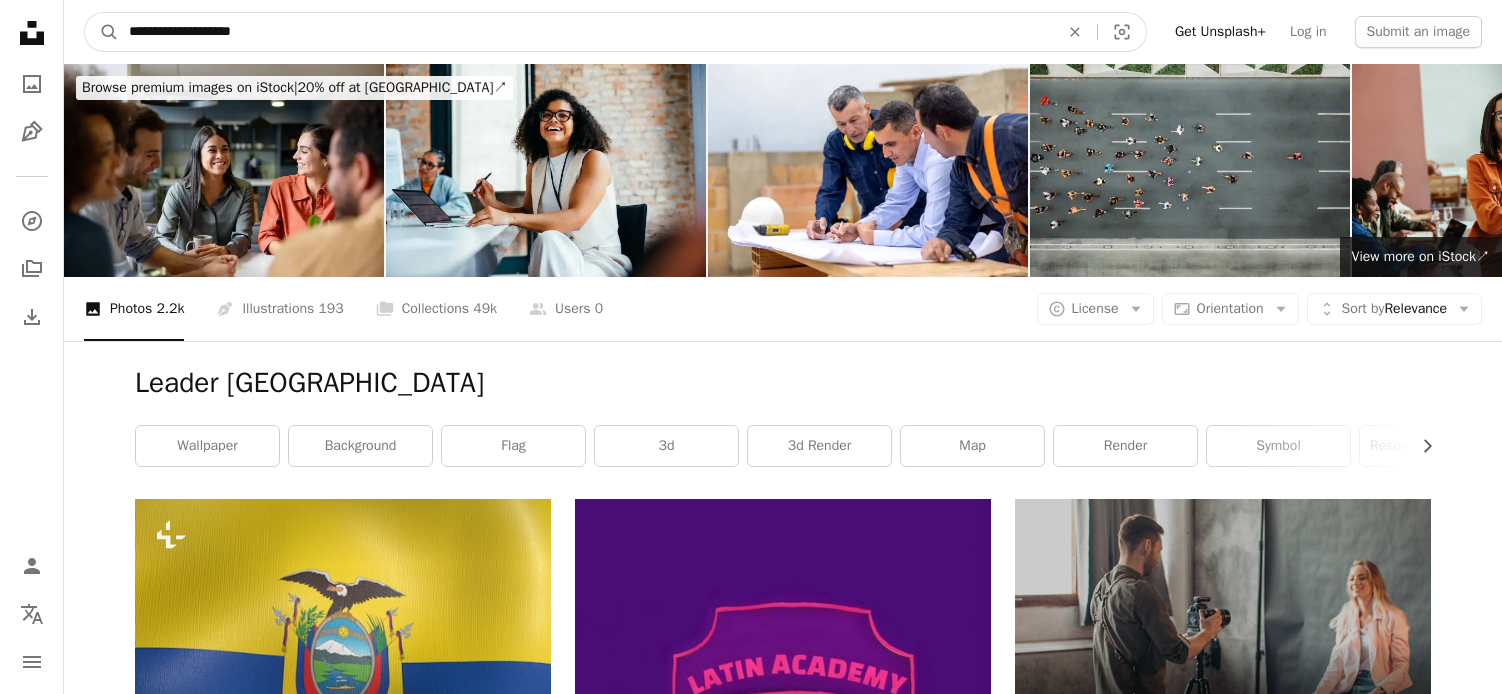 click on "**********" at bounding box center (586, 32) 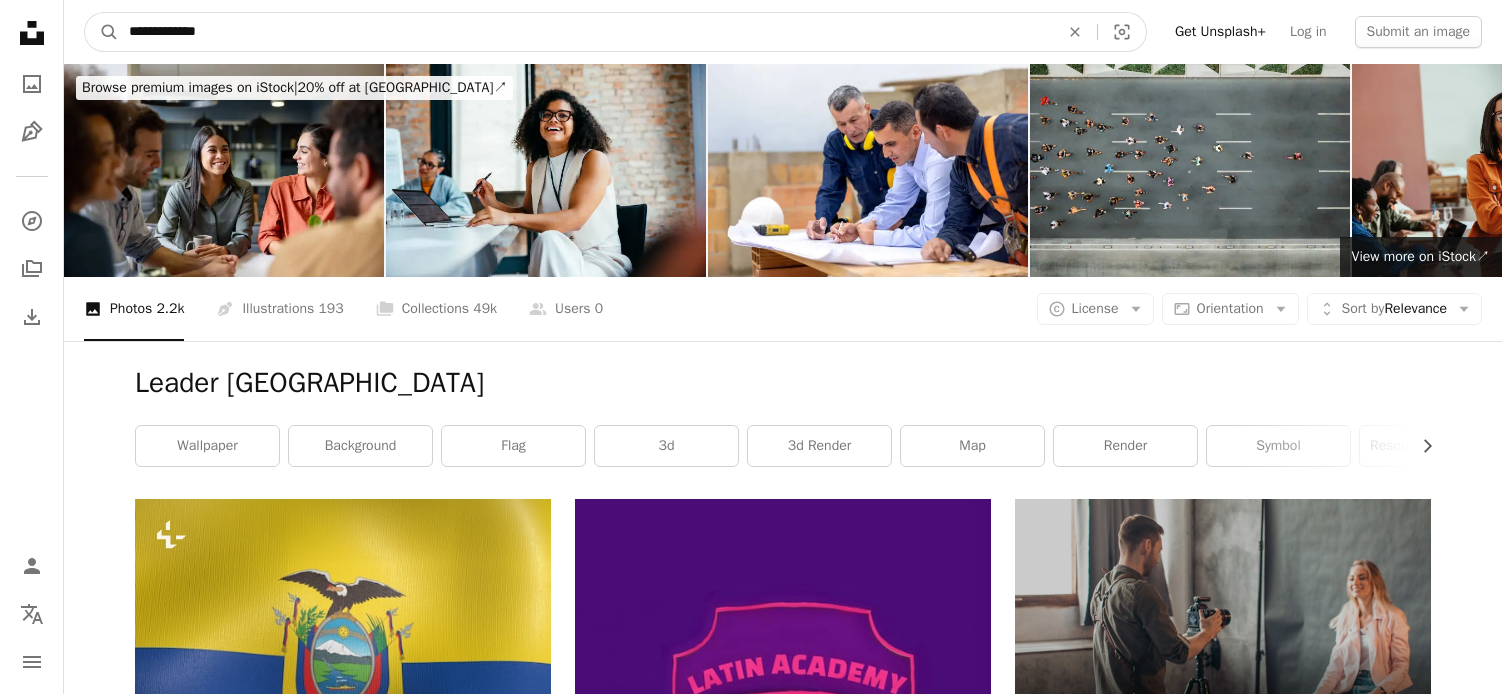 click on "**********" at bounding box center [586, 32] 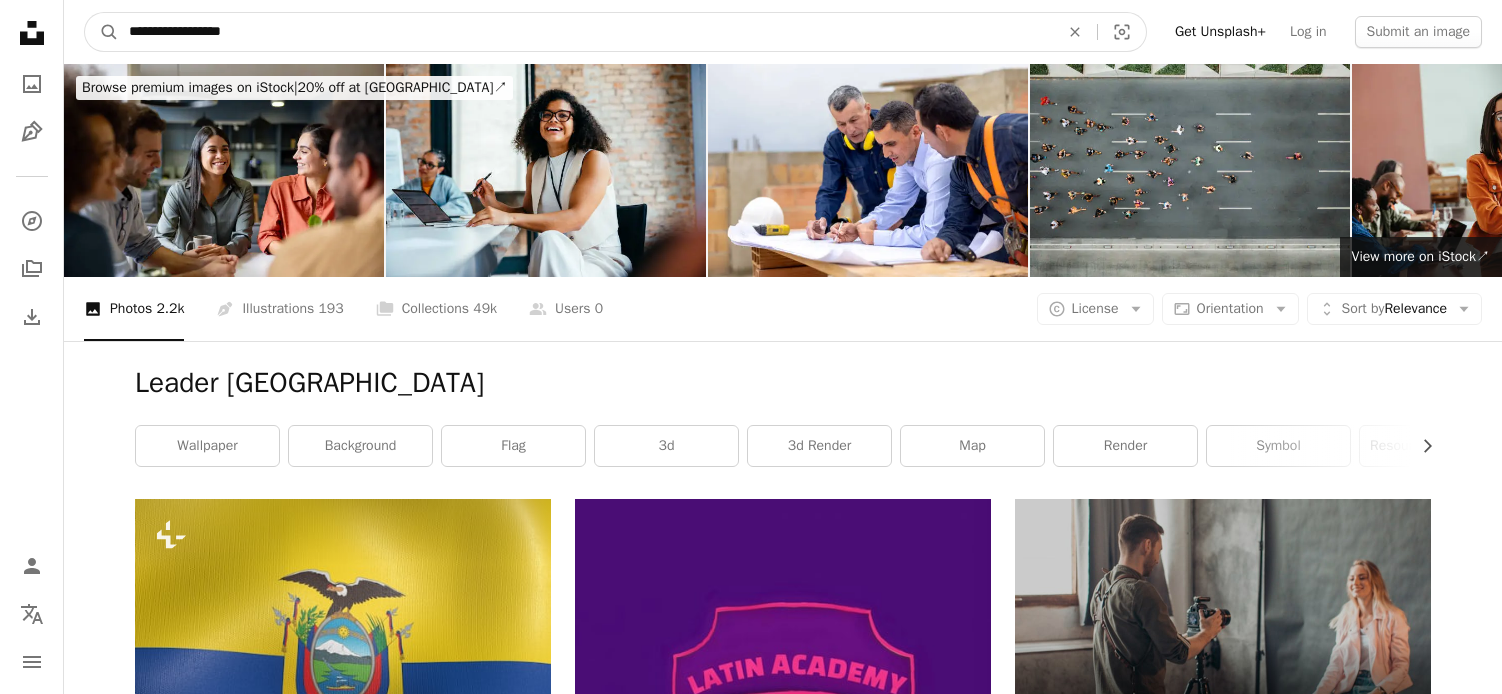 type on "**********" 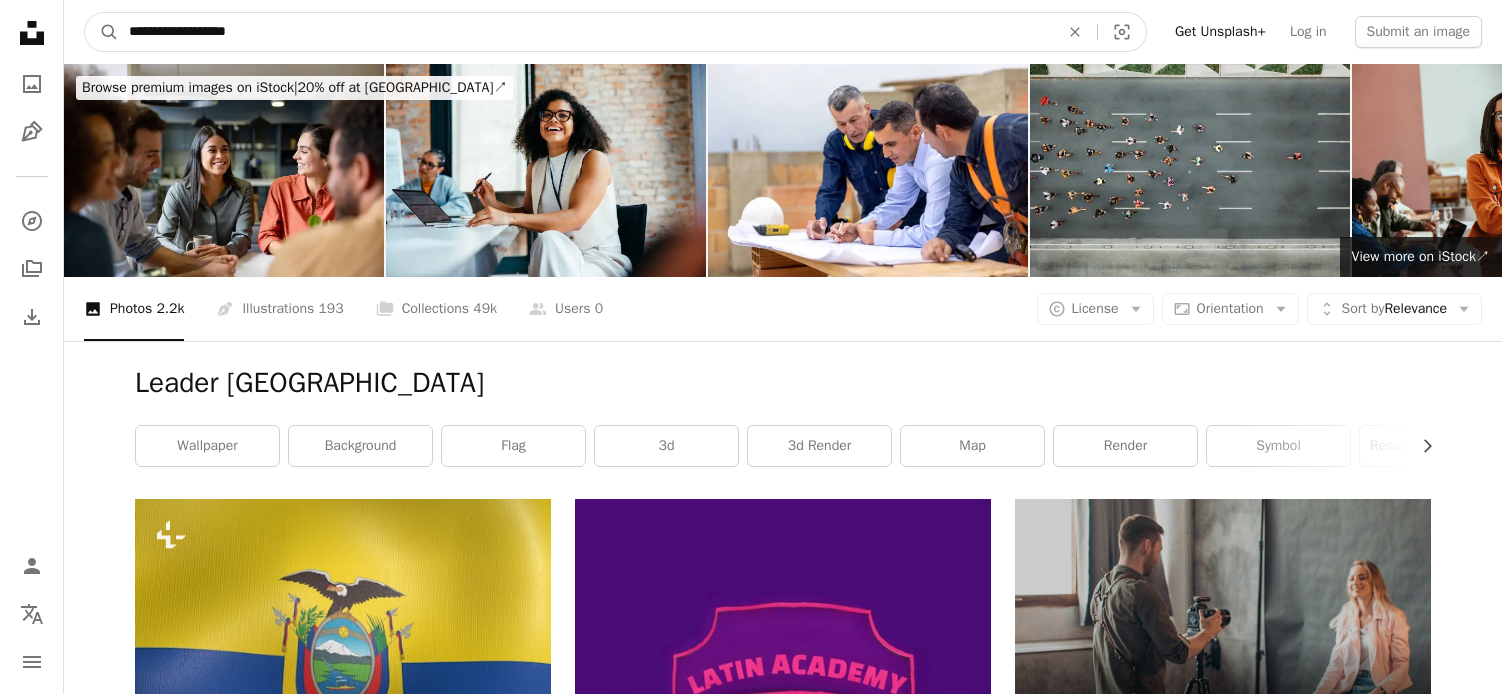 click on "A magnifying glass" at bounding box center [102, 32] 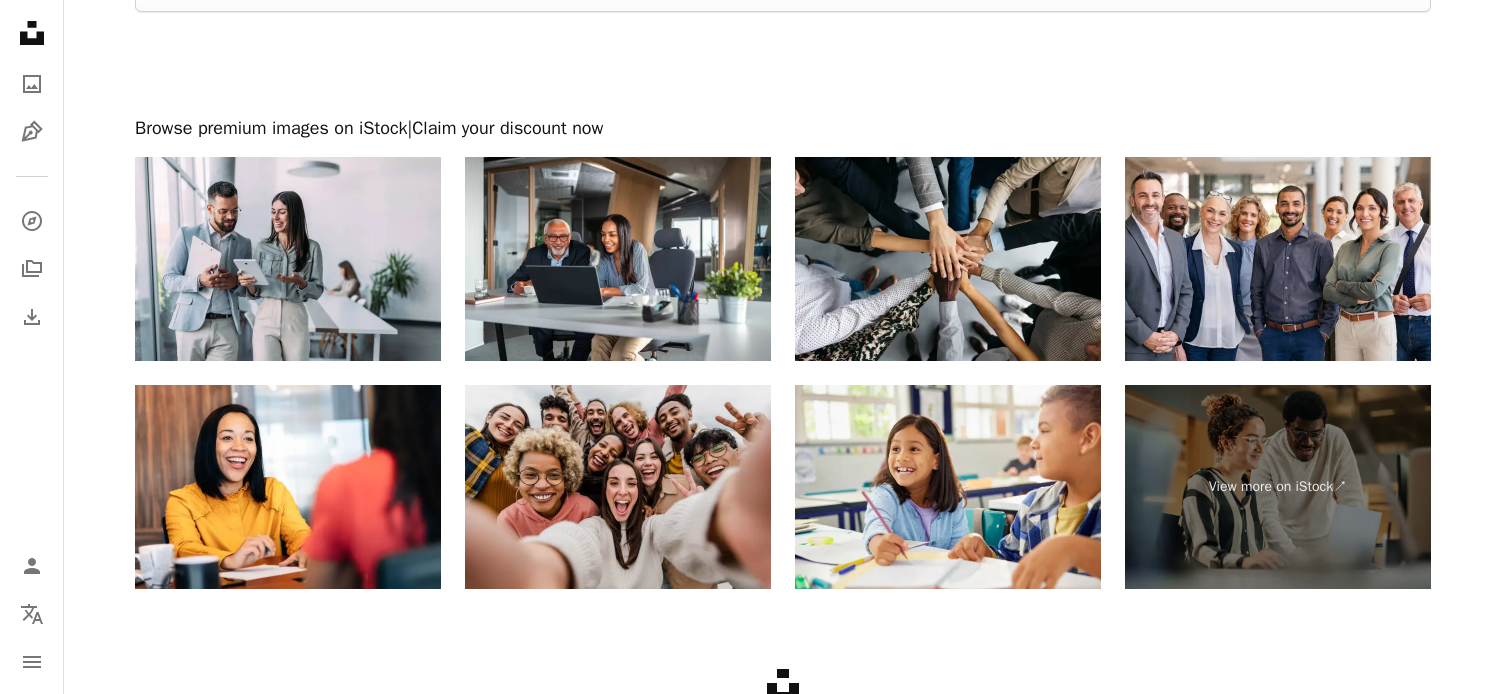 scroll, scrollTop: 3844, scrollLeft: 0, axis: vertical 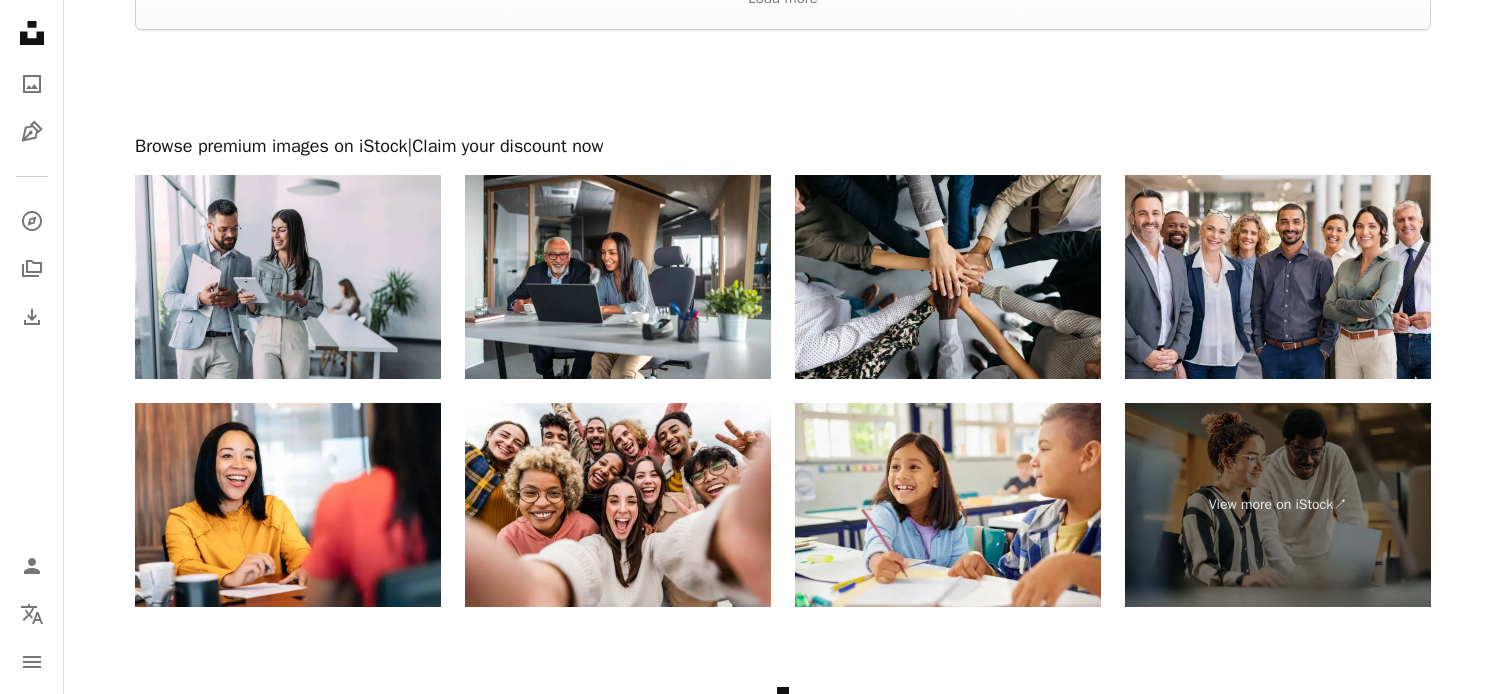 click on "|  Claim your discount now" at bounding box center [506, 146] 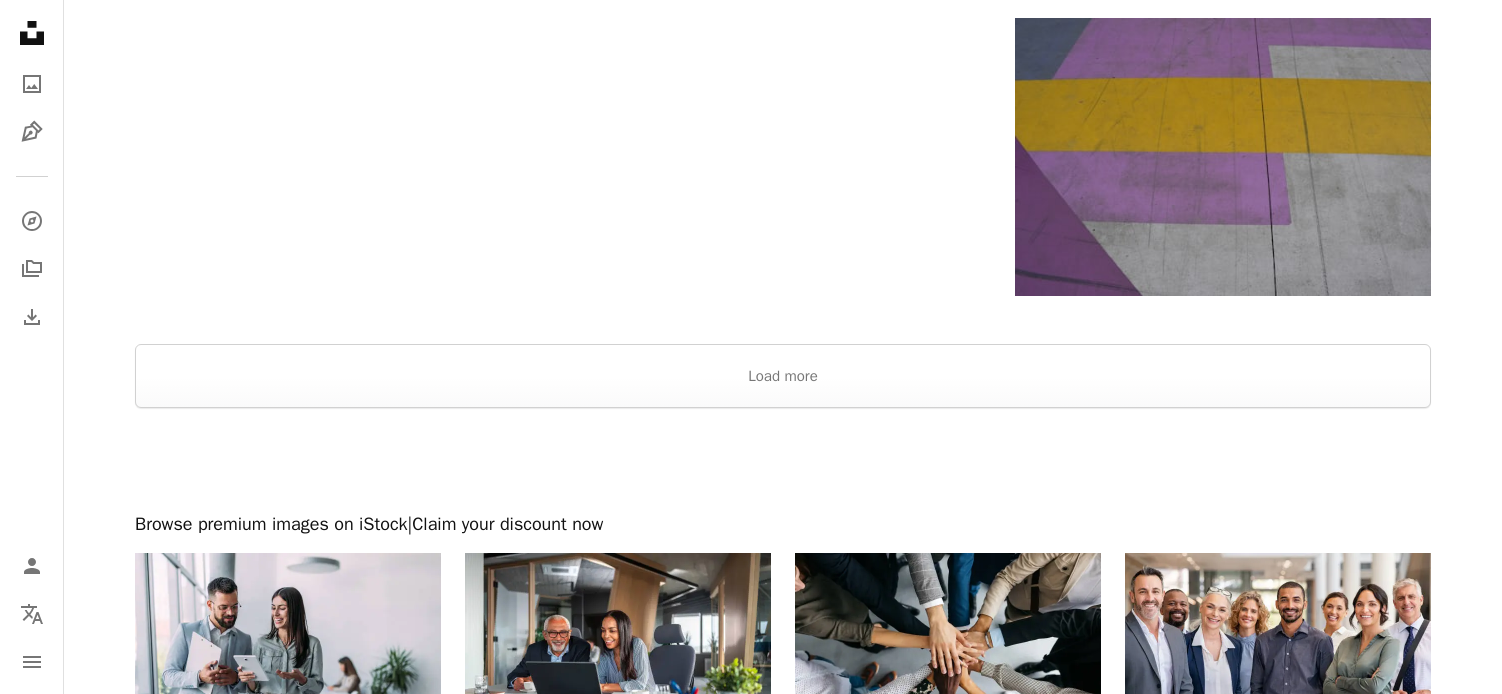 scroll, scrollTop: 3442, scrollLeft: 0, axis: vertical 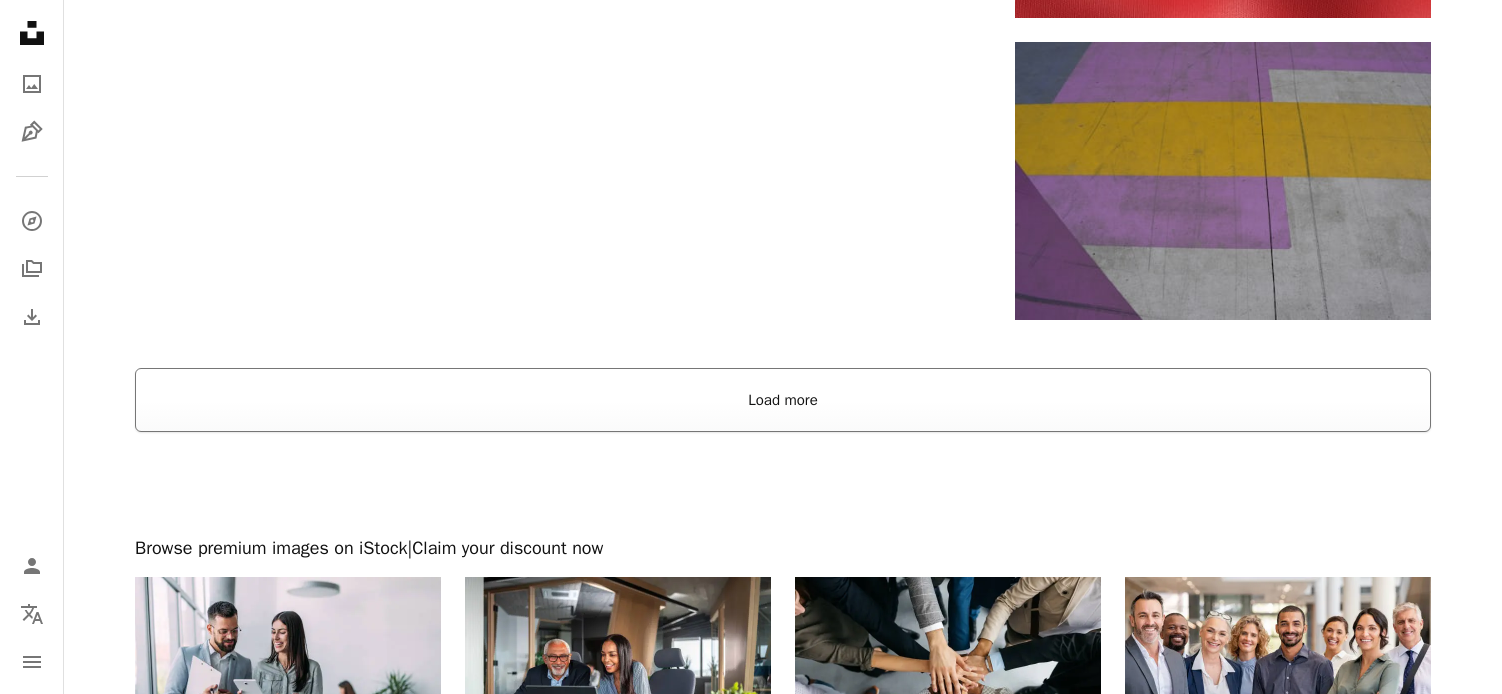 click on "Load more" at bounding box center [783, 400] 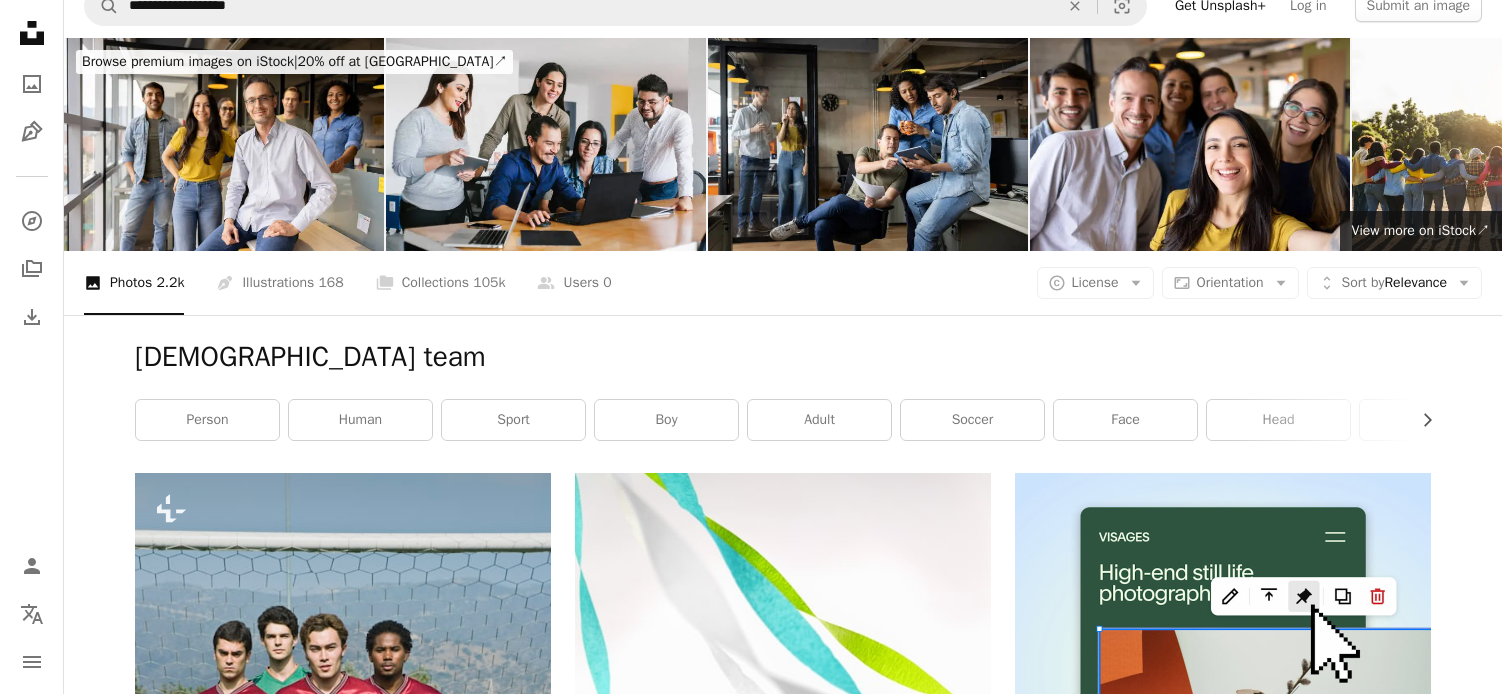 scroll, scrollTop: 0, scrollLeft: 0, axis: both 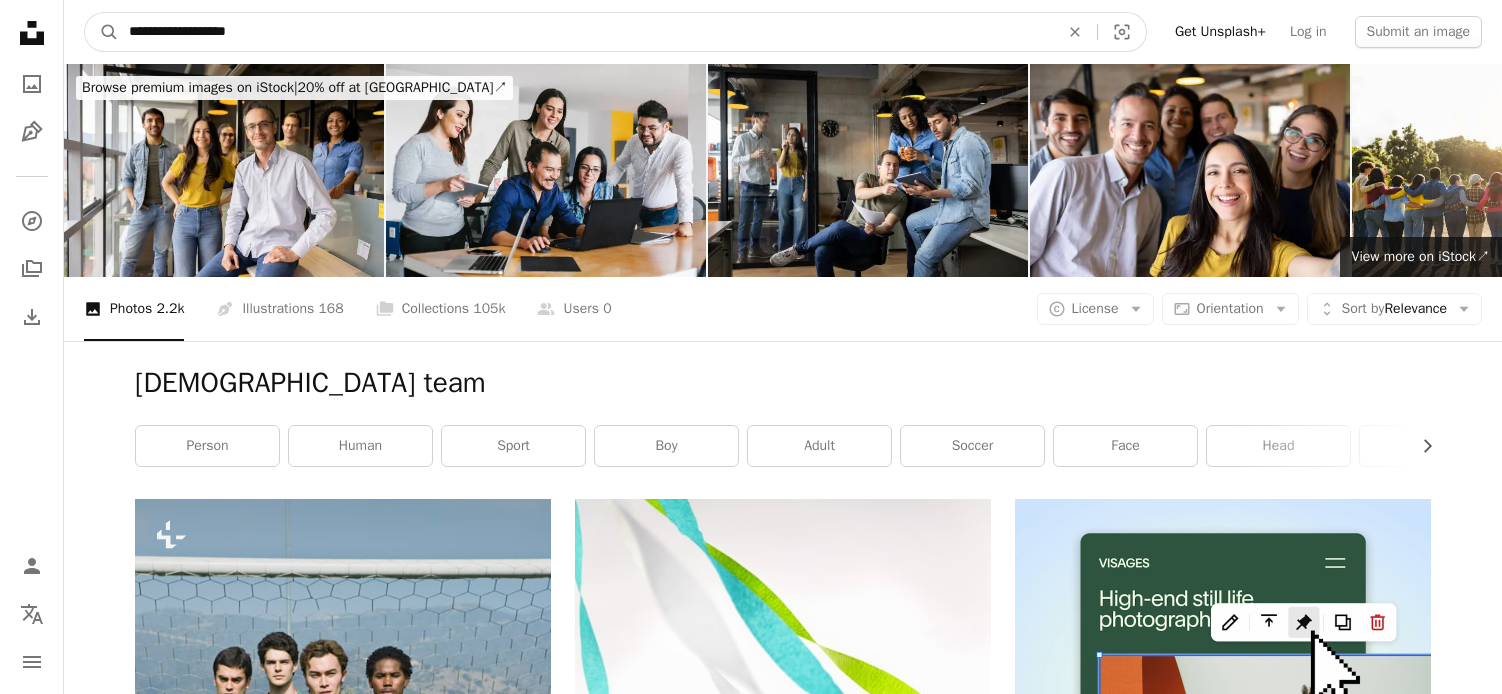 click on "**********" at bounding box center [586, 32] 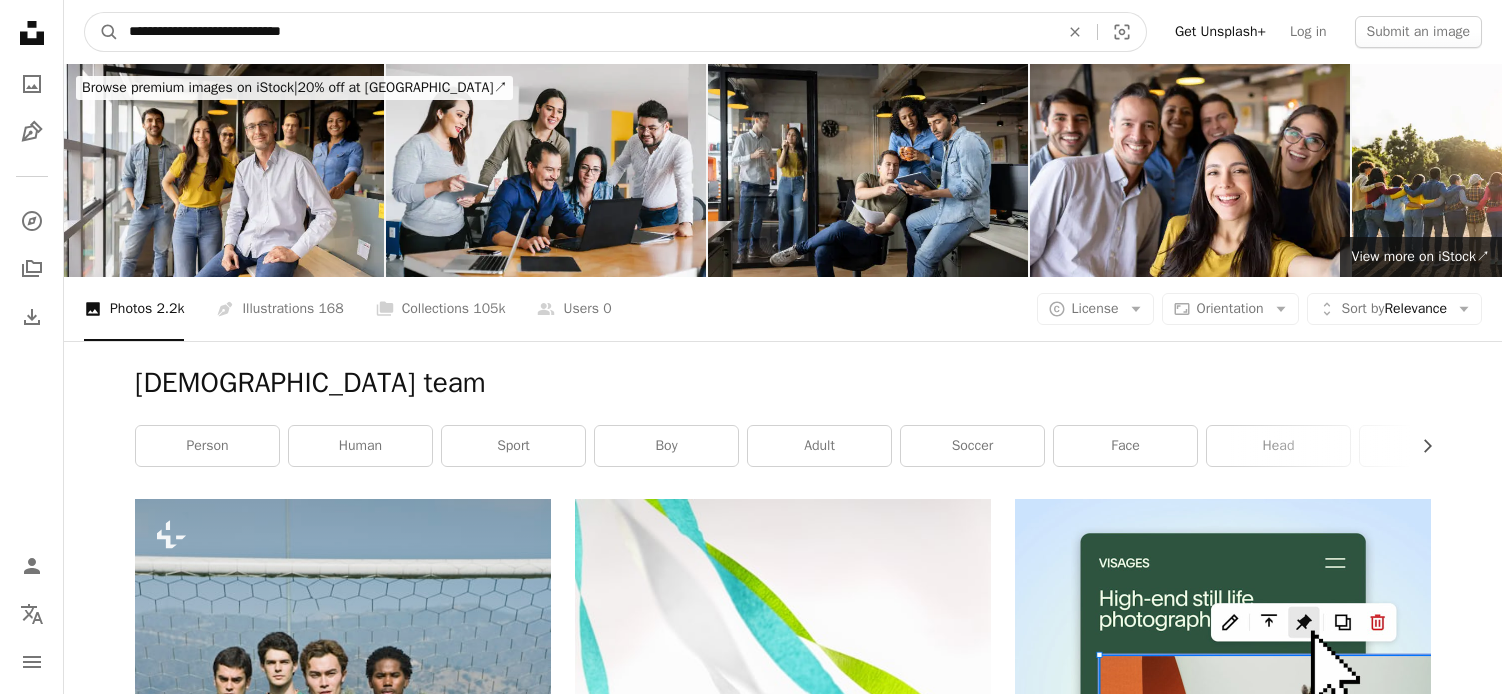type on "**********" 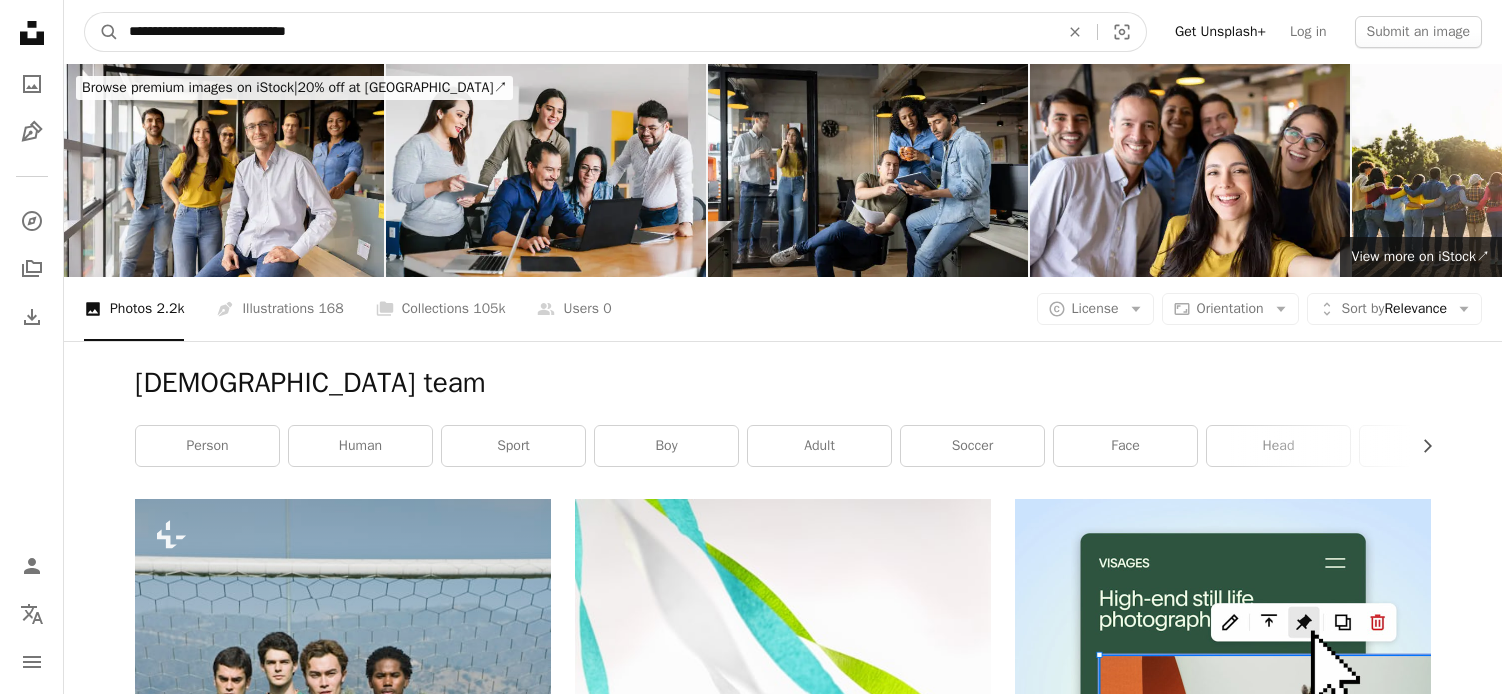 click on "A magnifying glass" at bounding box center (102, 32) 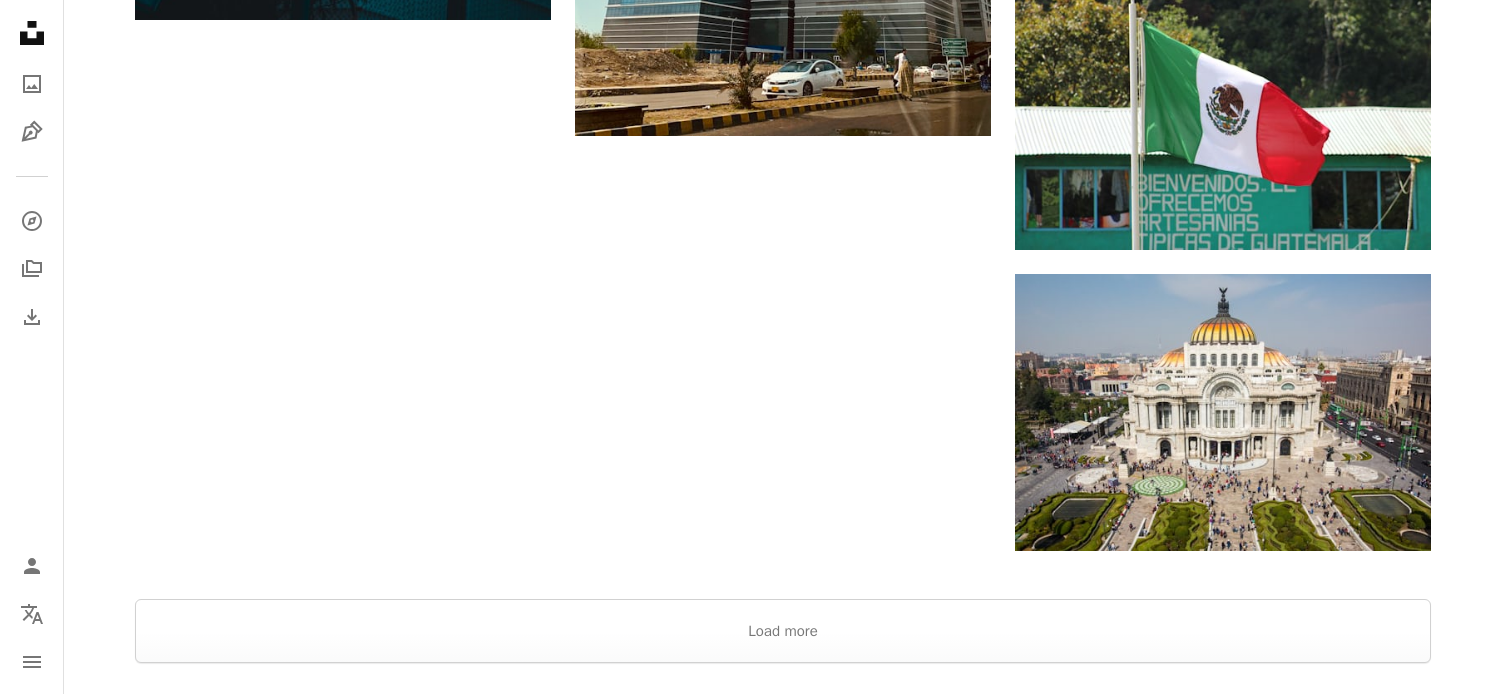 scroll, scrollTop: 3111, scrollLeft: 0, axis: vertical 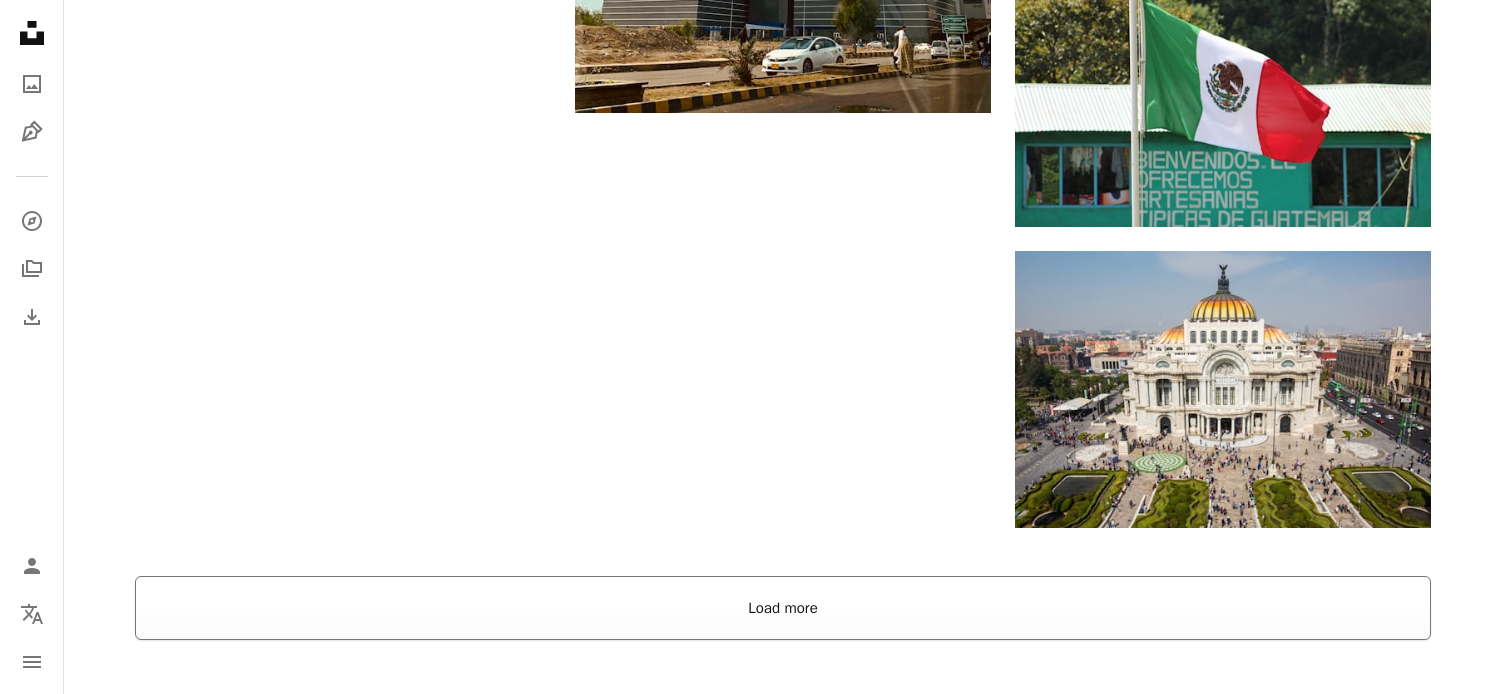 click on "Load more" at bounding box center (783, 608) 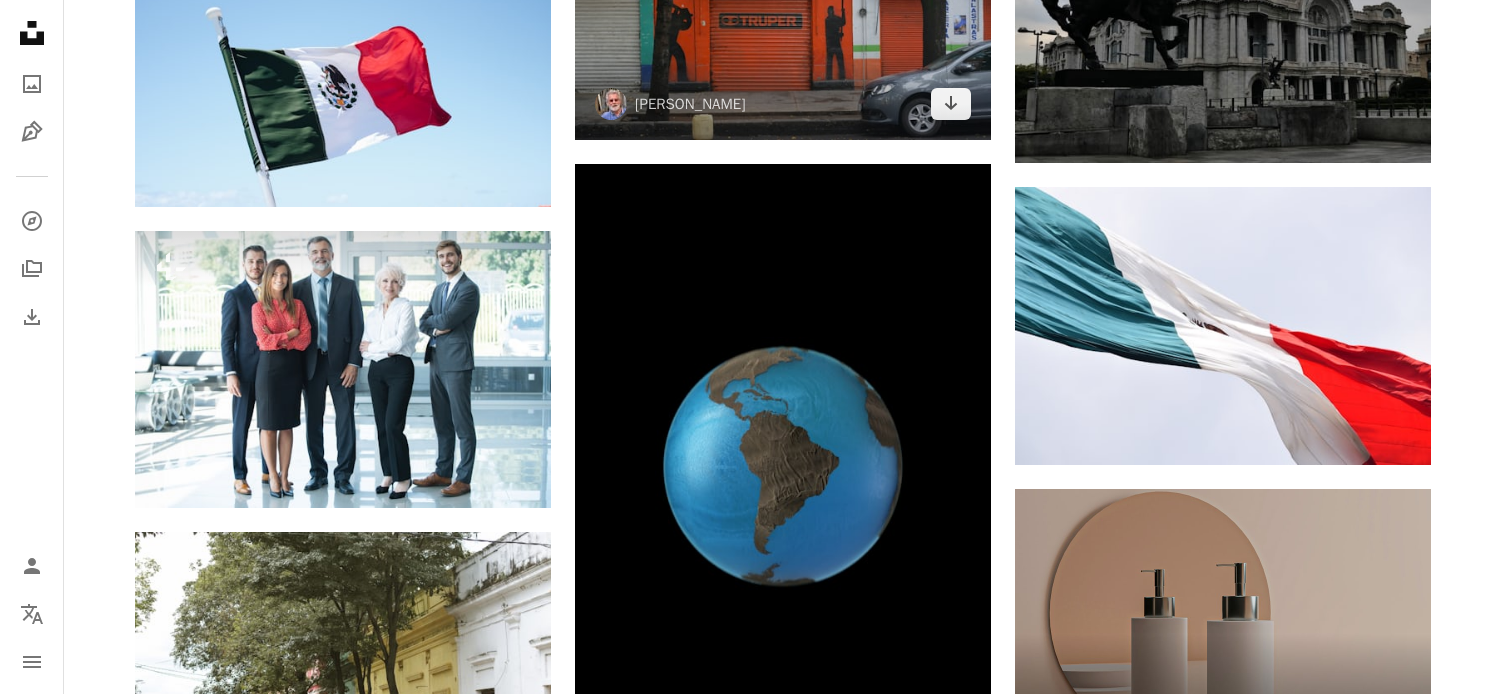 scroll, scrollTop: 7736, scrollLeft: 0, axis: vertical 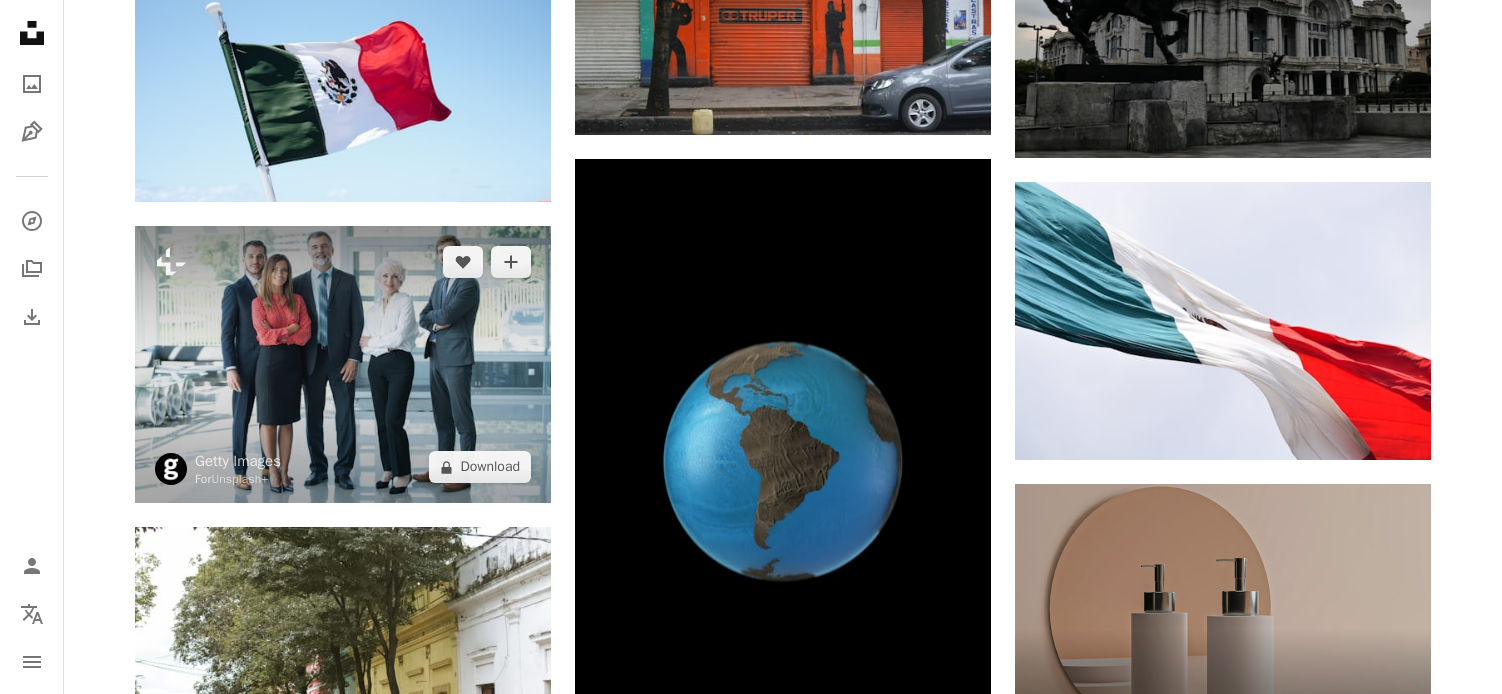 click at bounding box center [343, 364] 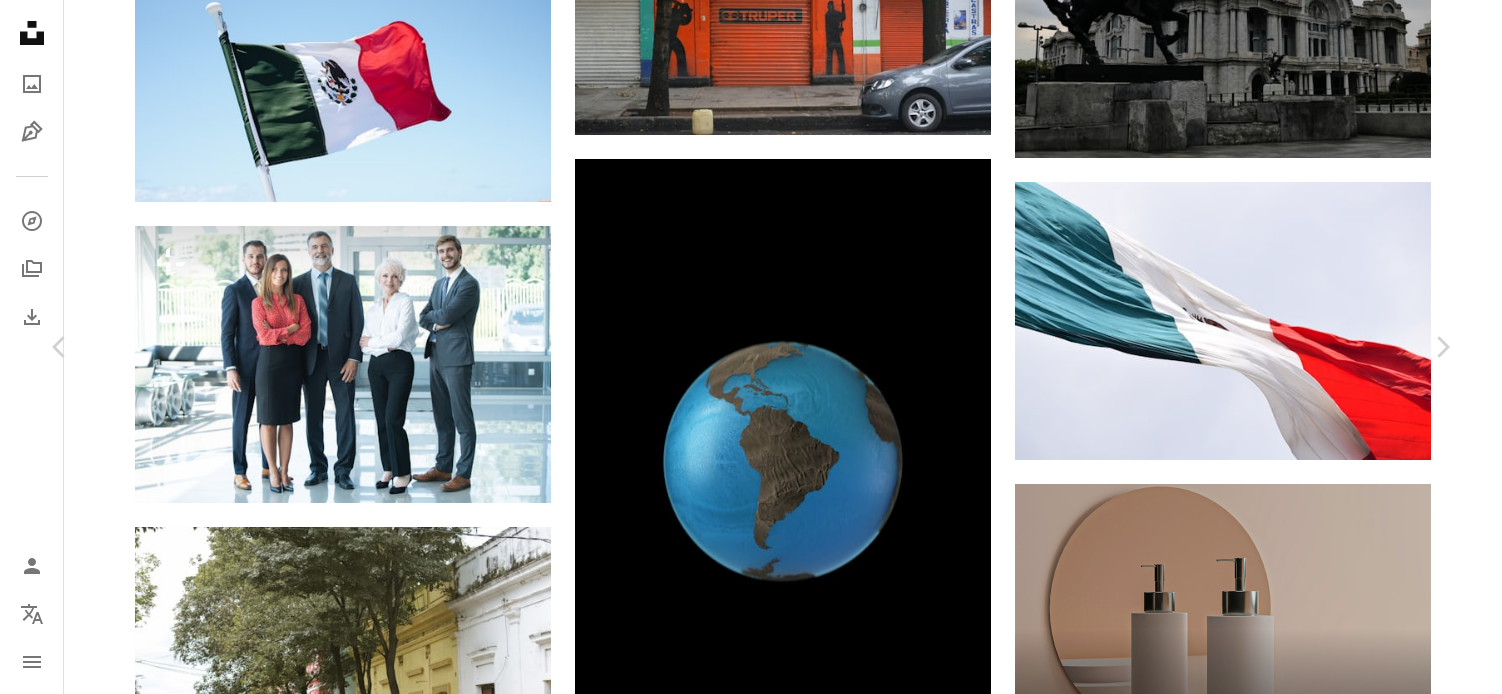click on "A lock Download" at bounding box center (1295, 4909) 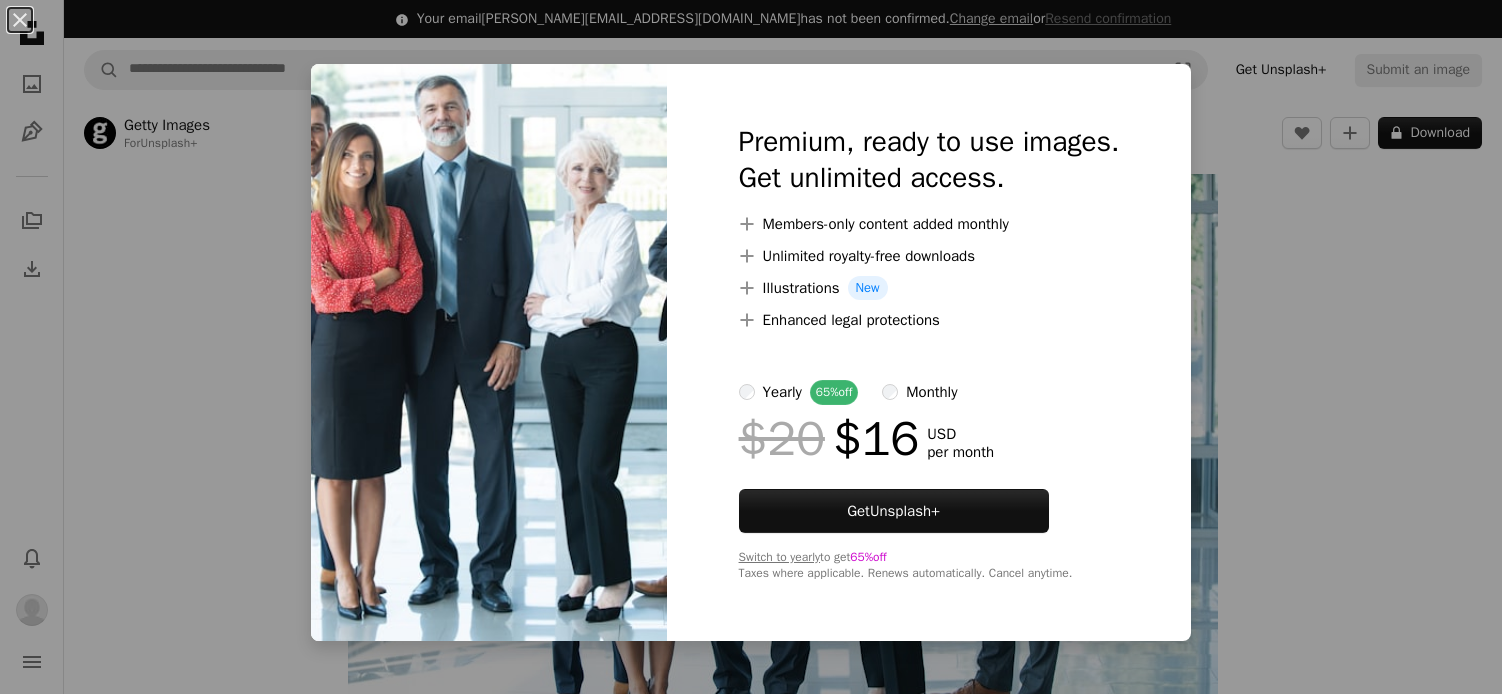 scroll, scrollTop: 0, scrollLeft: 0, axis: both 